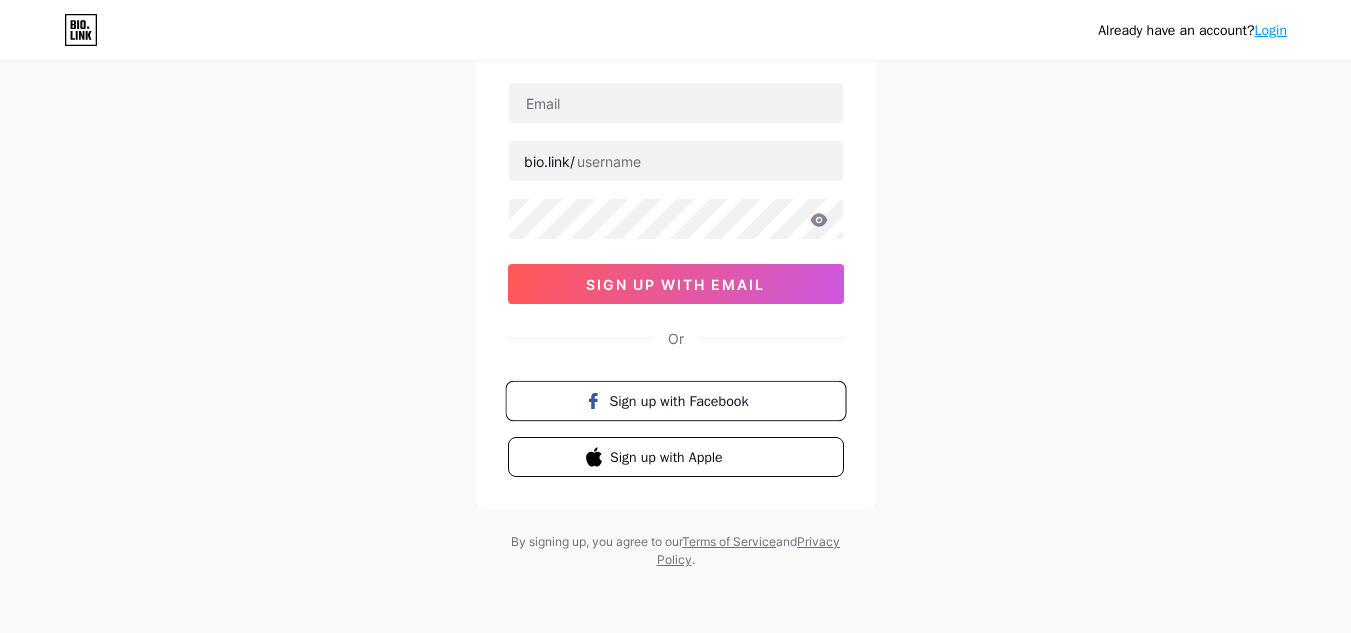 scroll, scrollTop: 0, scrollLeft: 0, axis: both 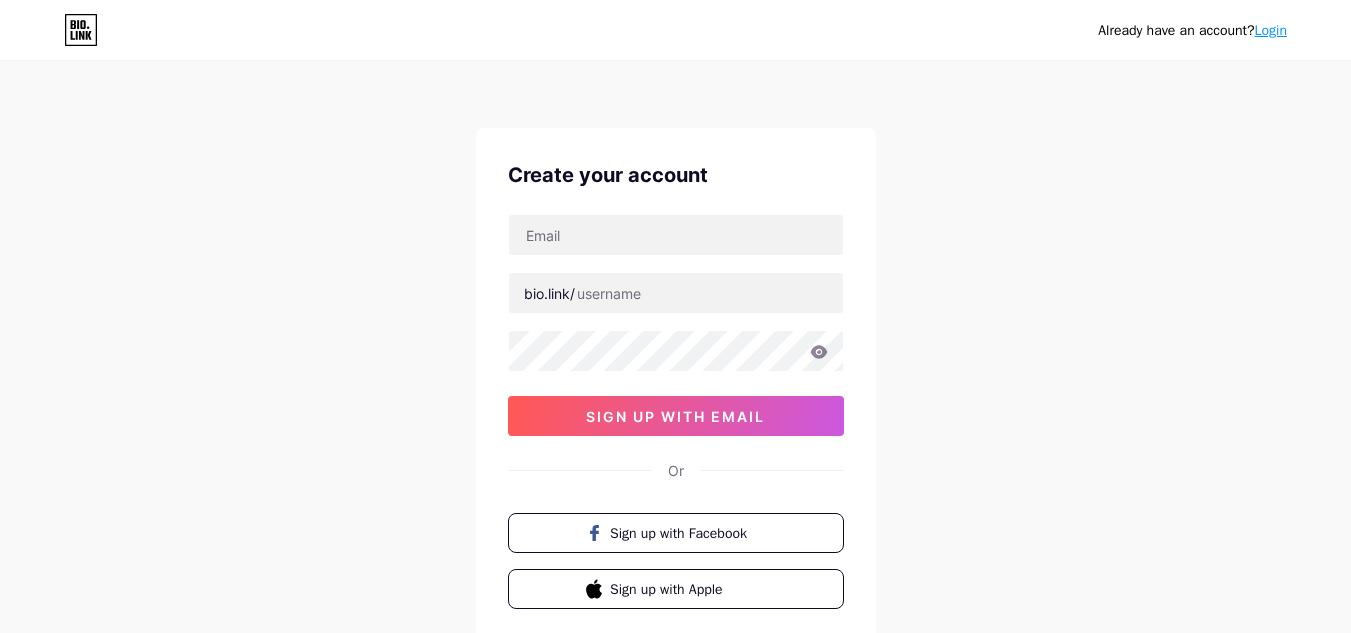 click on "Login" at bounding box center (1271, 30) 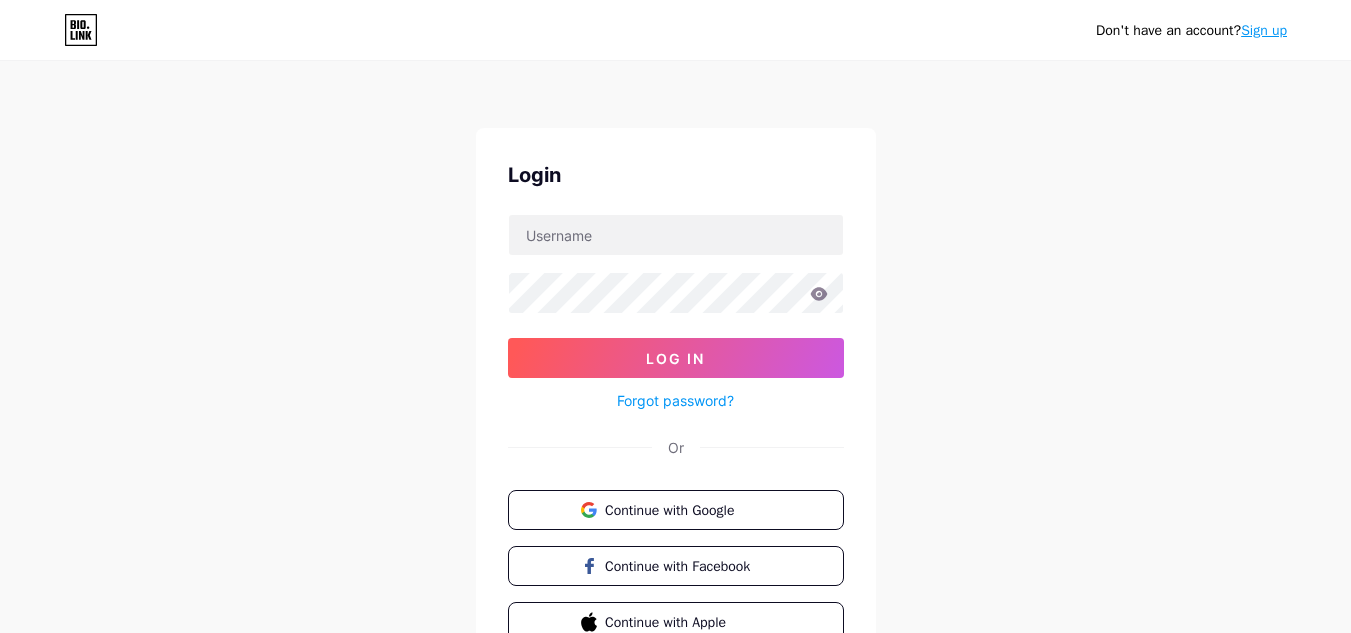 click on "Sign up" at bounding box center [1264, 30] 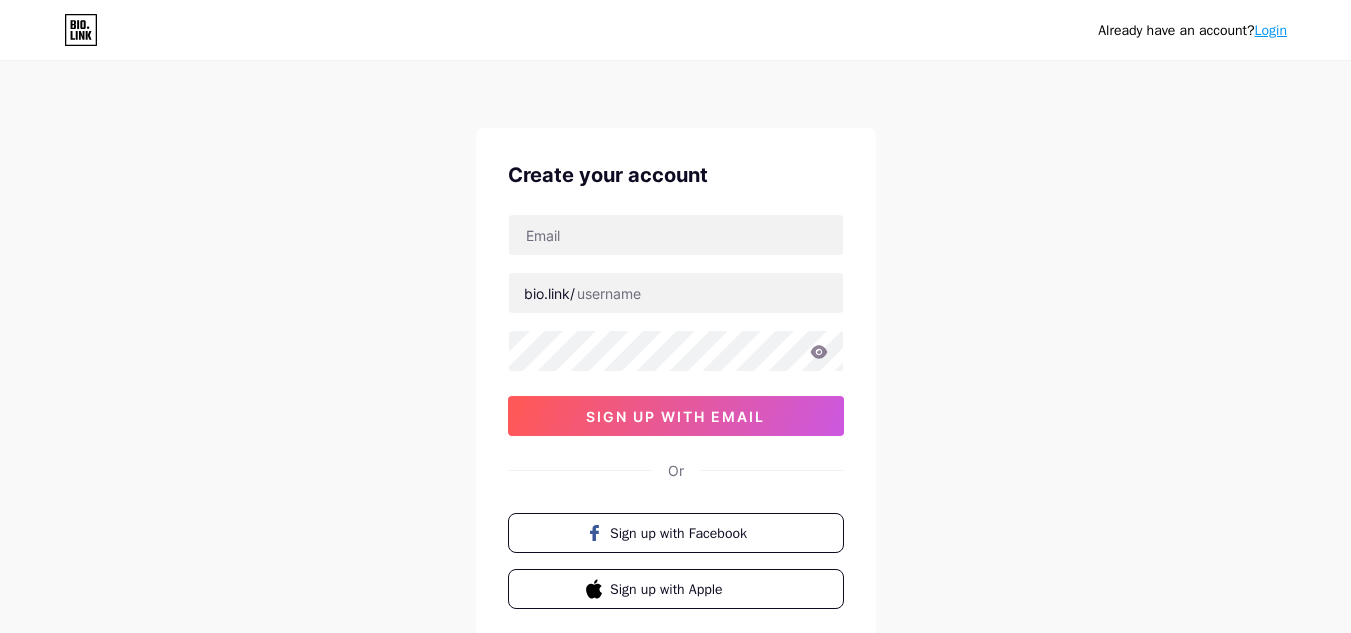 click 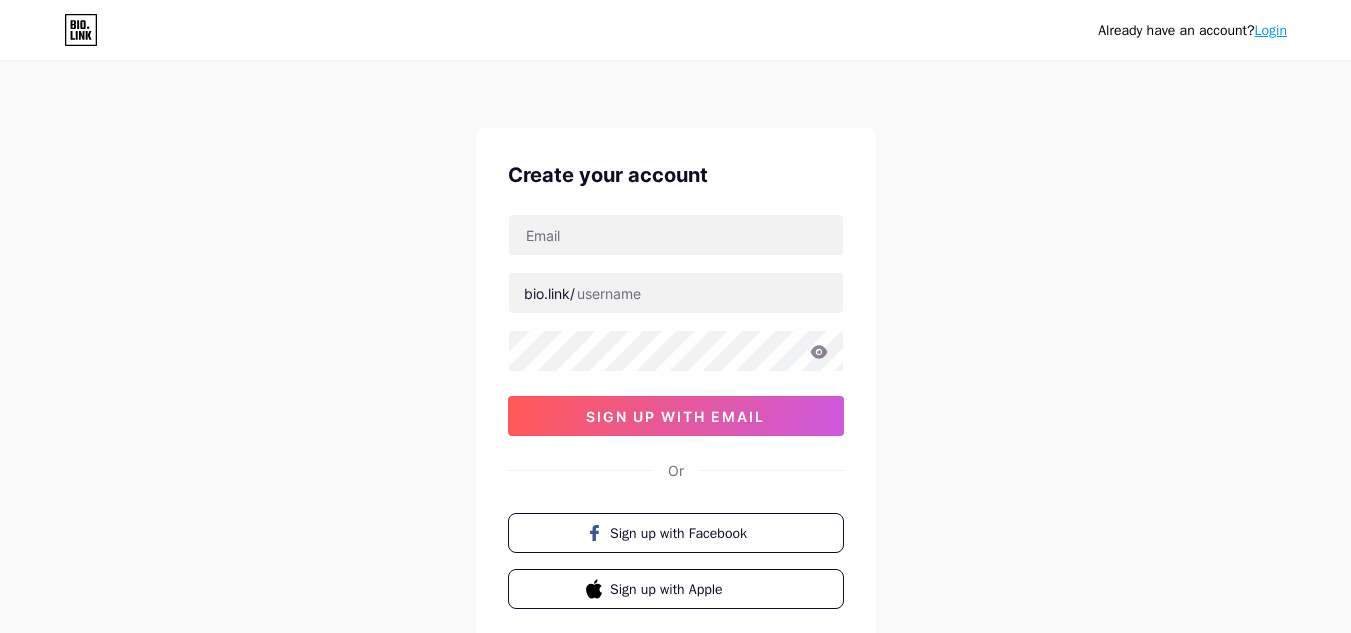 scroll, scrollTop: 0, scrollLeft: 0, axis: both 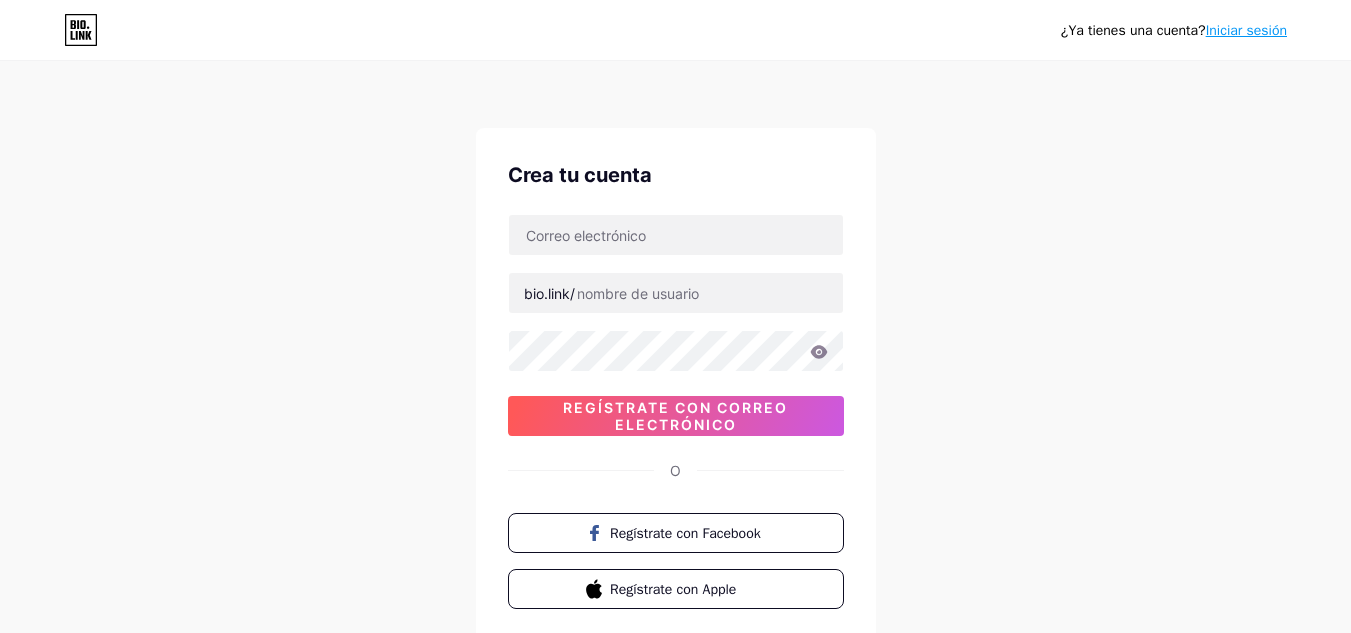 drag, startPoint x: 1078, startPoint y: 317, endPoint x: 1066, endPoint y: 315, distance: 12.165525 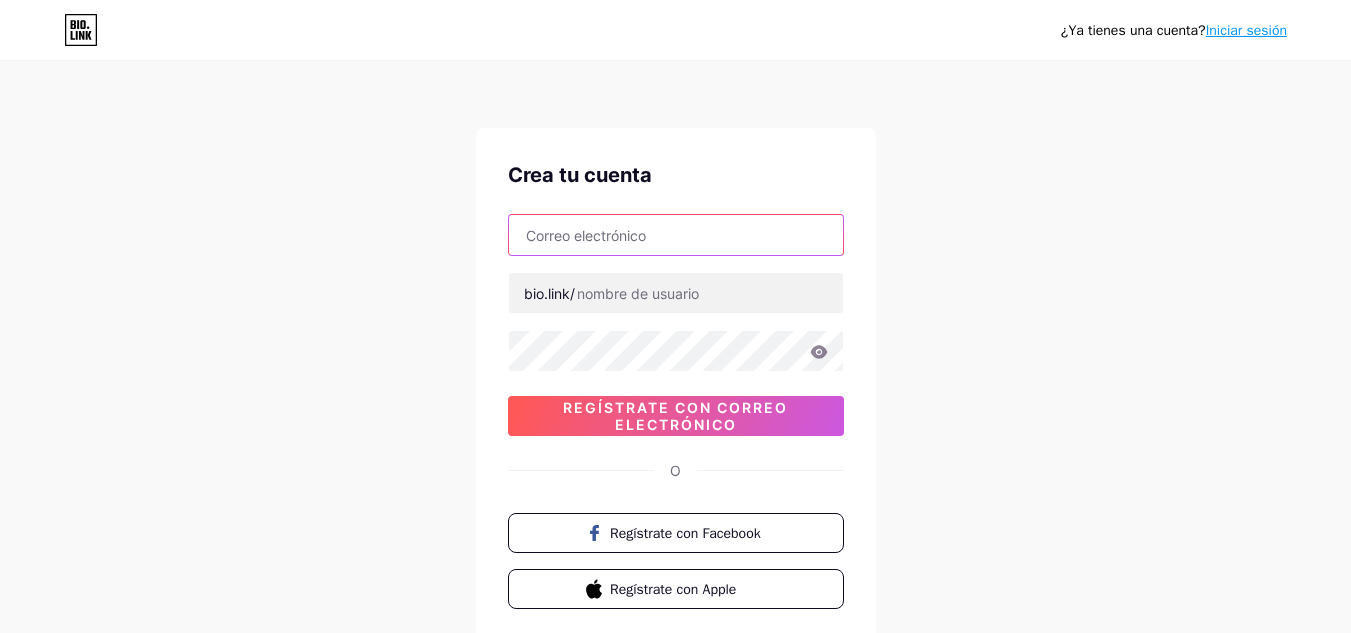 click at bounding box center [676, 235] 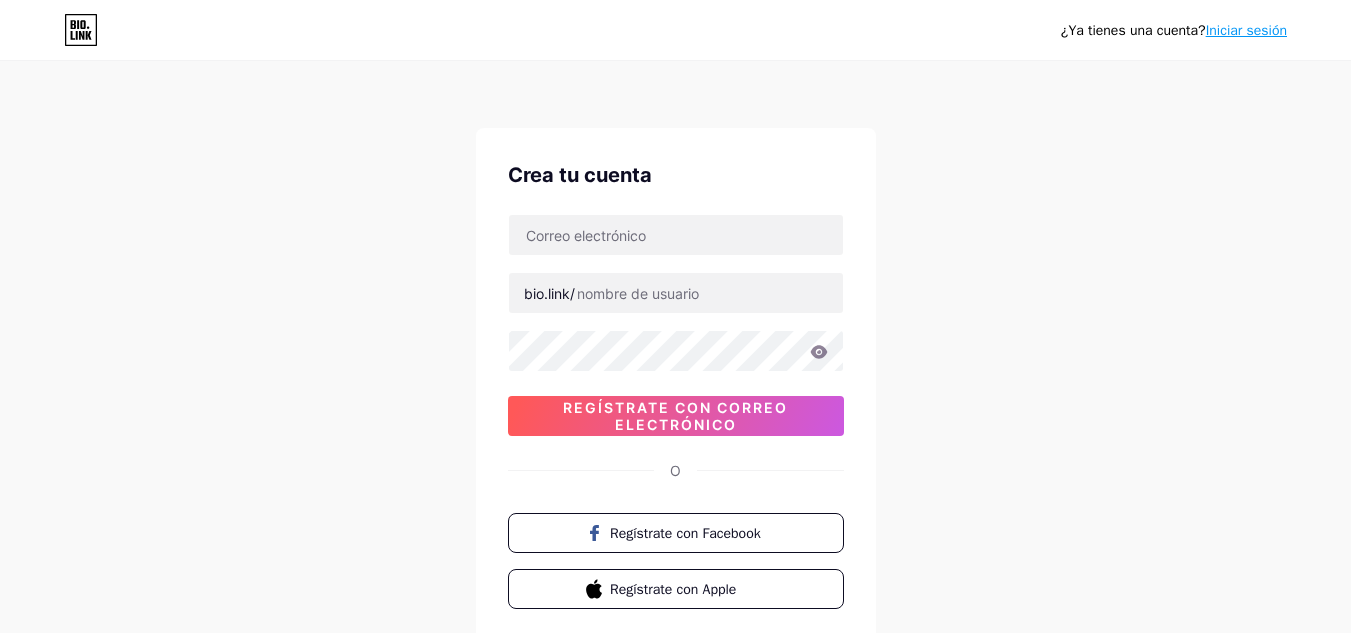 click on "¿Ya tienes una cuenta?  Iniciar sesión   Crea tu cuenta         bio.link/                       Regístrate con correo electrónico         O       Regístrate con Facebook
Regístrate con Apple
Al registrarse, acepta nuestros  Términos de servicio  y  Política de privacidad  ." at bounding box center (675, 382) 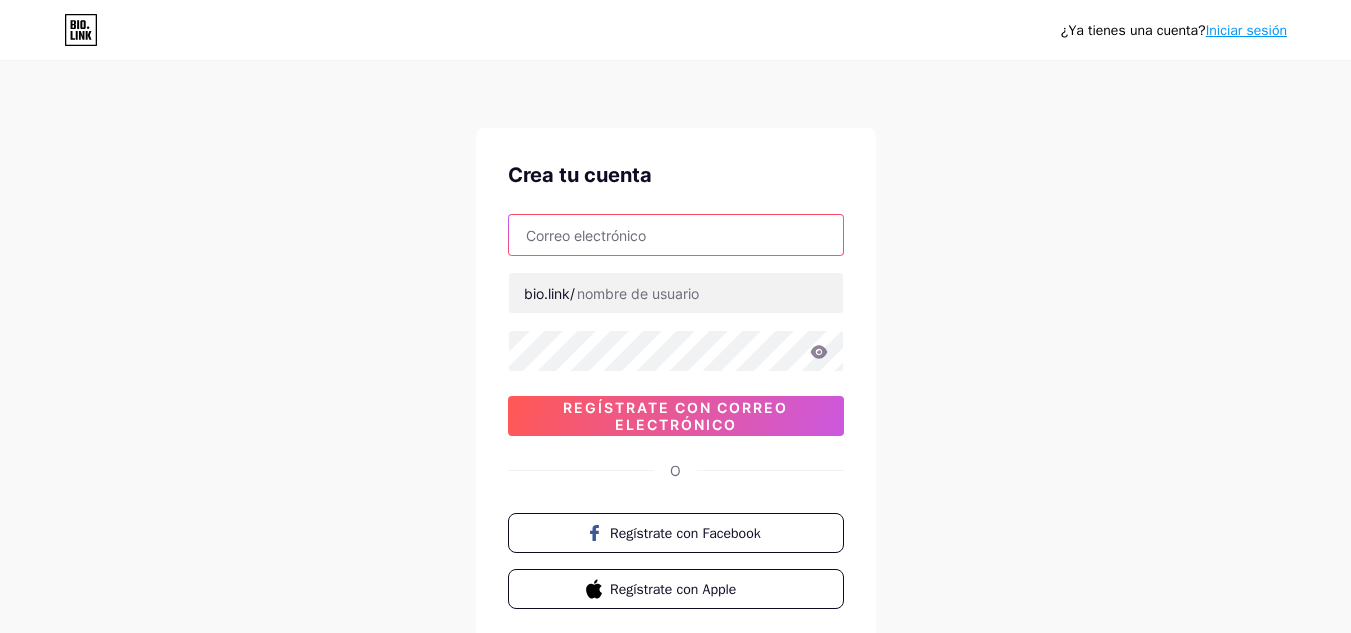 click at bounding box center [676, 235] 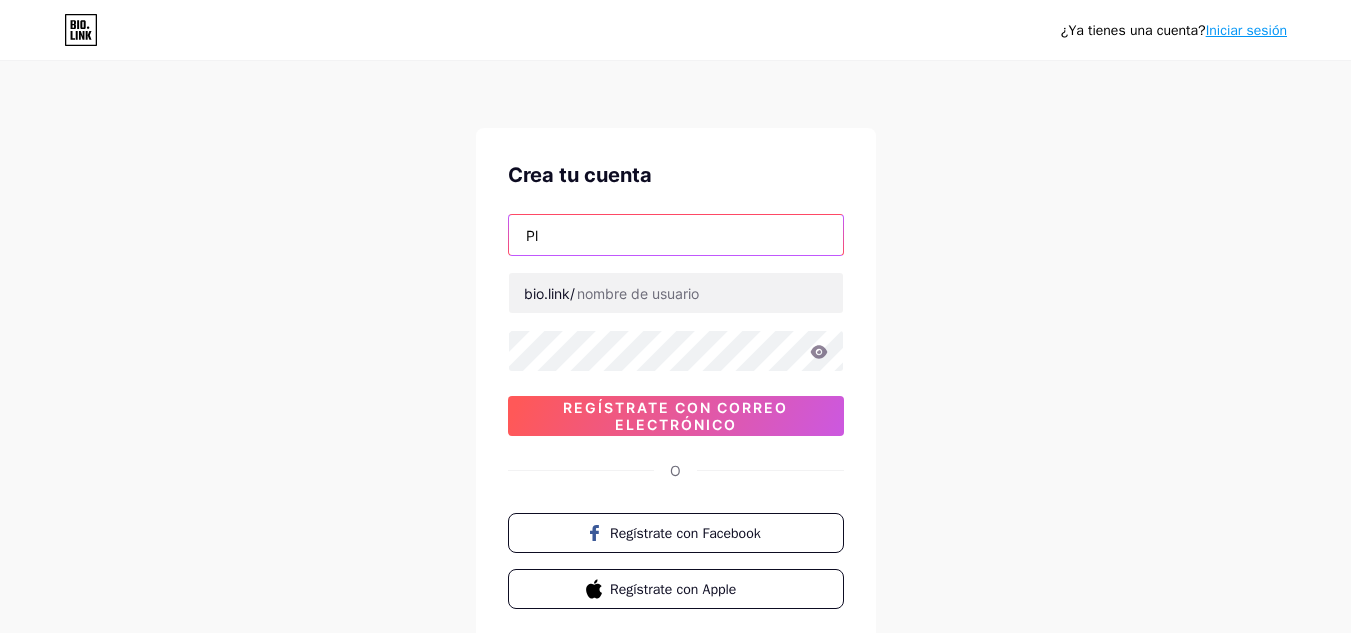 type on "P" 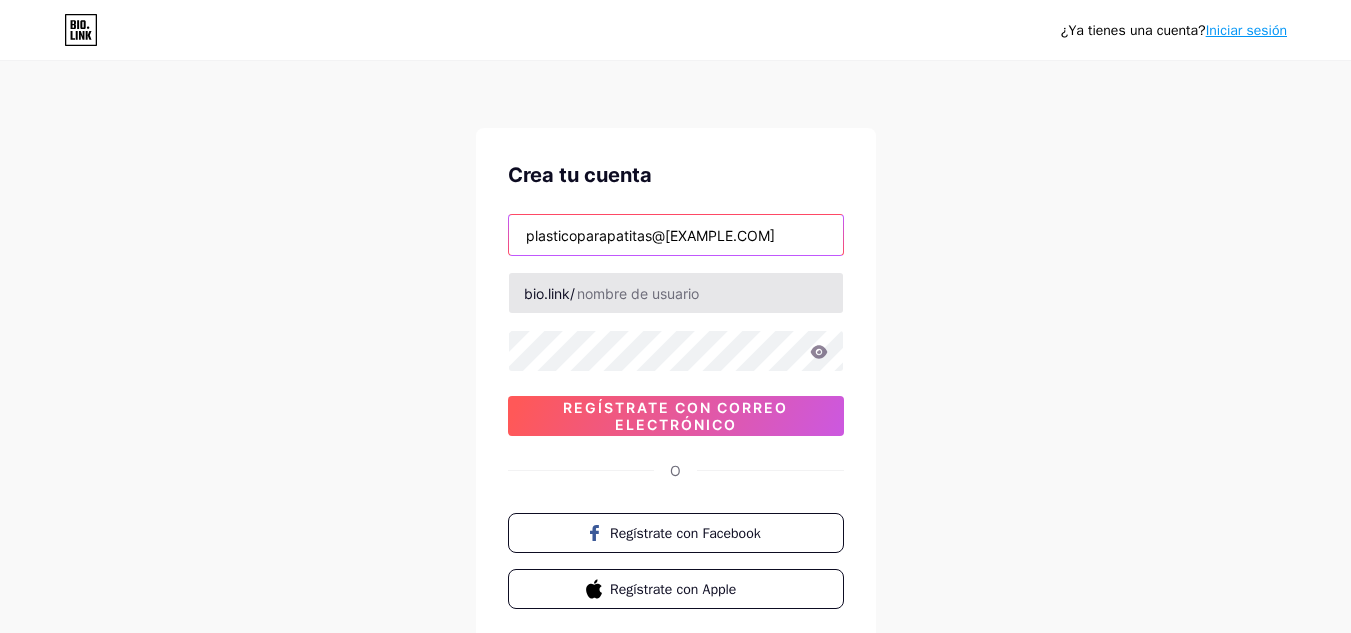 type on "[EMAIL]" 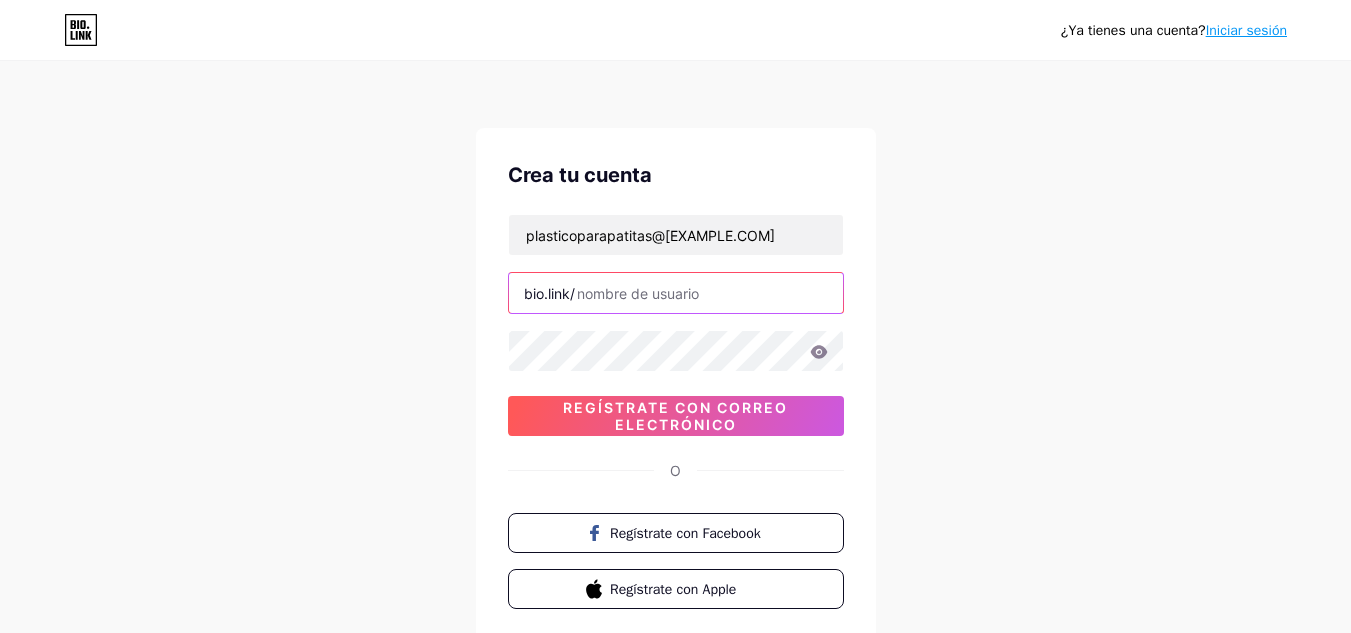 click at bounding box center [676, 293] 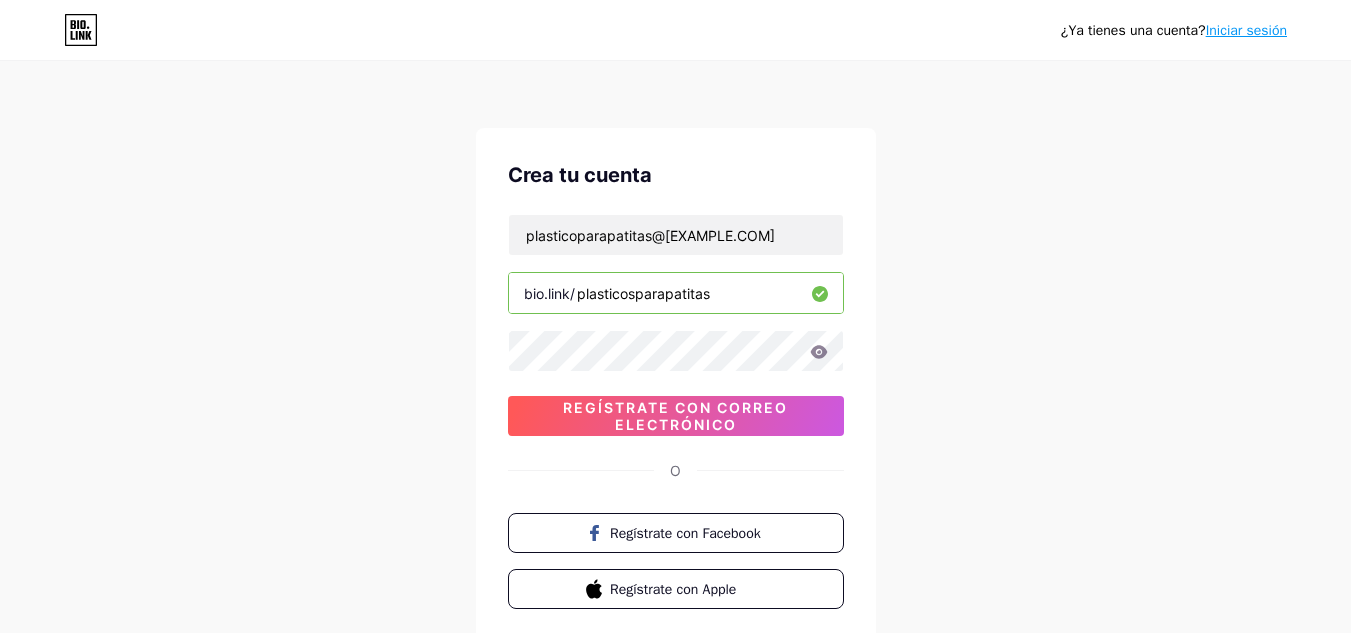 type on "plasticosparapatitas" 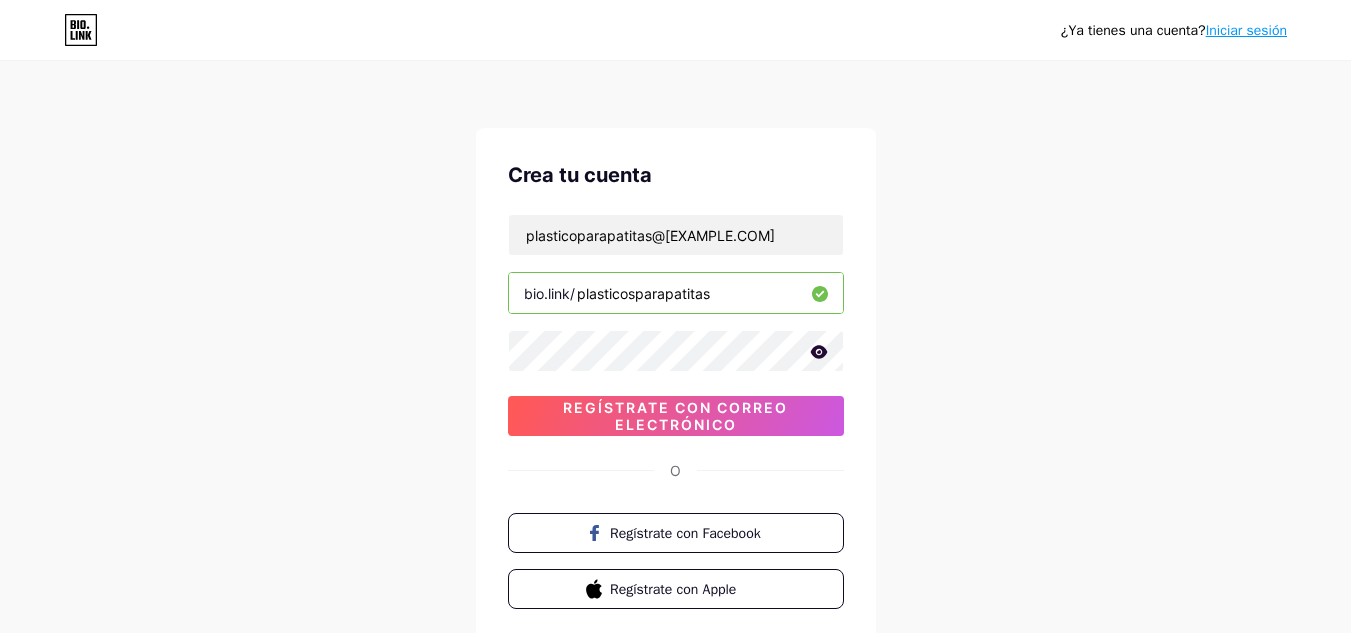 click 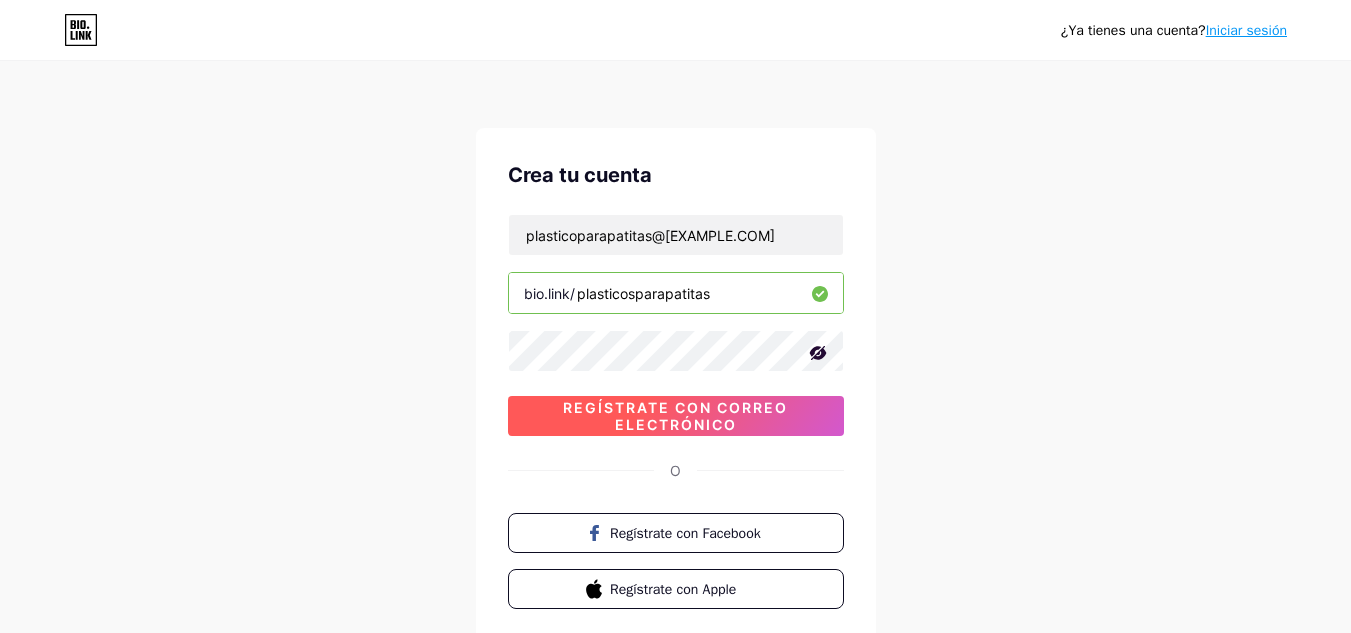 click on "Regístrate con correo electrónico" at bounding box center [675, 416] 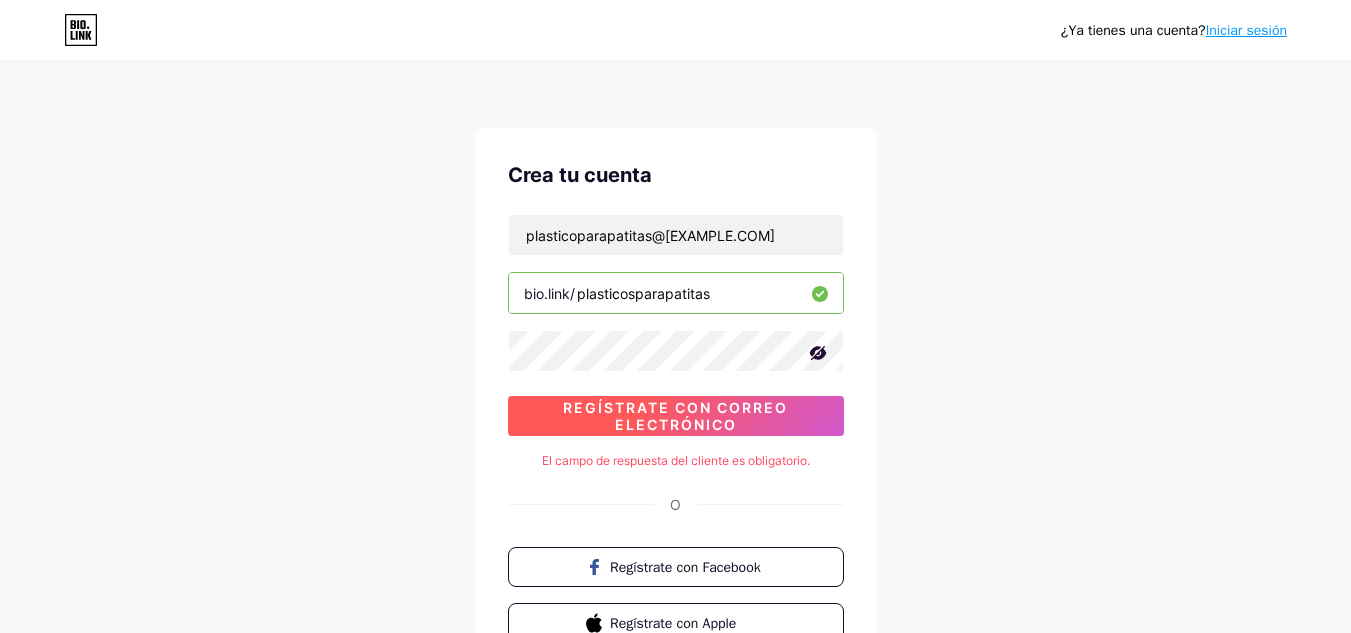 click on "Regístrate con correo electrónico" at bounding box center (676, 416) 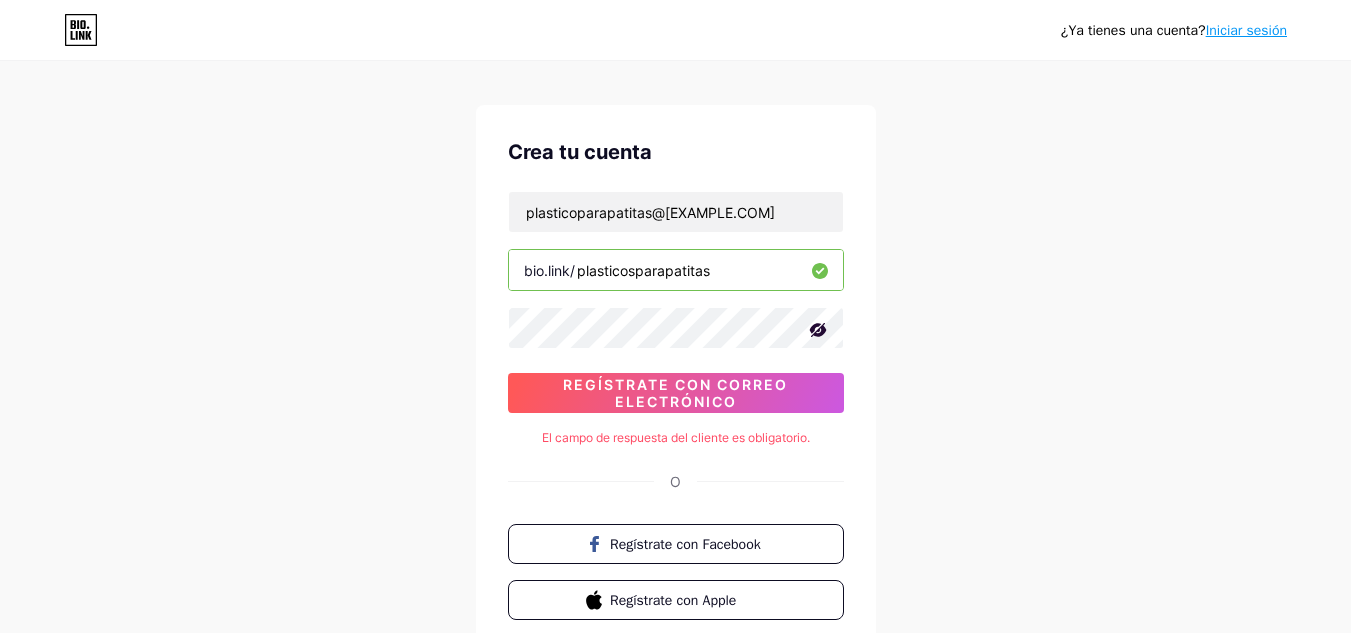 scroll, scrollTop: 0, scrollLeft: 0, axis: both 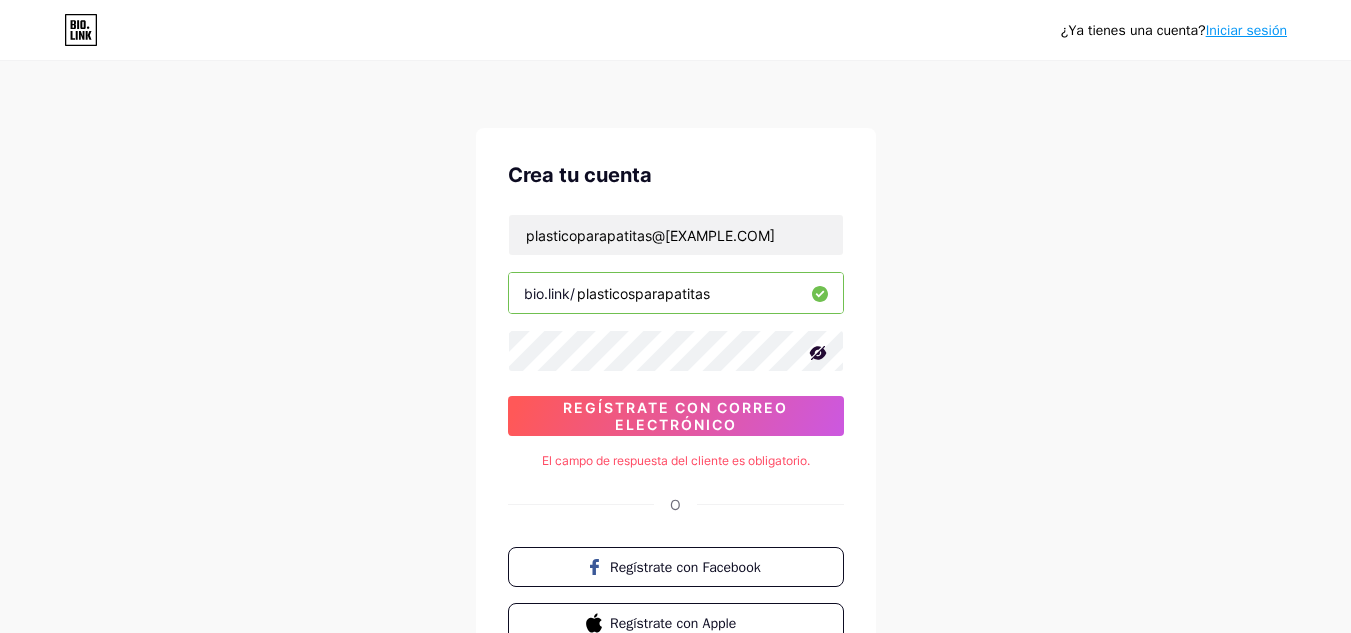click on "plasticosparapatitas" at bounding box center [676, 293] 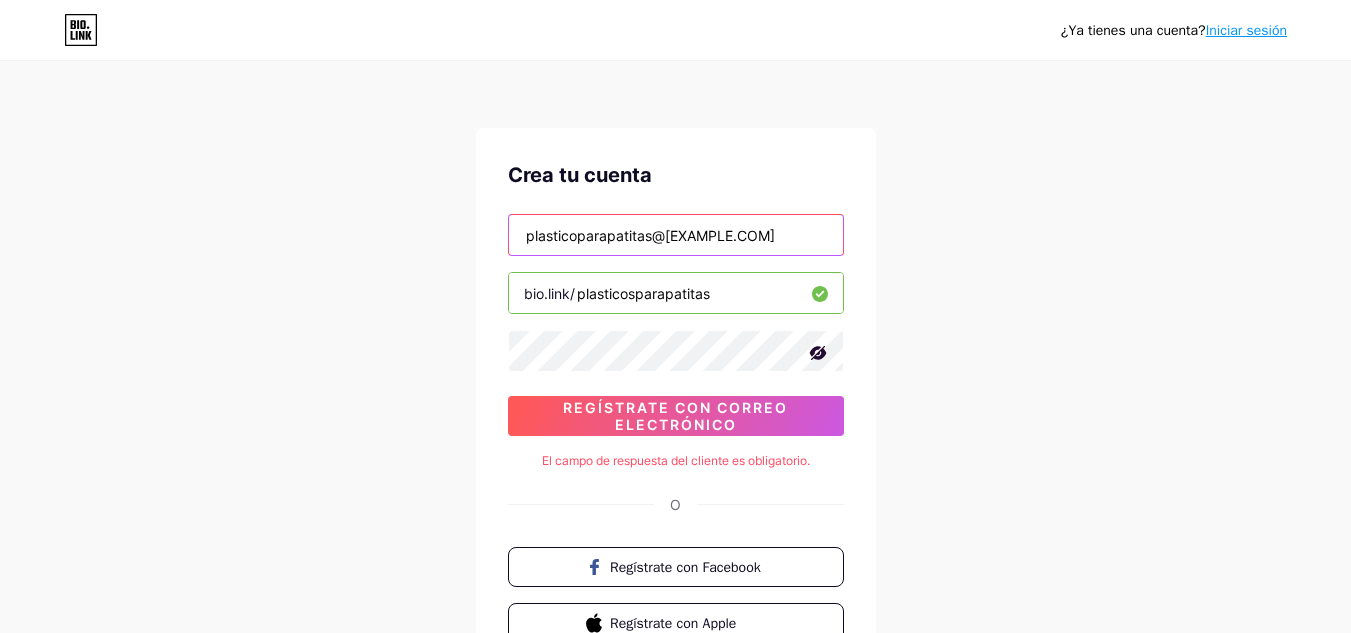 click on "[EMAIL]" at bounding box center [676, 235] 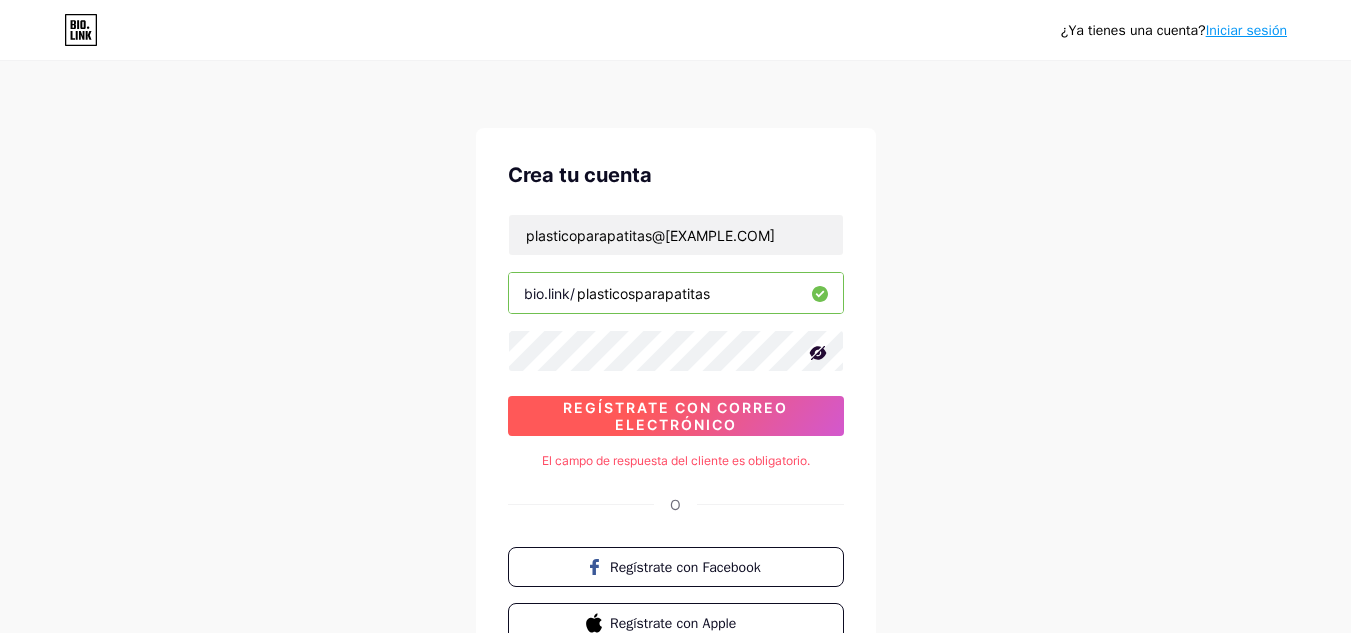 click on "Regístrate con correo electrónico" at bounding box center (676, 416) 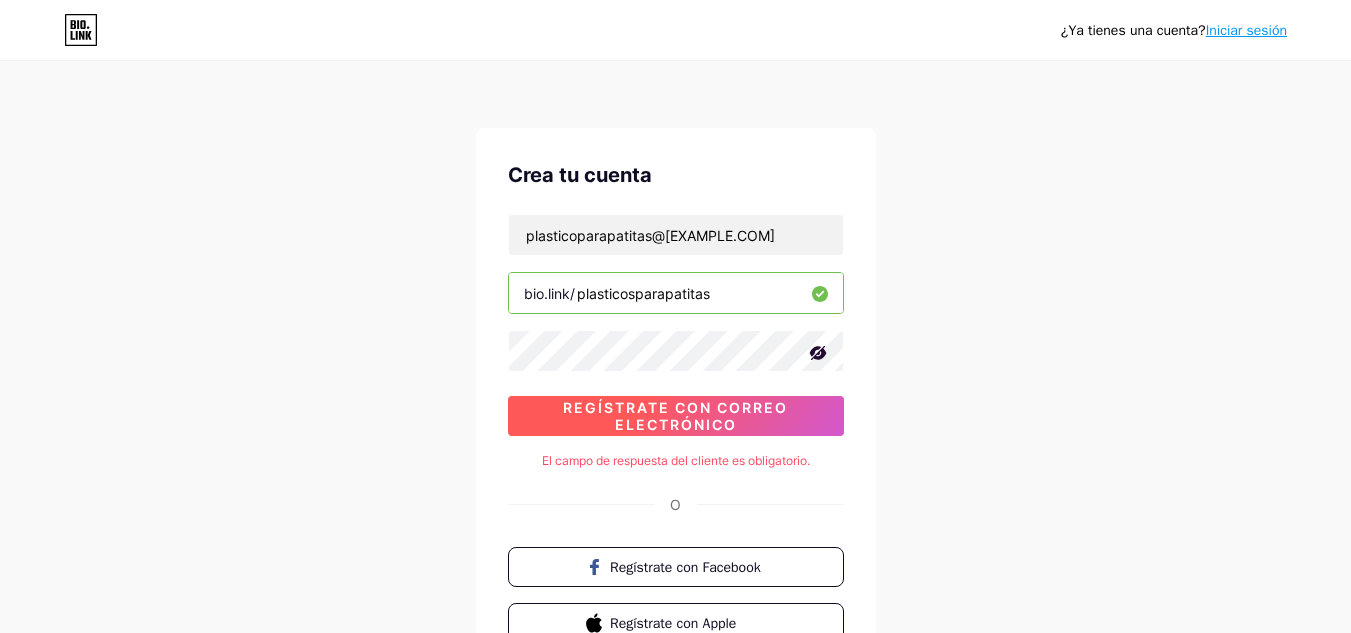 click on "Regístrate con correo electrónico" at bounding box center [676, 416] 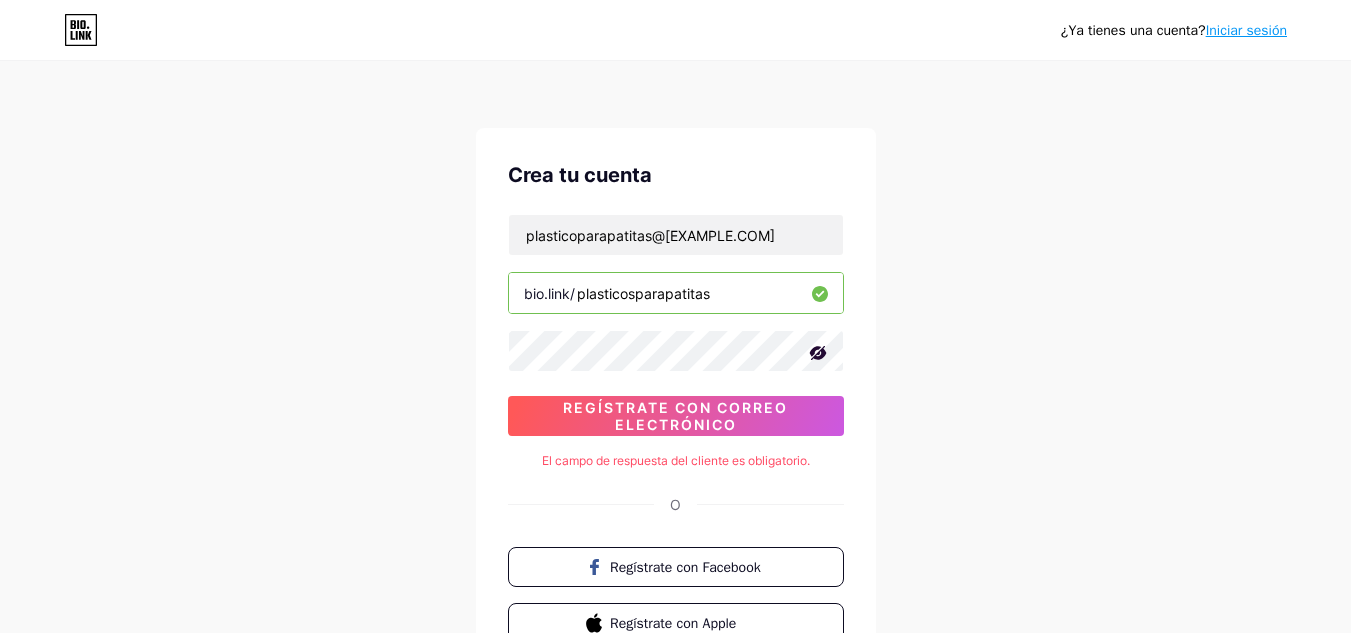click on "El campo de respuesta del cliente es obligatorio." at bounding box center [676, 460] 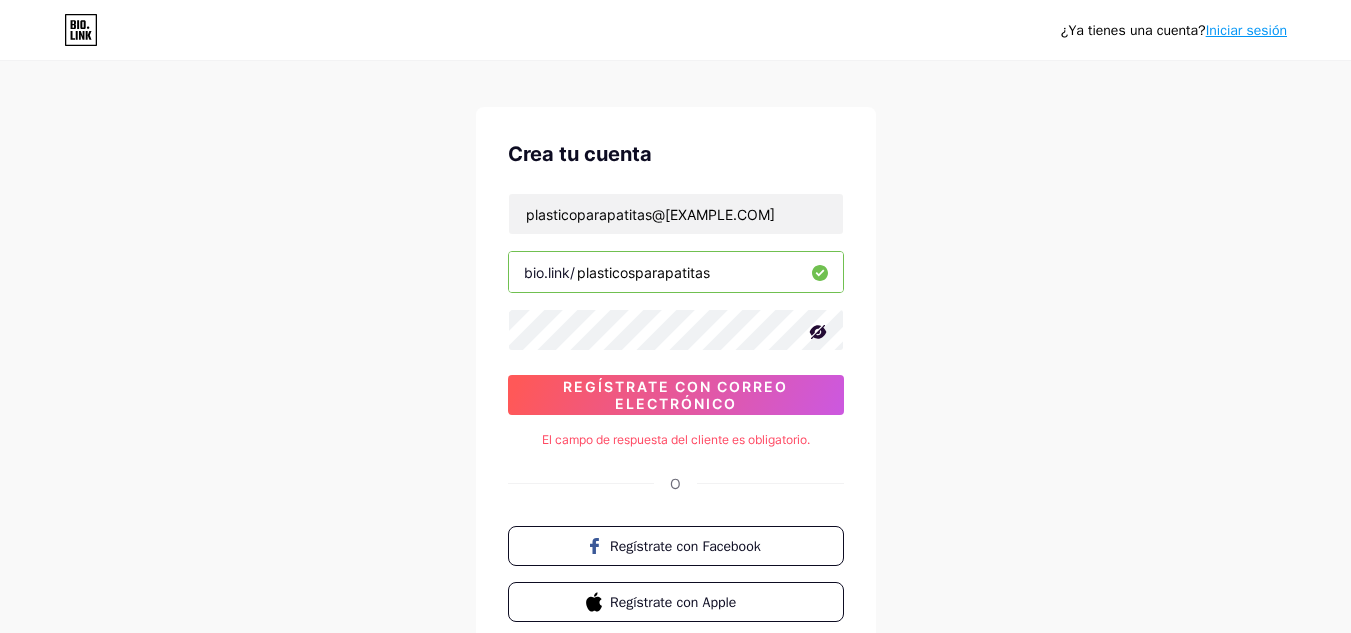 scroll, scrollTop: 0, scrollLeft: 0, axis: both 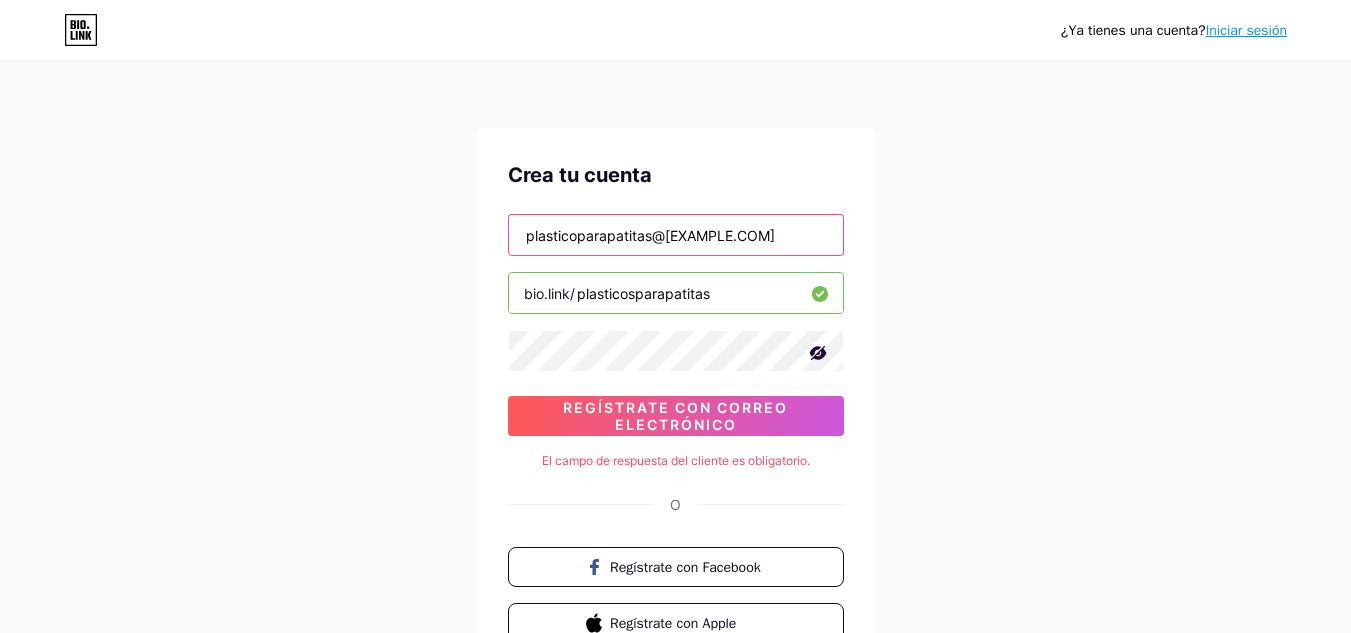 click on "[EMAIL]" at bounding box center (676, 235) 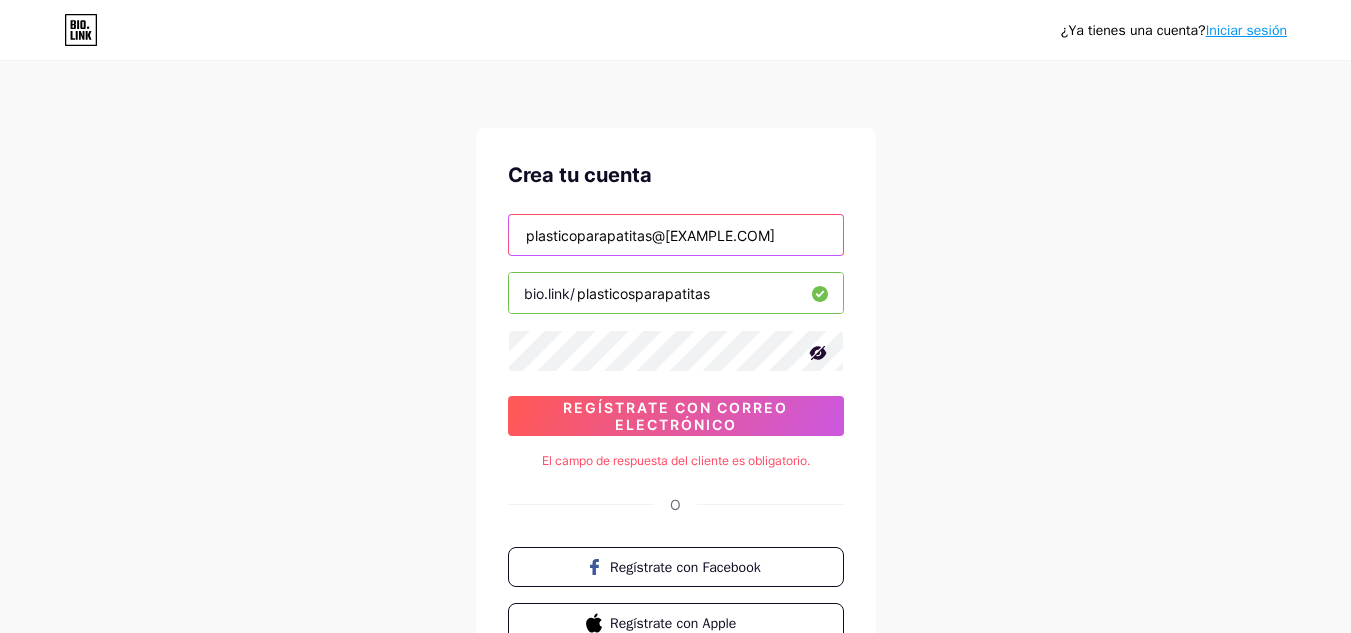drag, startPoint x: 748, startPoint y: 237, endPoint x: 442, endPoint y: 261, distance: 306.93973 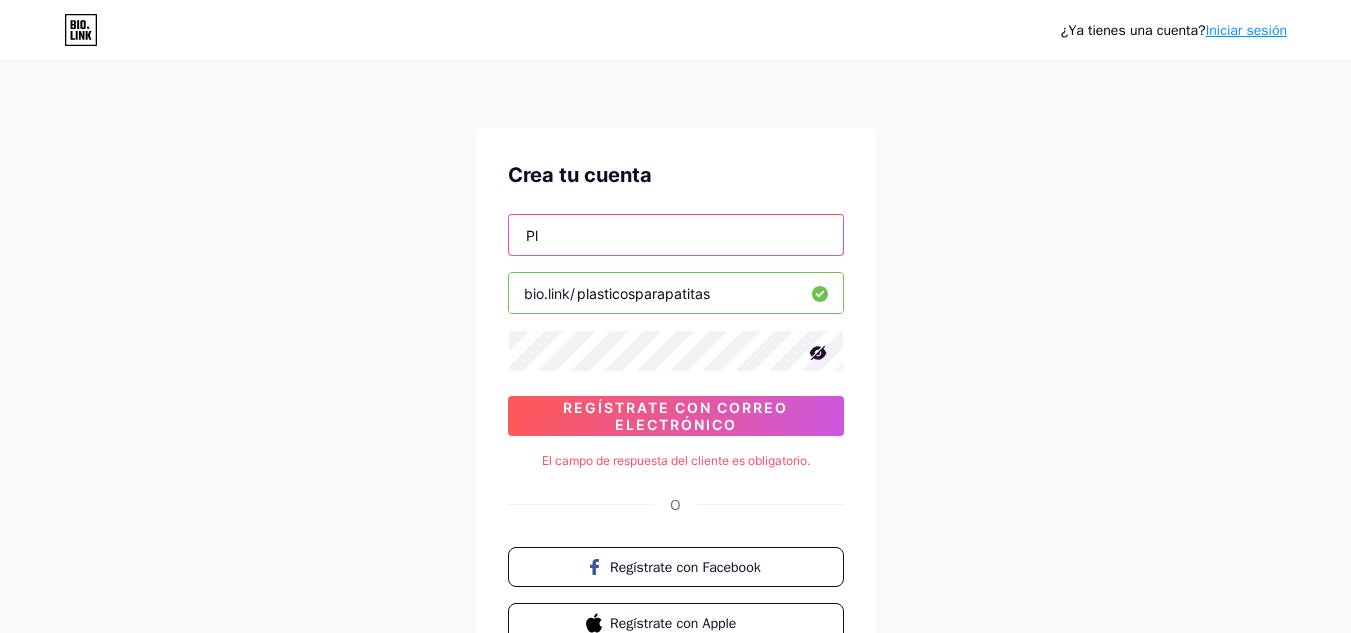 type on "P" 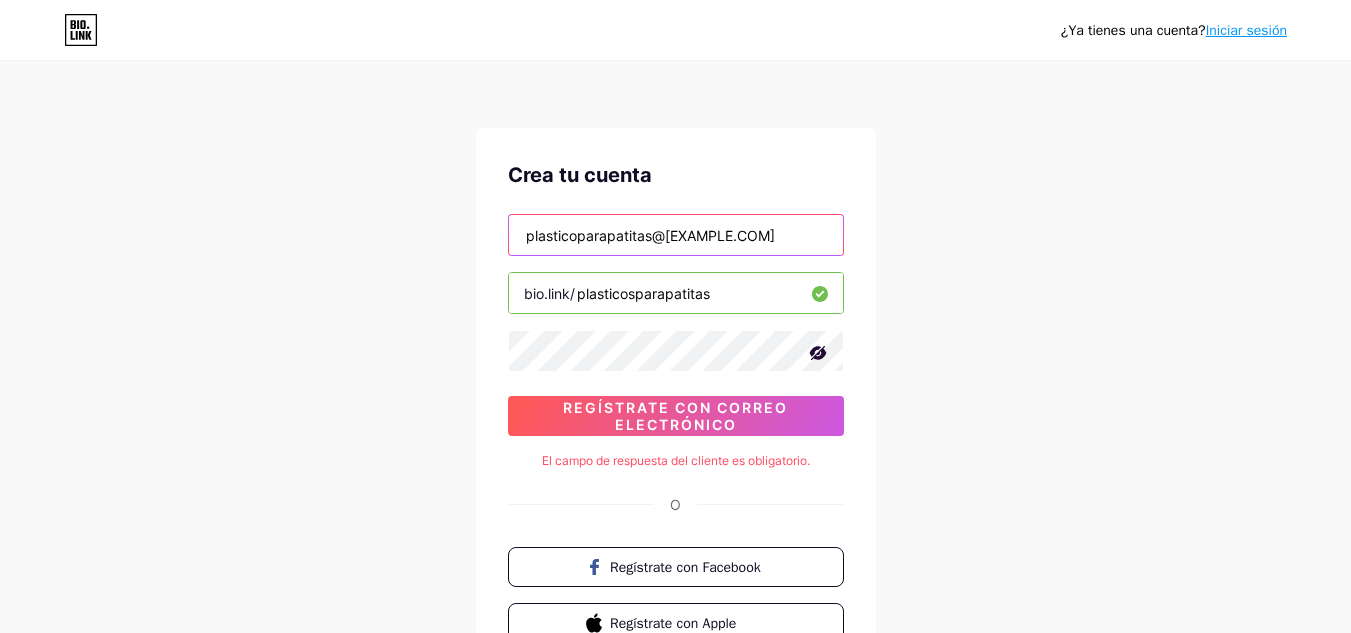 type on "[EMAIL]" 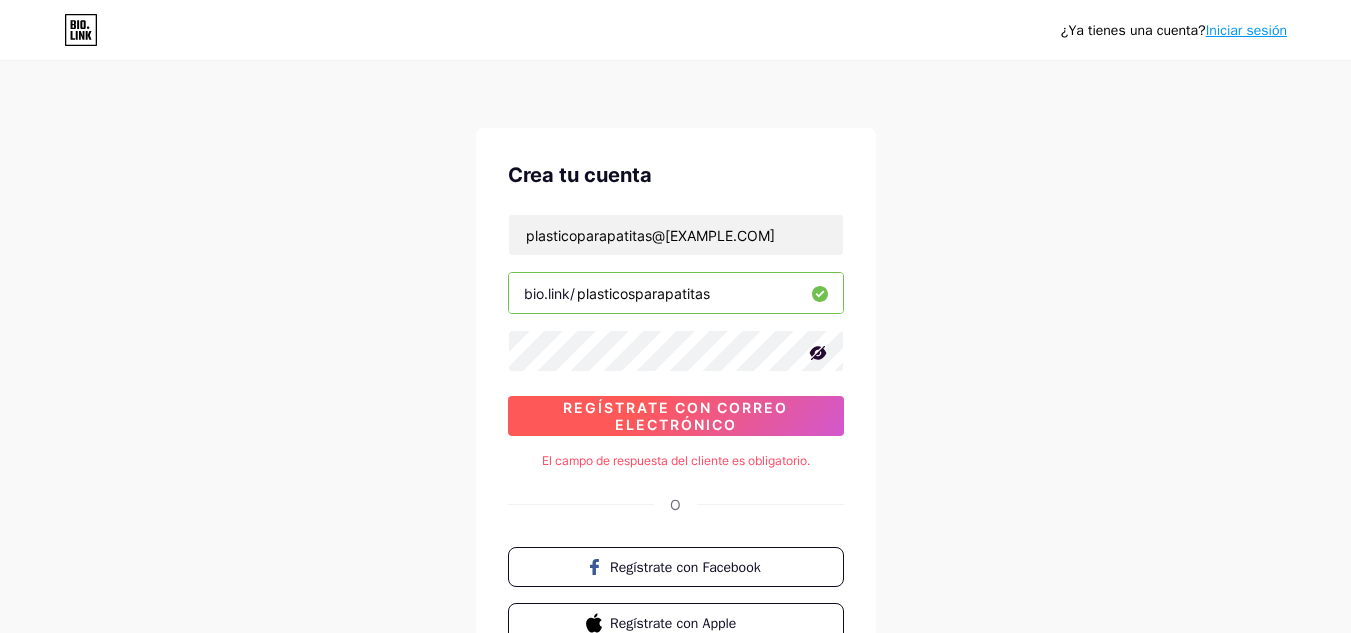 click on "Regístrate con correo electrónico" at bounding box center (675, 416) 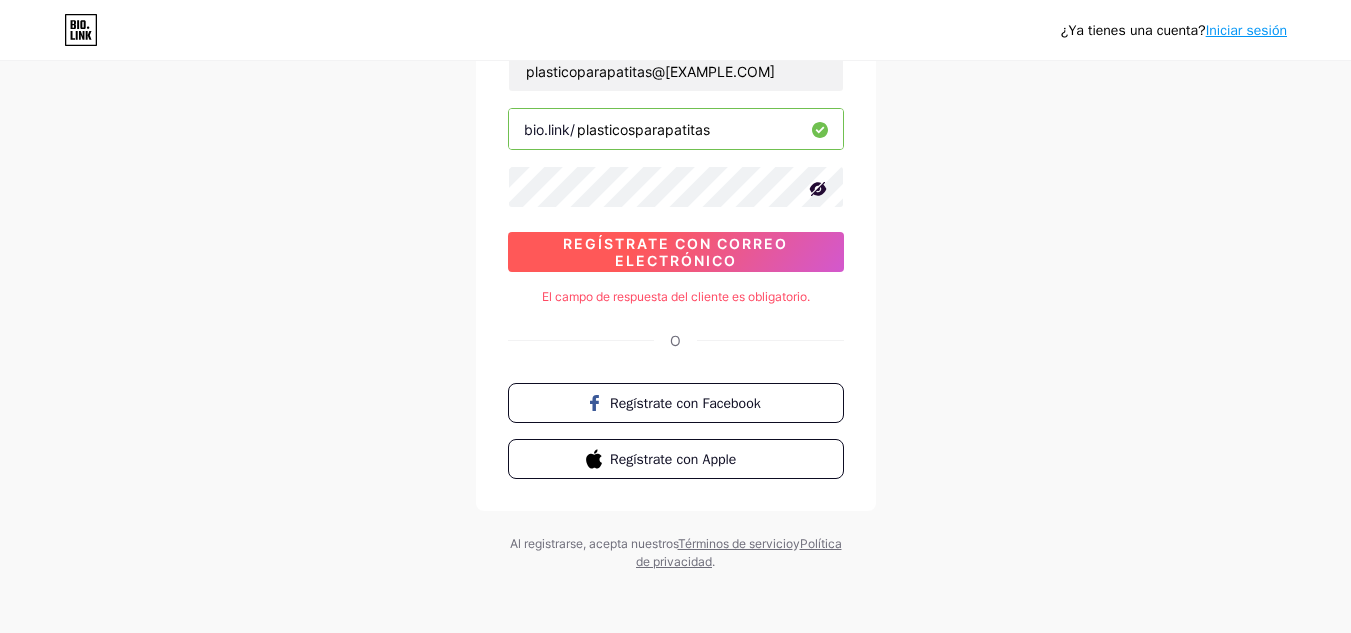 scroll, scrollTop: 166, scrollLeft: 0, axis: vertical 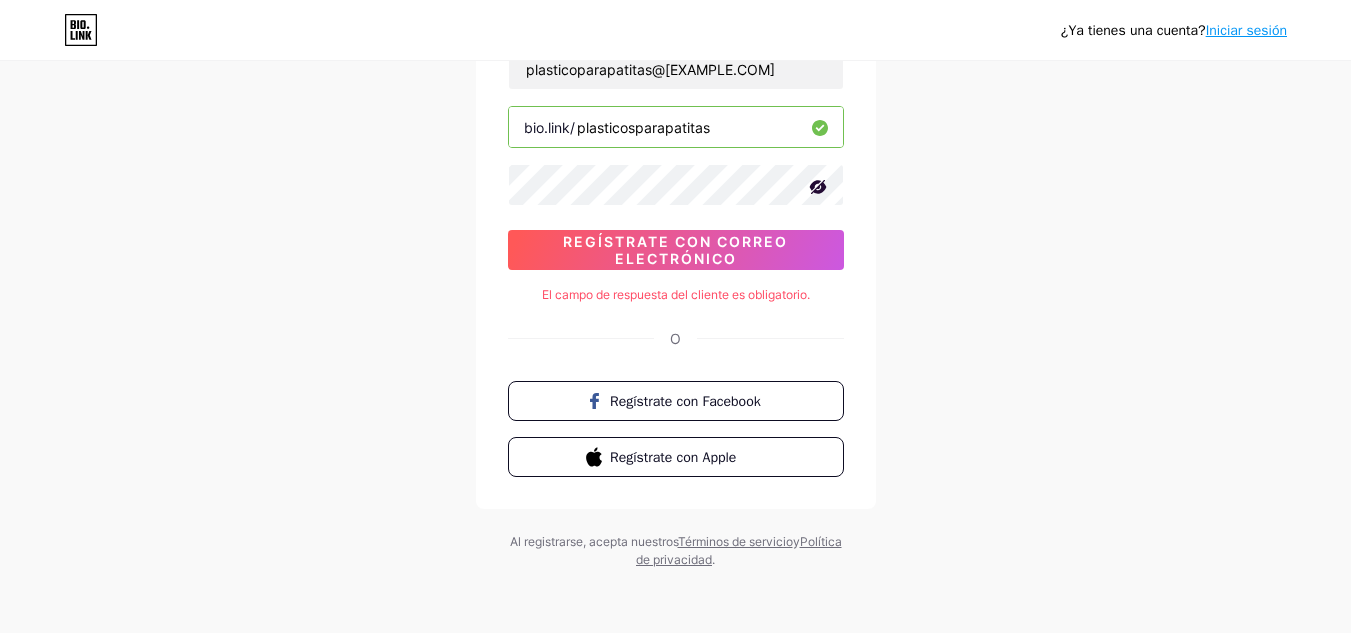 click on "plasticosparapatitas" at bounding box center [676, 127] 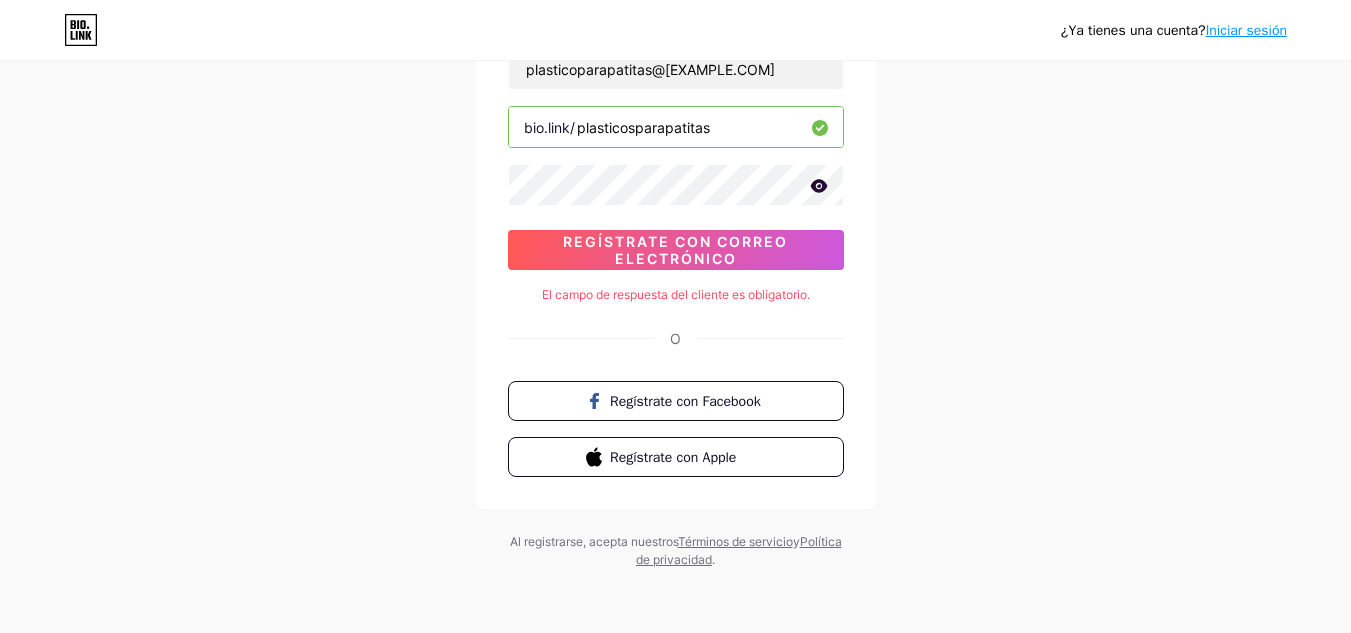 click on "Crea tu cuenta     plasticoparapatitas@gmail.com     bio.link/   plasticosparapatitas                     Regístrate con correo electrónico     El campo de respuesta del cliente es obligatorio.     O       Regístrate con Facebook
Regístrate con Apple" at bounding box center (676, 235) 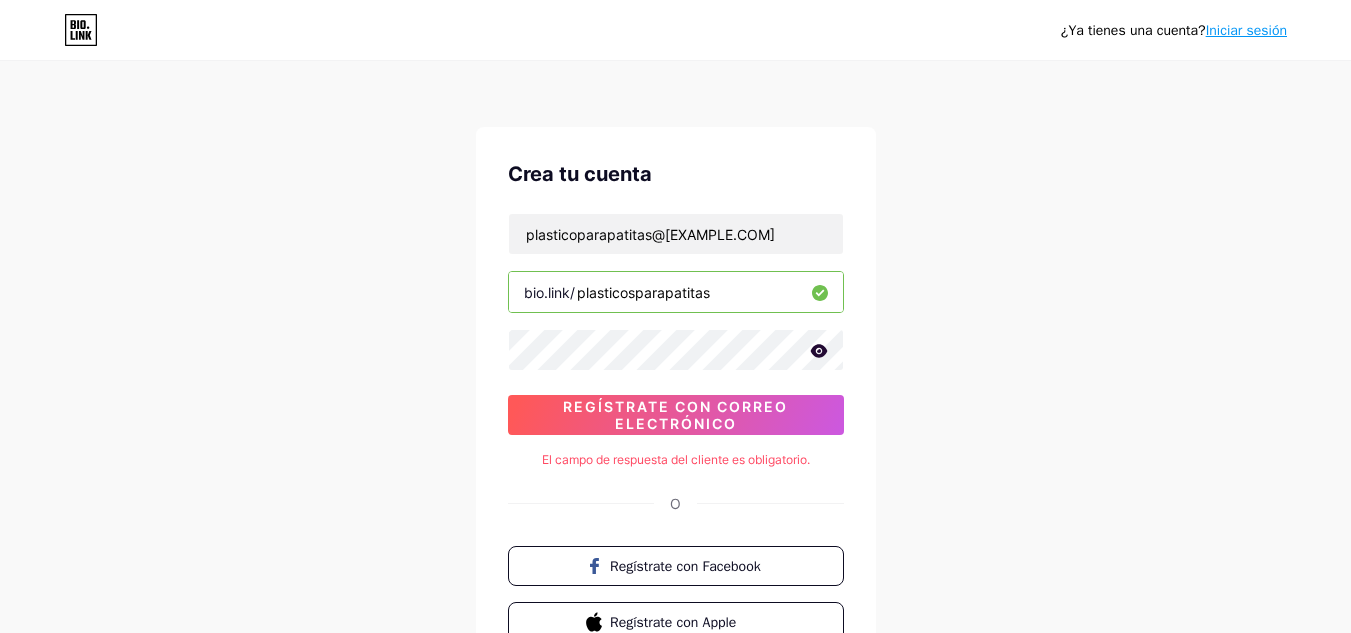 scroll, scrollTop: 0, scrollLeft: 0, axis: both 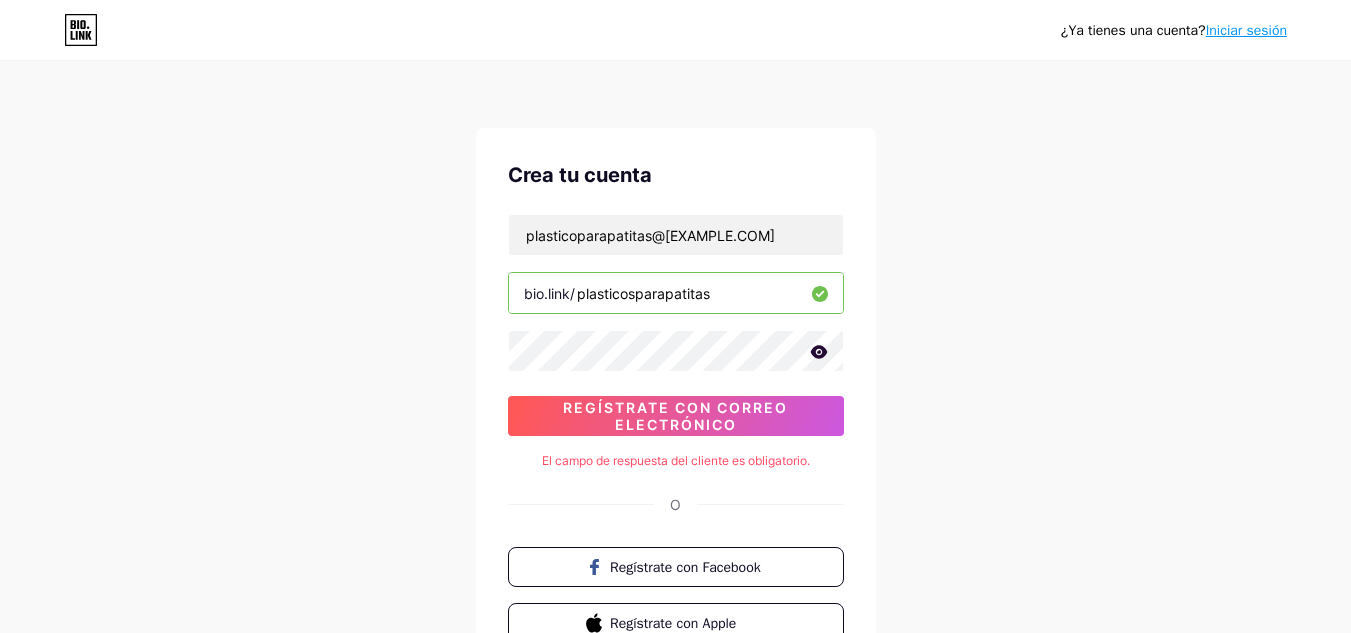 click on "O" at bounding box center (675, 504) 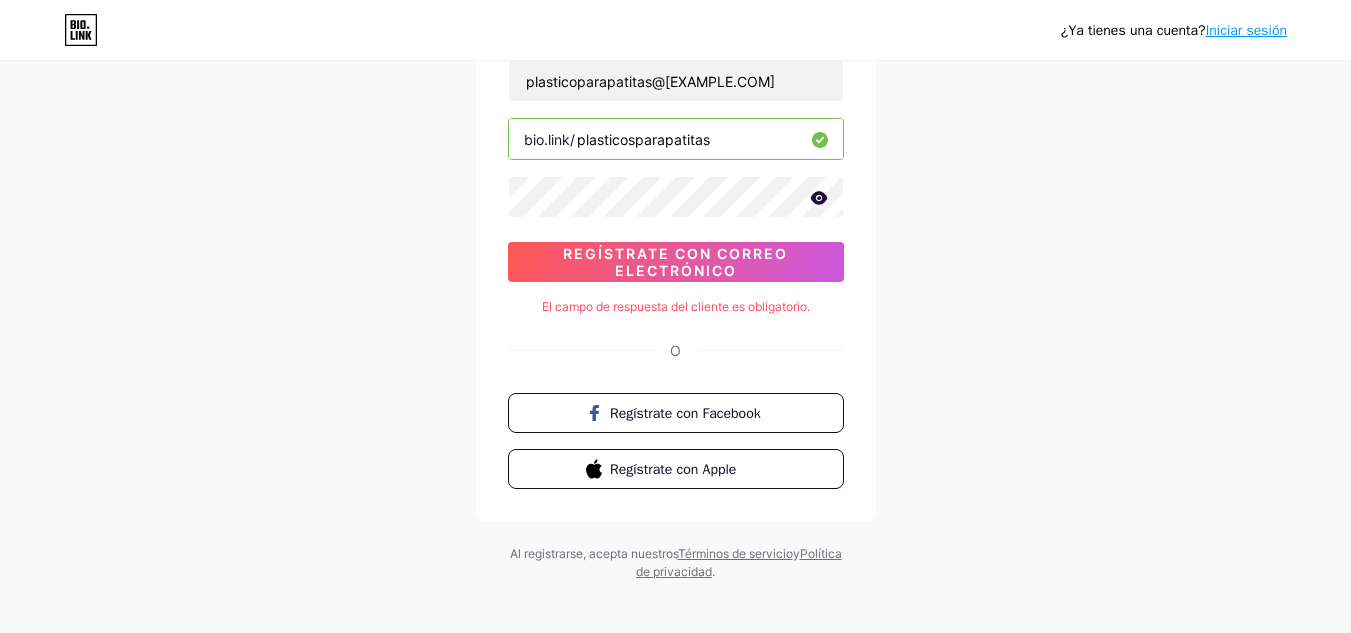 scroll, scrollTop: 166, scrollLeft: 0, axis: vertical 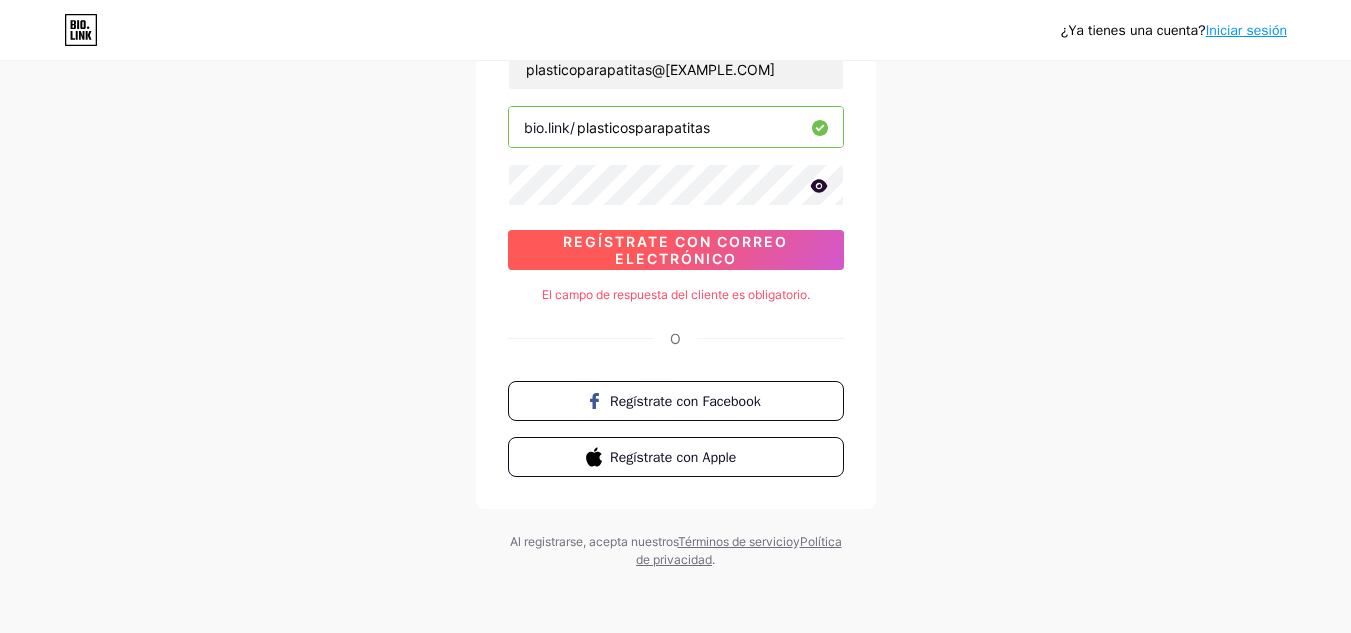 click on "Regístrate con correo electrónico" at bounding box center [675, 250] 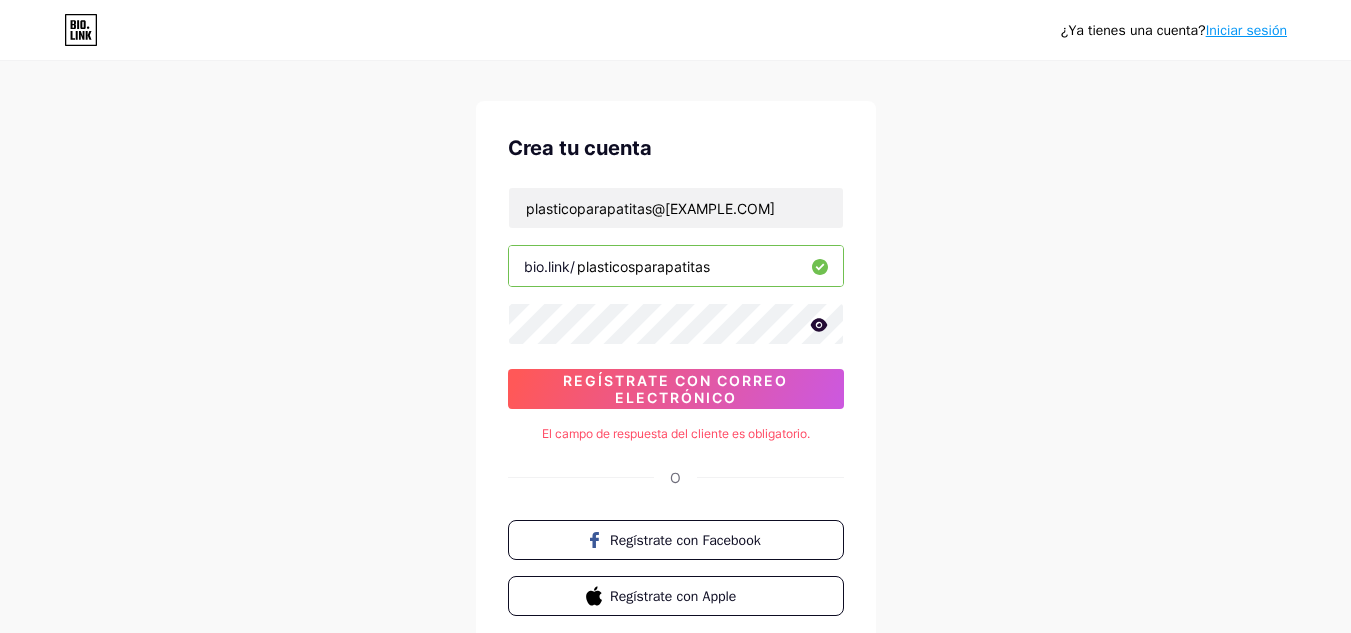 scroll, scrollTop: 0, scrollLeft: 0, axis: both 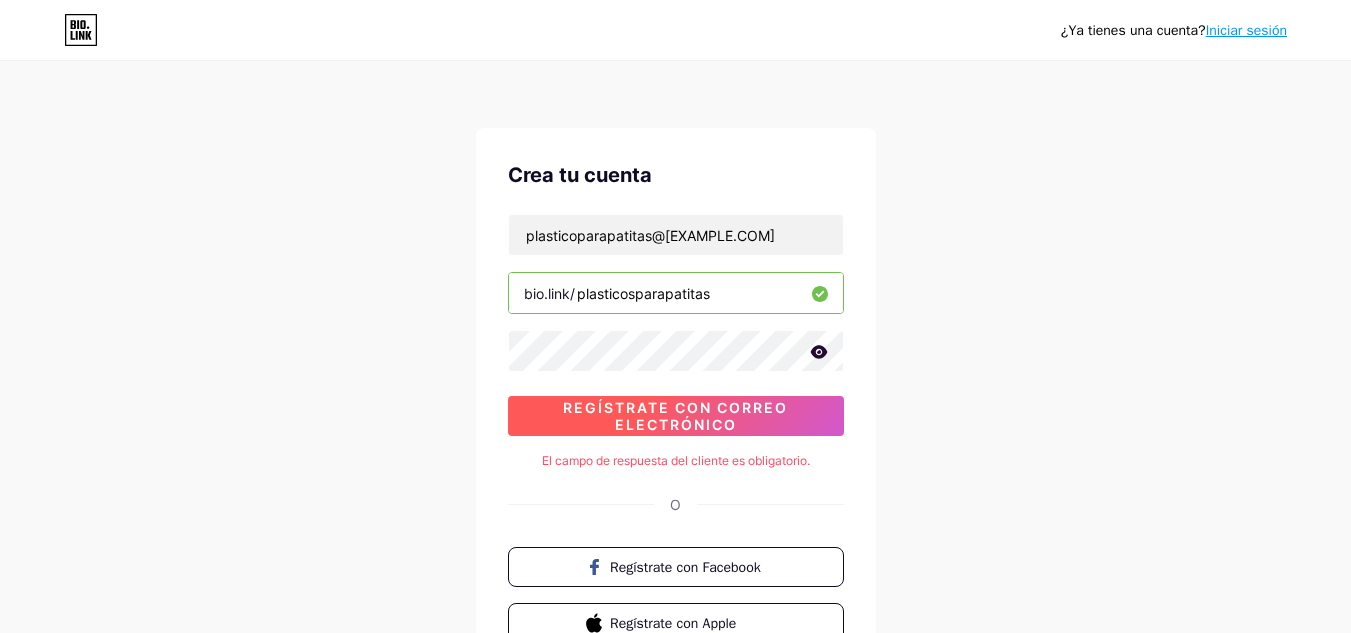 click on "Regístrate con correo electrónico" at bounding box center (675, 416) 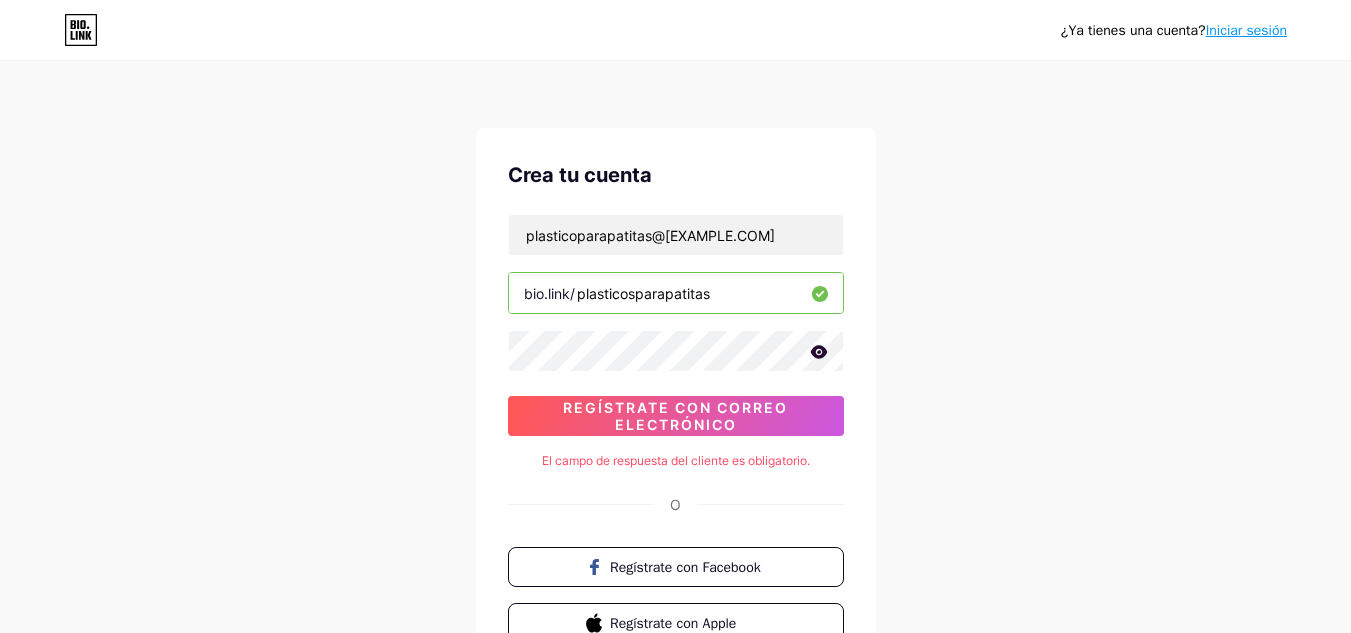 click on "Iniciar sesión" at bounding box center [1246, 30] 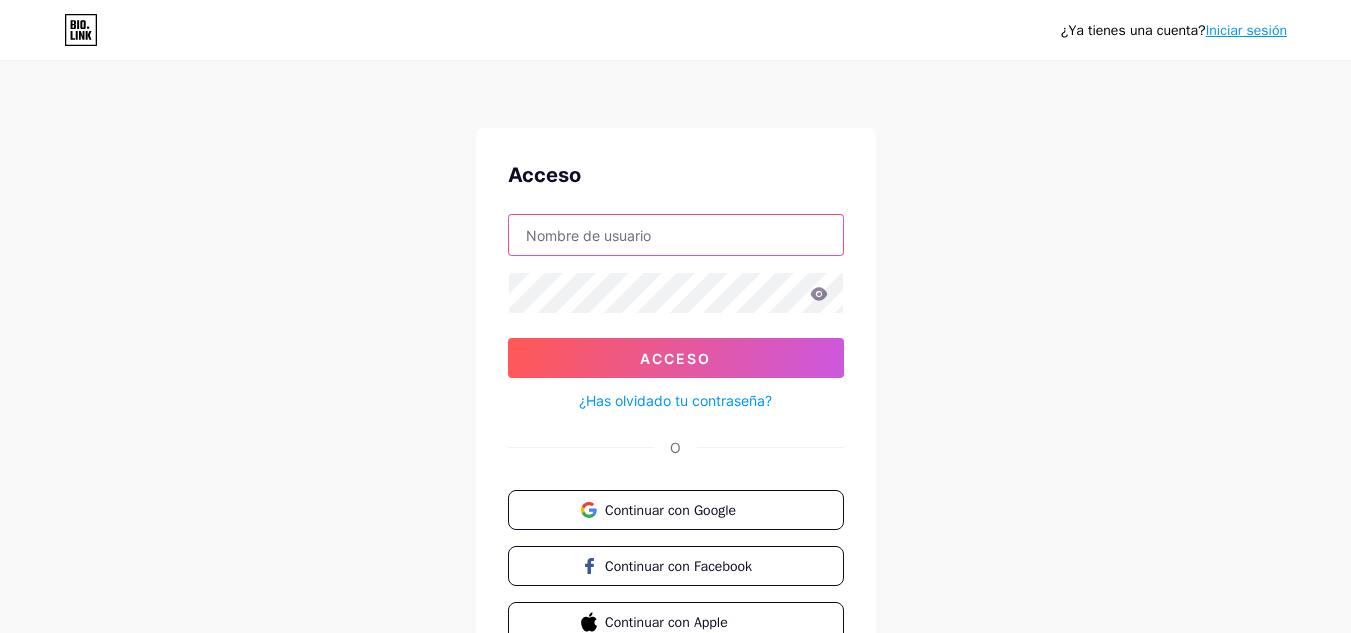 click at bounding box center [676, 235] 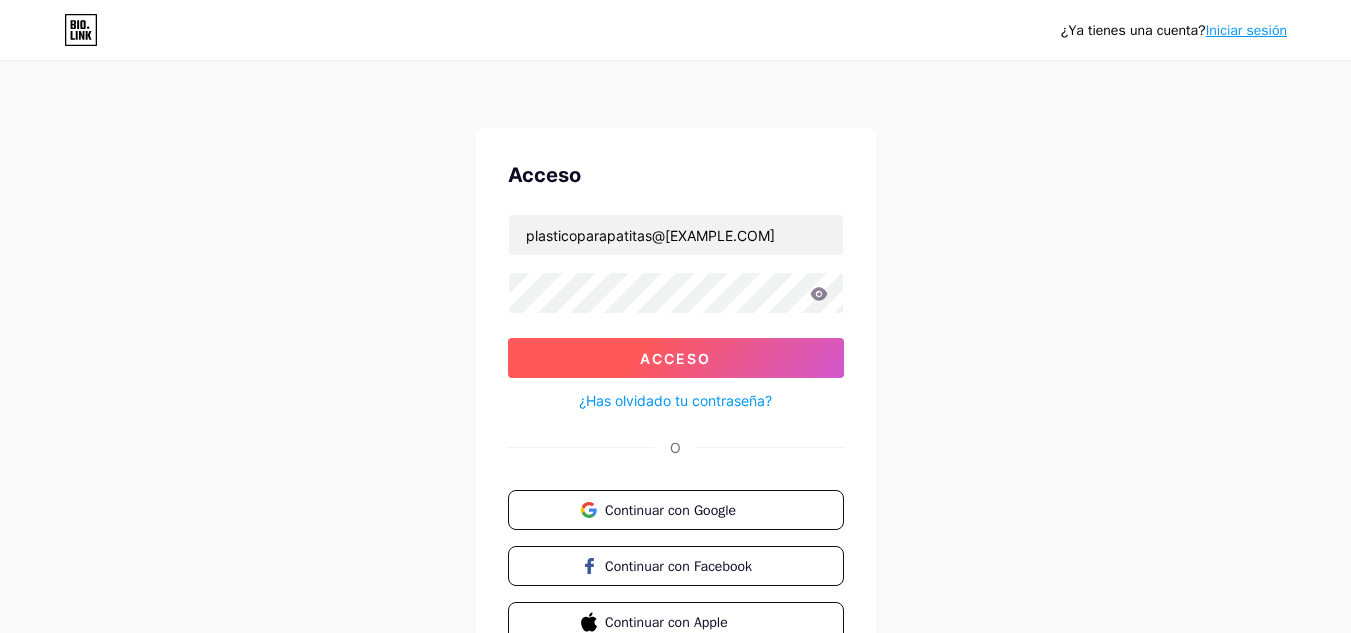 click on "Acceso" at bounding box center (676, 358) 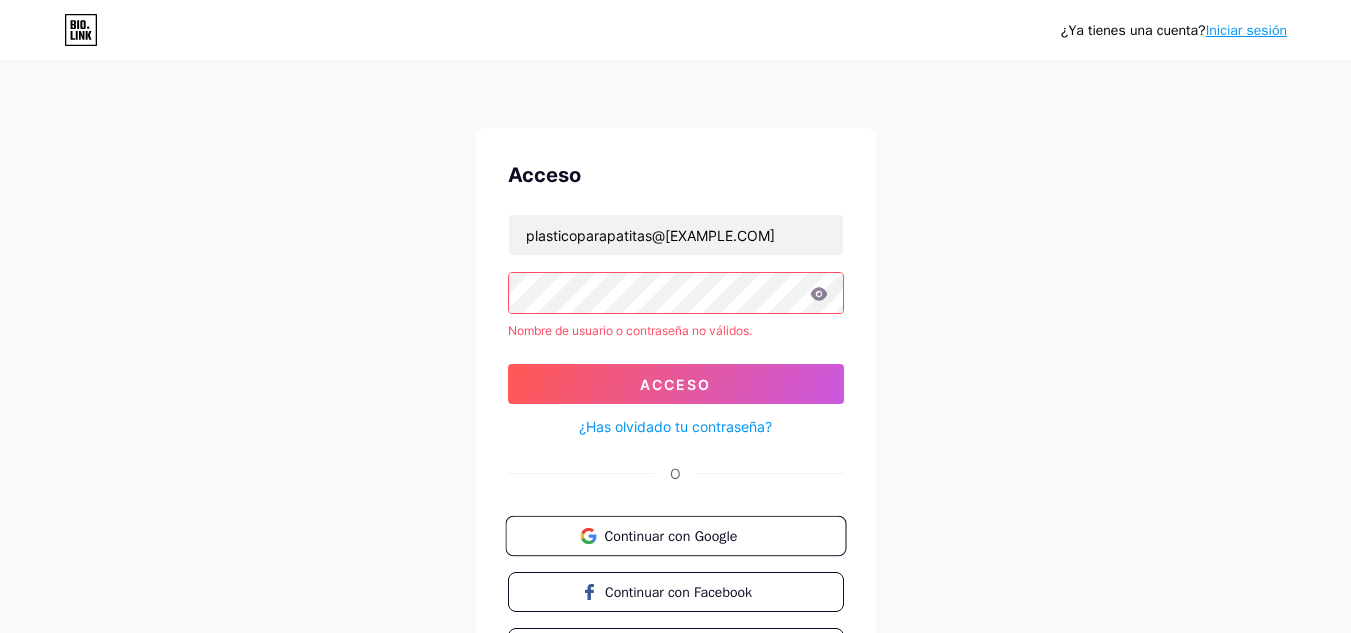 click on "Continuar con Google" at bounding box center [675, 536] 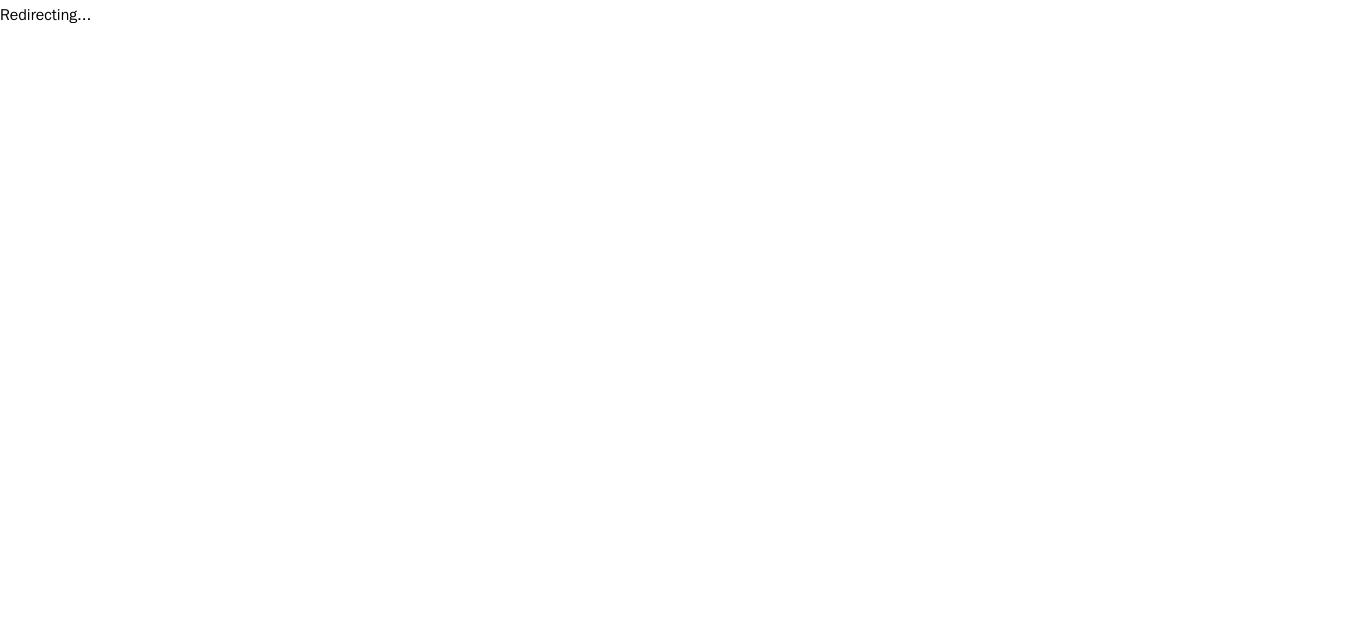 scroll, scrollTop: 0, scrollLeft: 0, axis: both 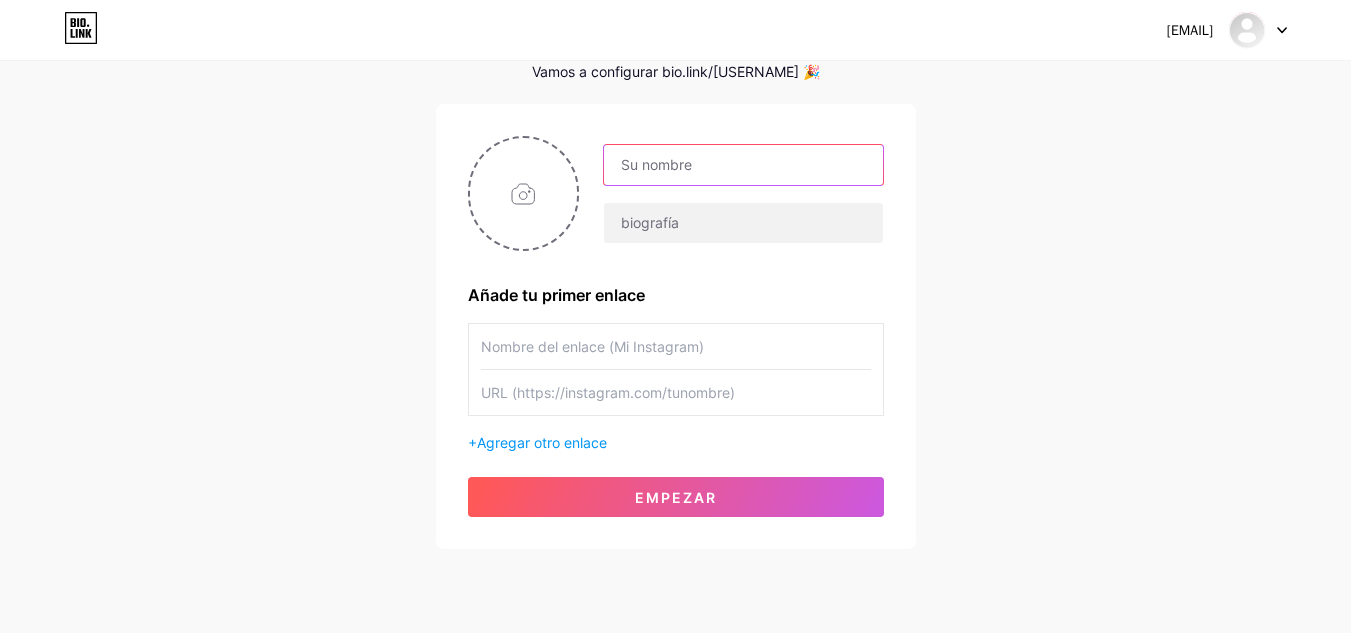 click at bounding box center [743, 165] 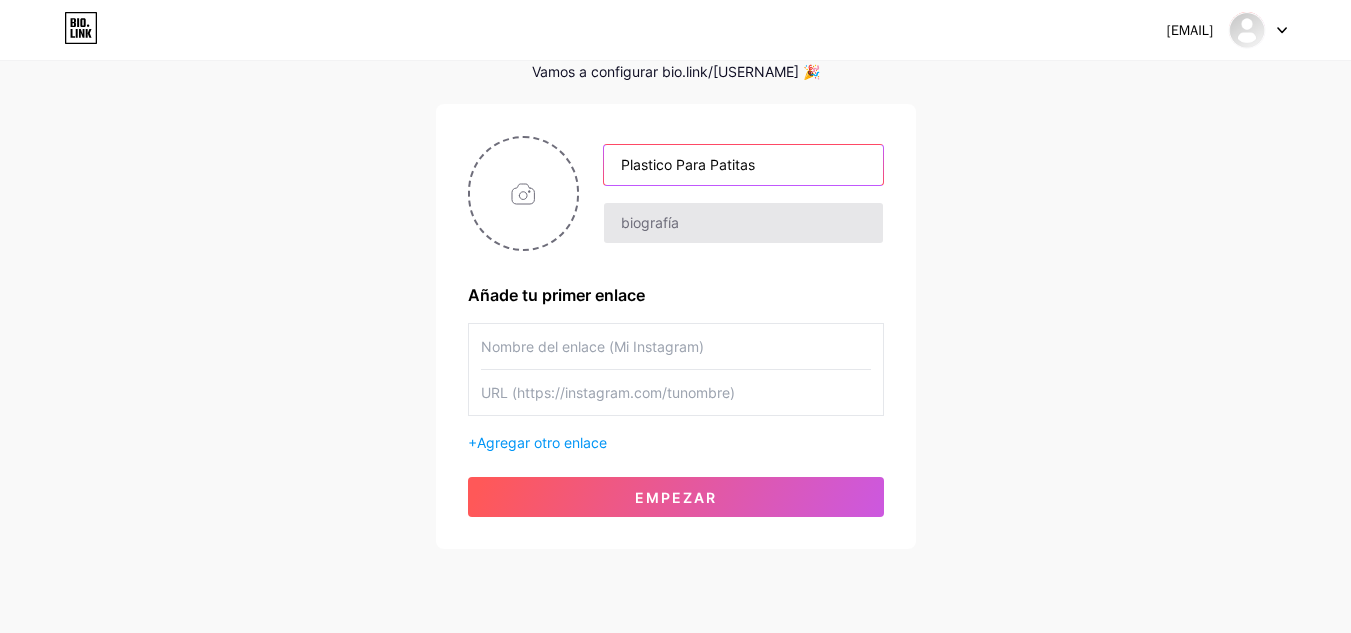 type on "Plastico Para Patitas" 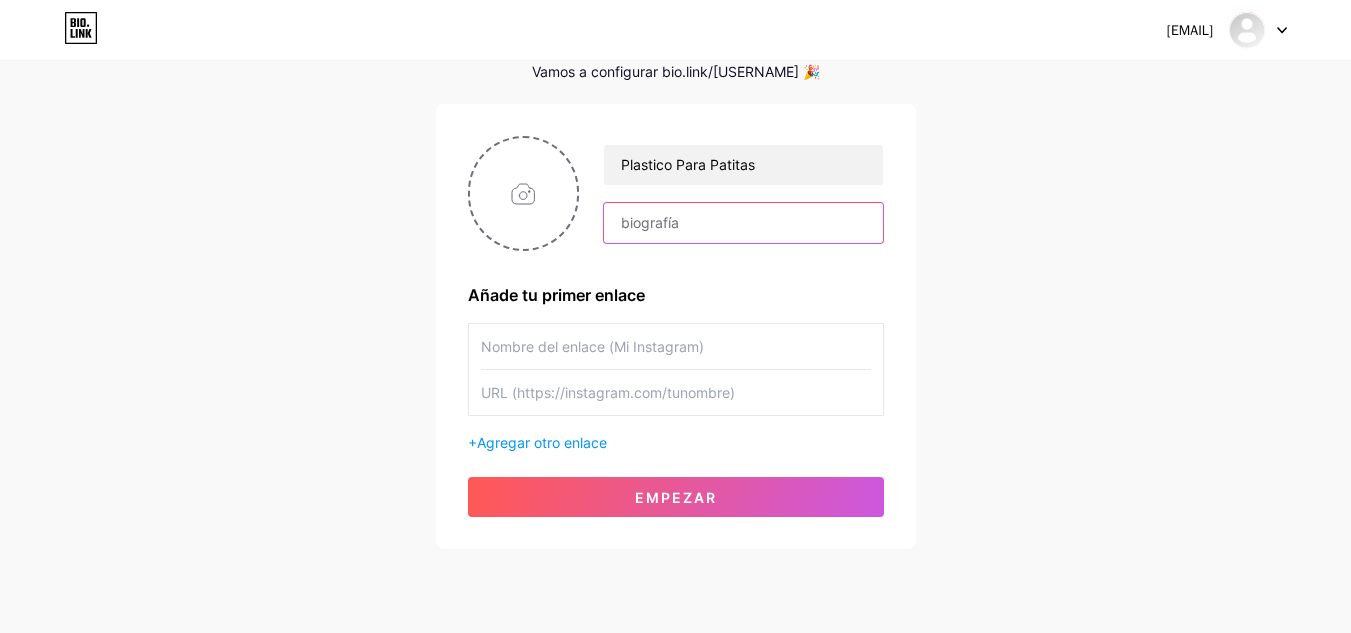 click at bounding box center (743, 223) 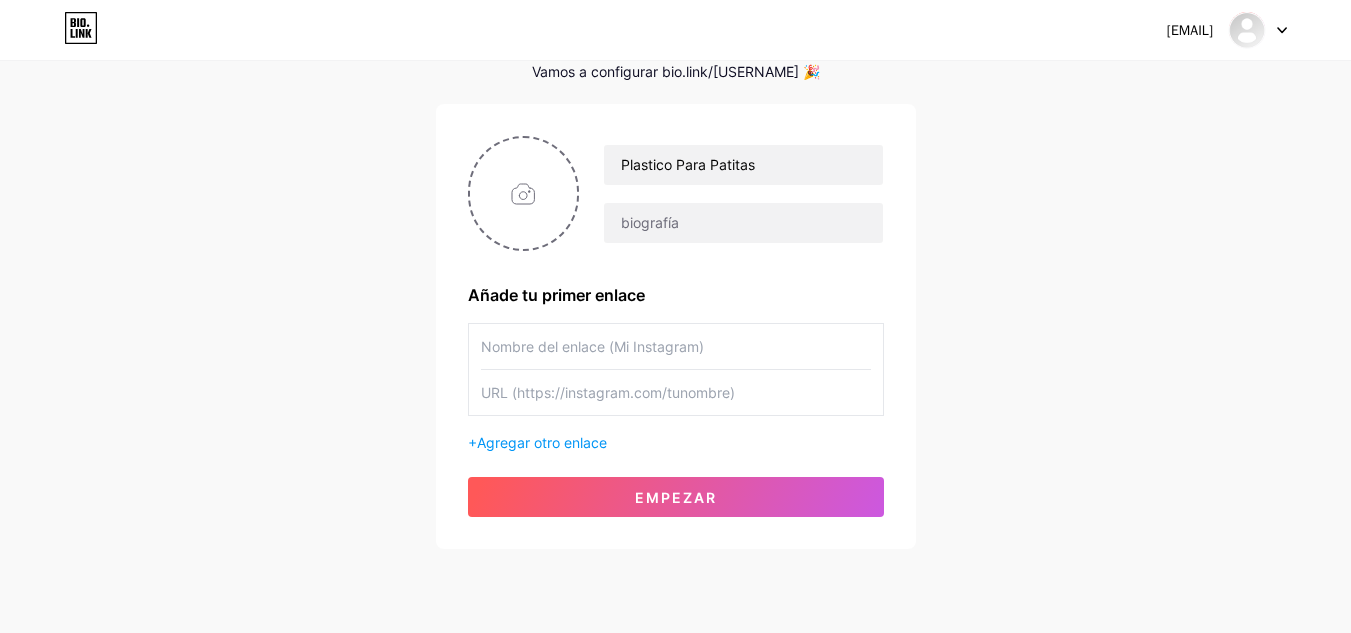 click at bounding box center [676, 346] 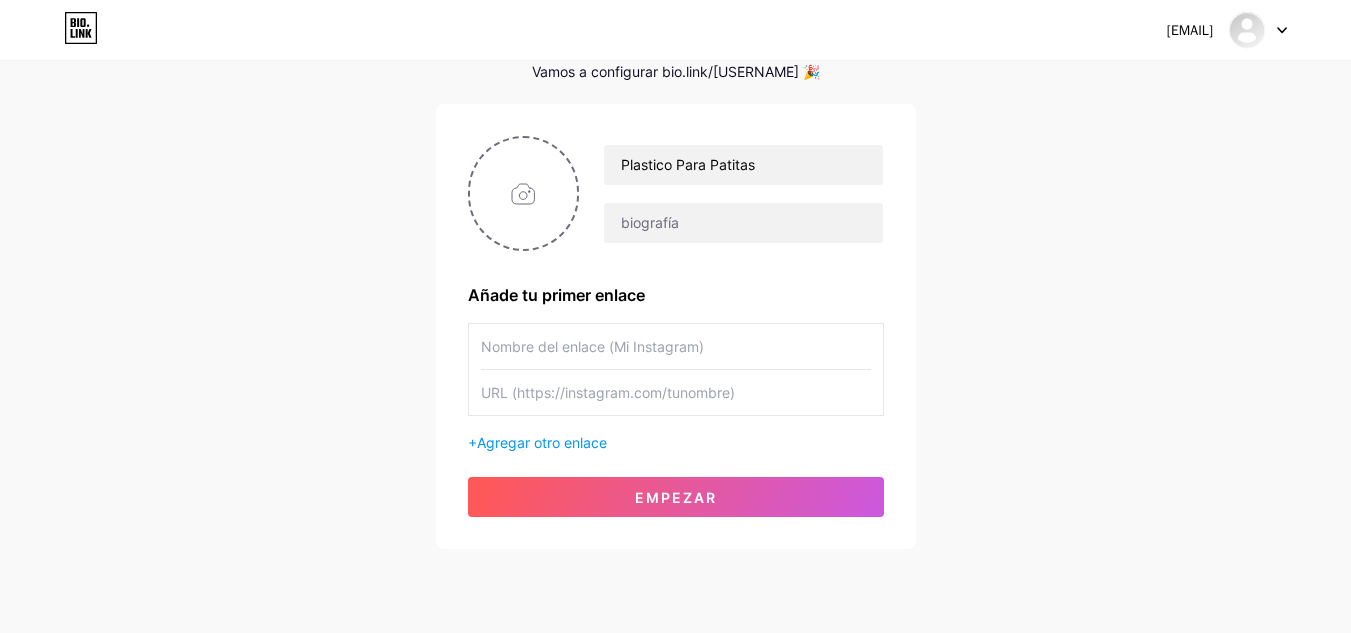 paste on "https://www.instagram.com/[USERNAME]?igsh=c284ZGlwaDI1aXJr" 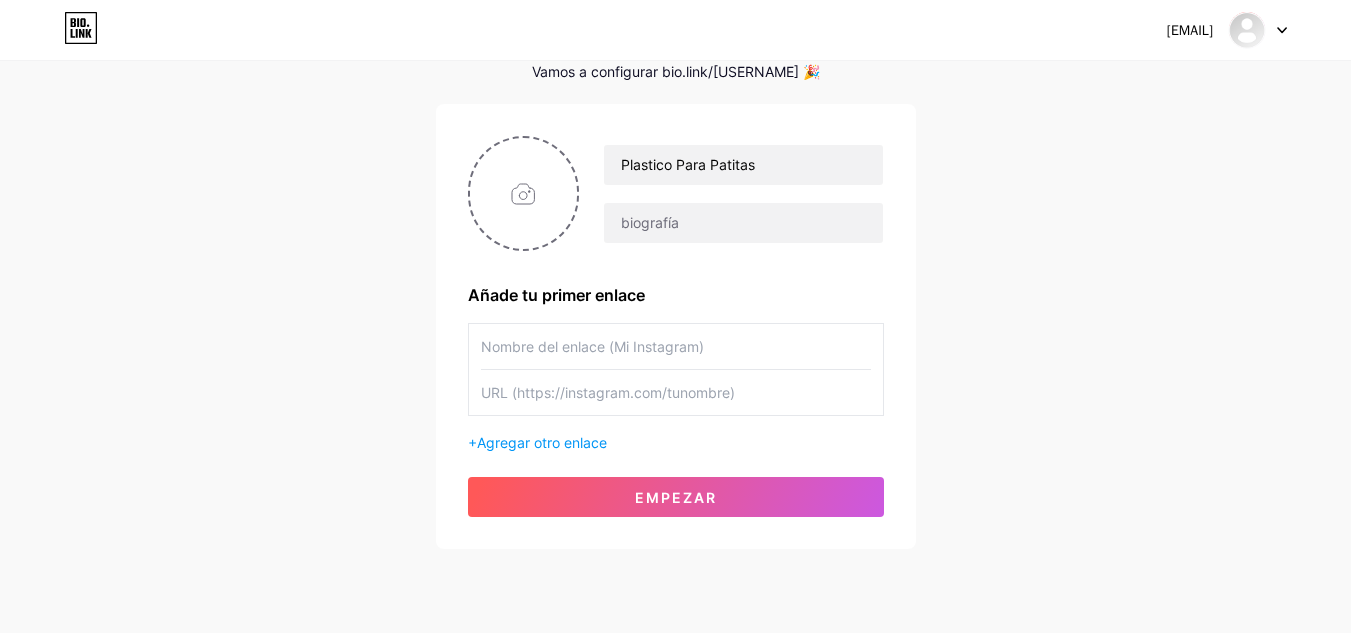 type on "https://www.instagram.com/[USERNAME]?igsh=c284ZGlwaDI1aXJr" 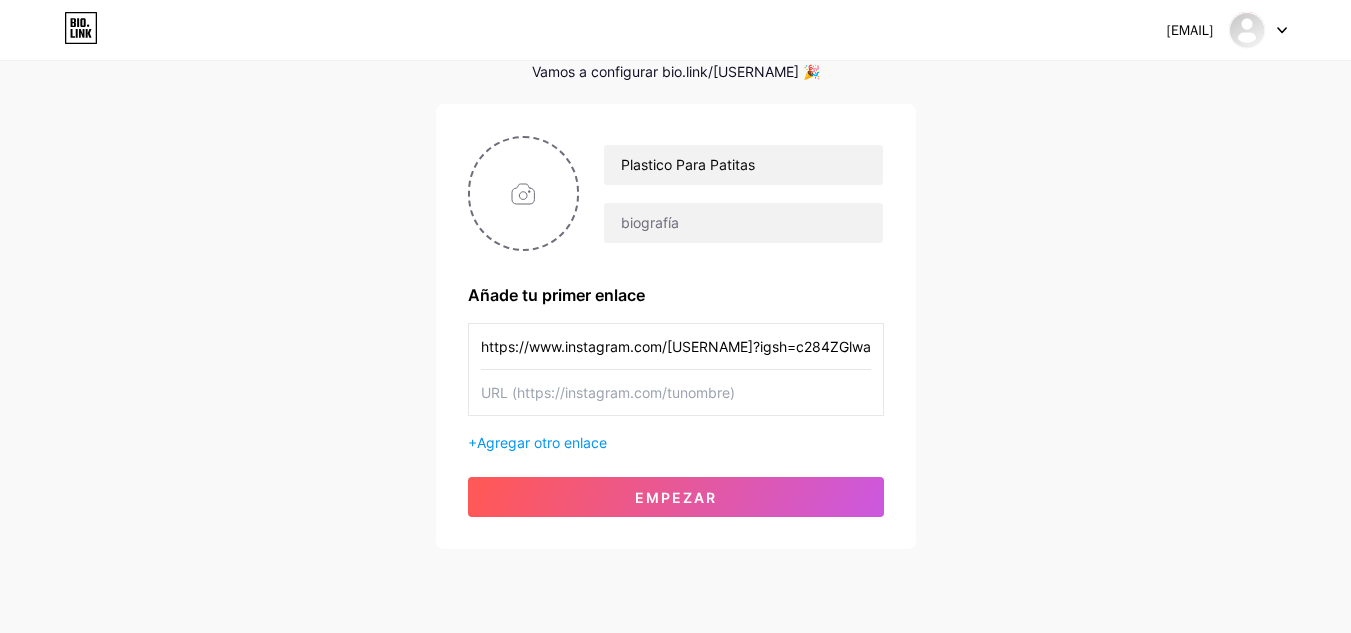 scroll, scrollTop: 0, scrollLeft: 88, axis: horizontal 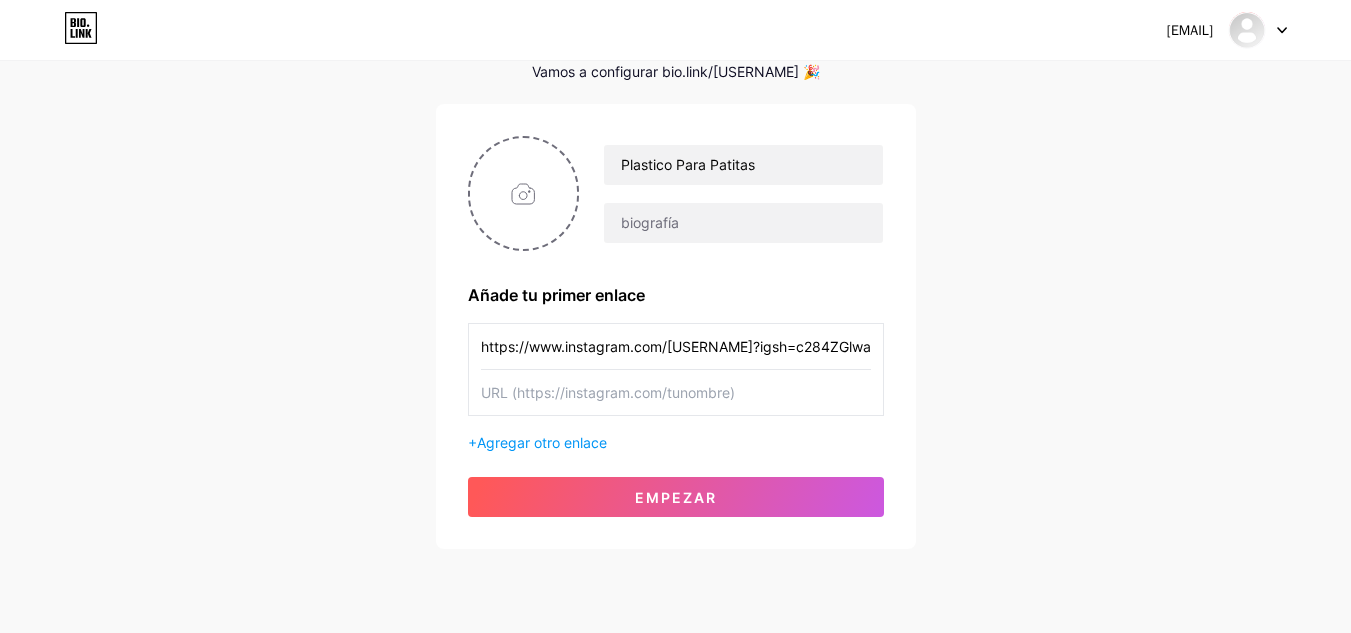 drag, startPoint x: 868, startPoint y: 347, endPoint x: 156, endPoint y: 354, distance: 712.0344 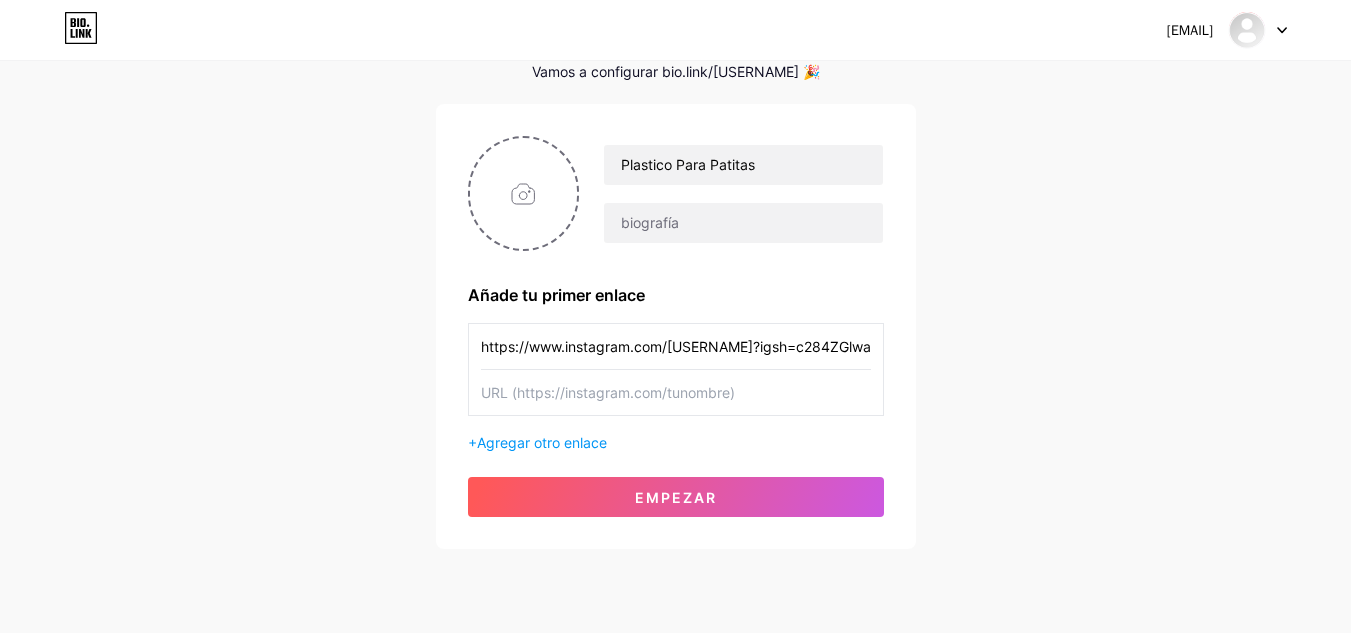 click on "[EMAIL]           Panel     Cerrar sesión   Configura tu página   Vamos a configurar bio.link/[USERNAME] 🎉               Plastico Para Patitas         Añade tu primer enlace   https://www.instagram.com/[USERNAME]?igsh=c284ZGlwaDI1aXJr
+  Agregar otro enlace     Empezar" at bounding box center [675, 256] 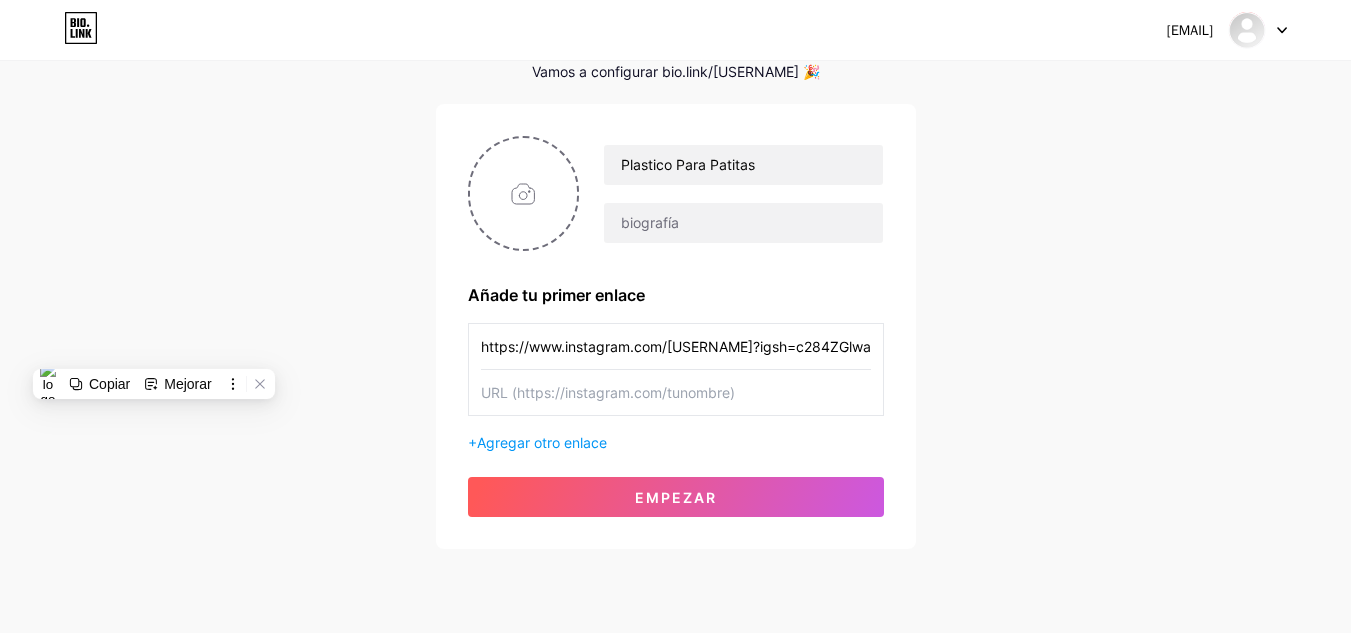 type 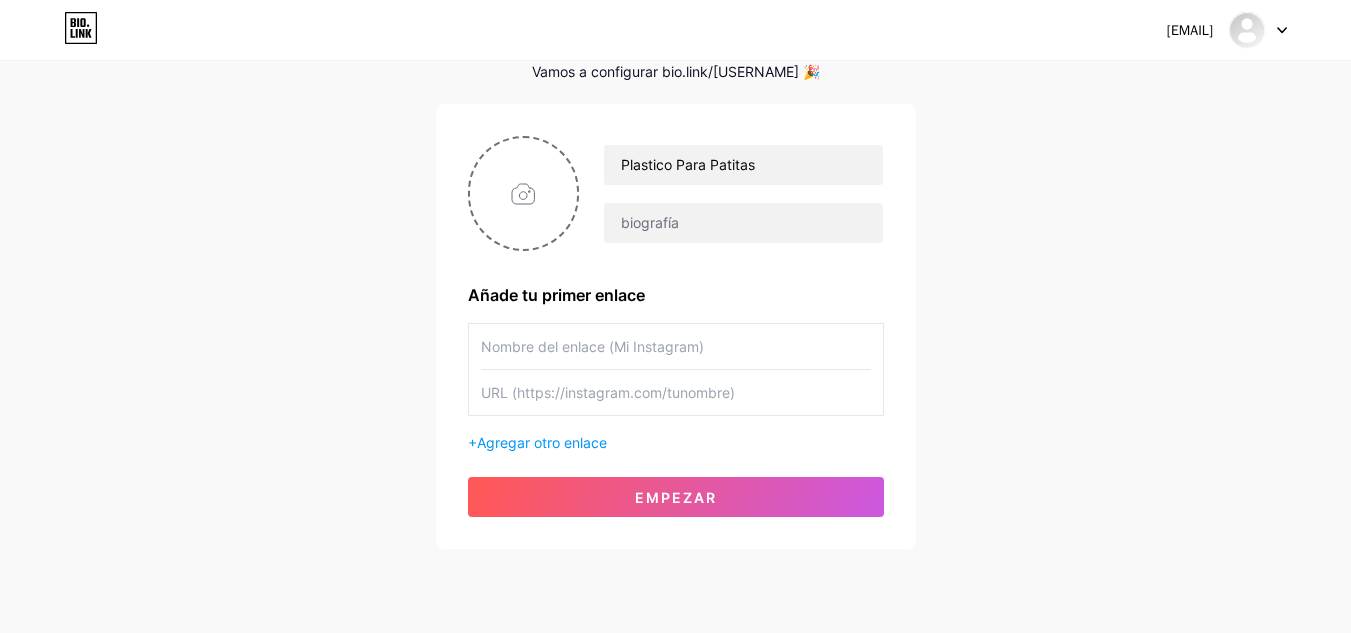 click at bounding box center (676, 392) 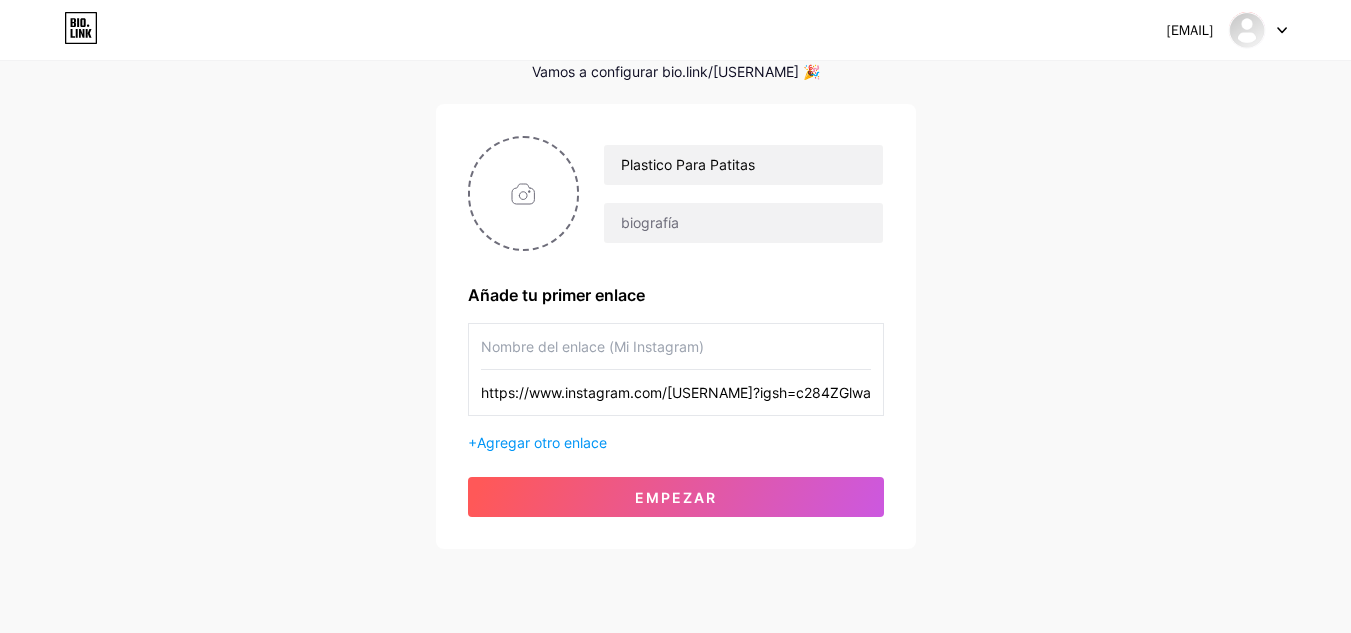 scroll, scrollTop: 0, scrollLeft: 88, axis: horizontal 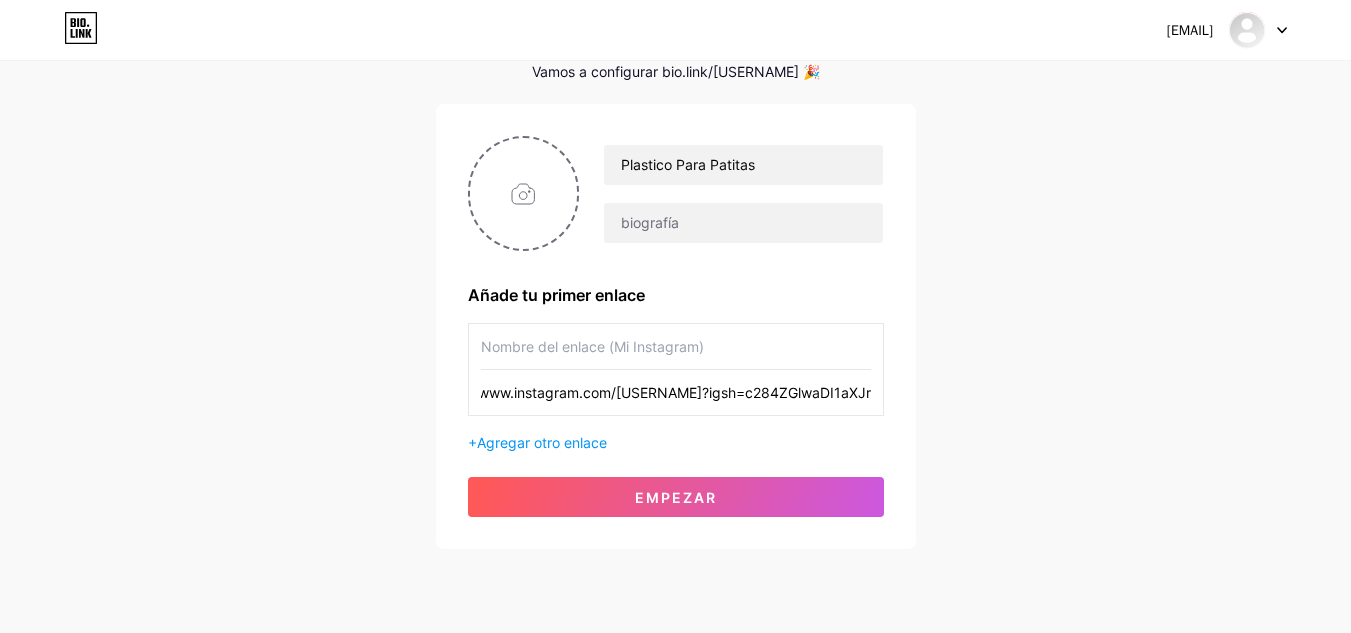 type on "https://www.instagram.com/[USERNAME]?igsh=c284ZGlwaDI1aXJr" 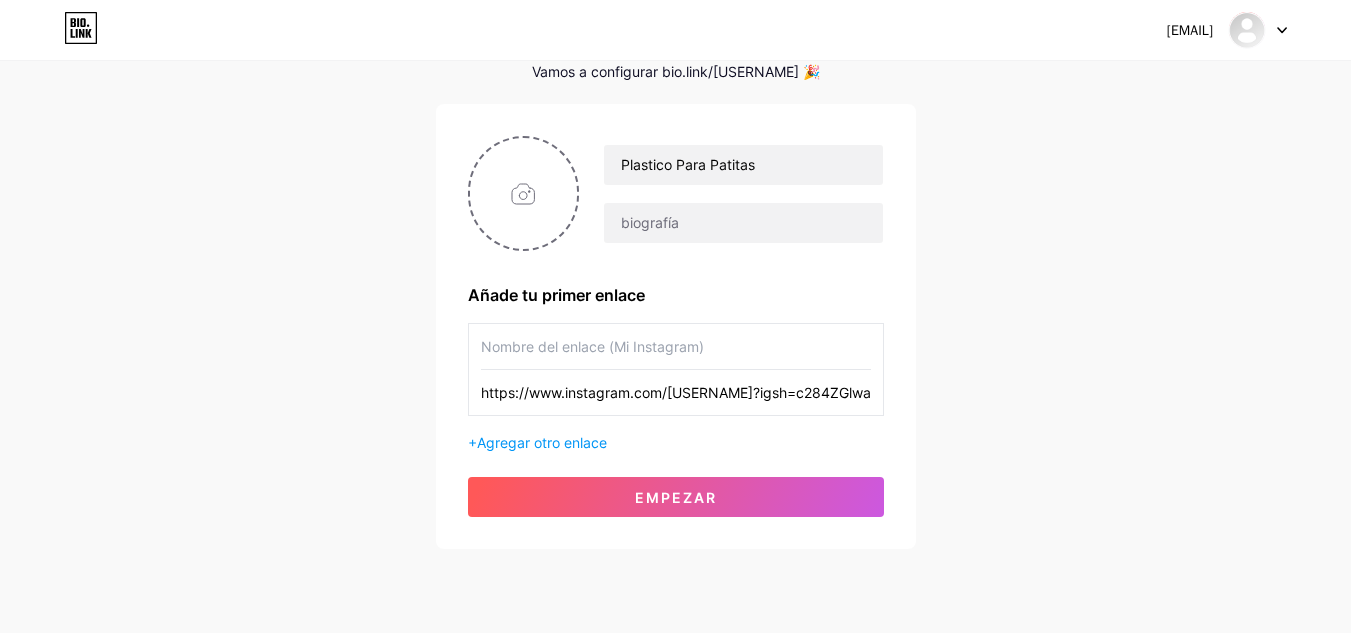 click at bounding box center [676, 346] 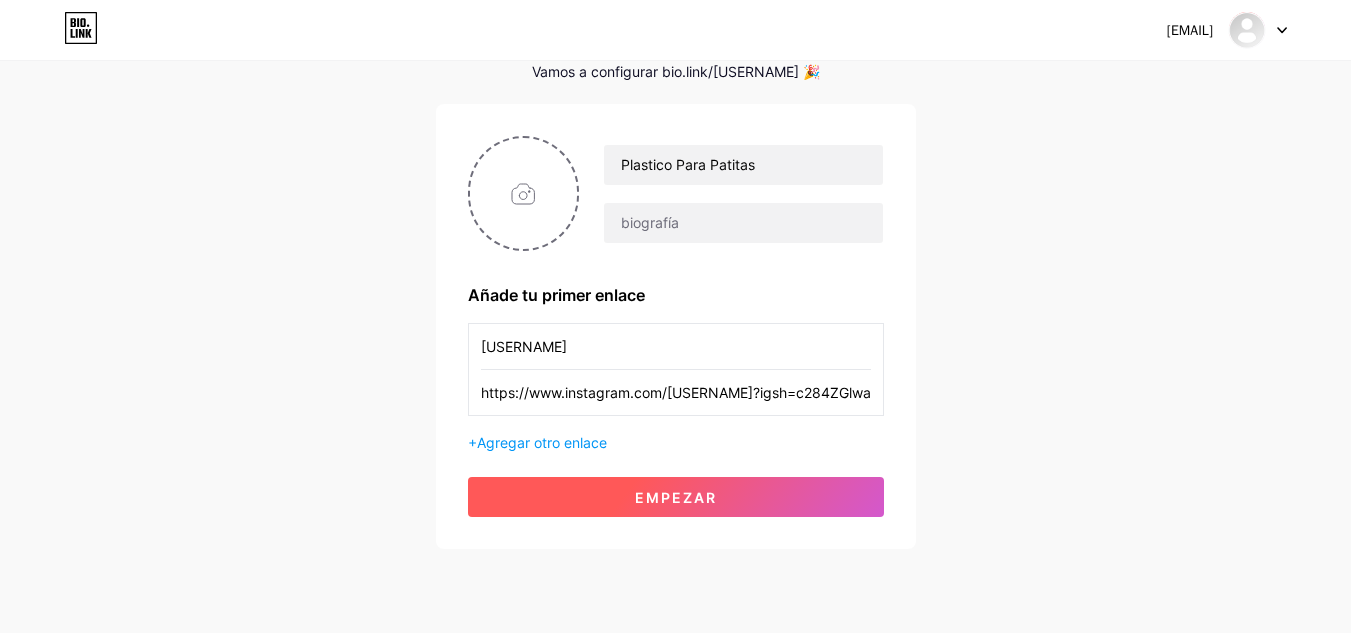 type on "[USERNAME]" 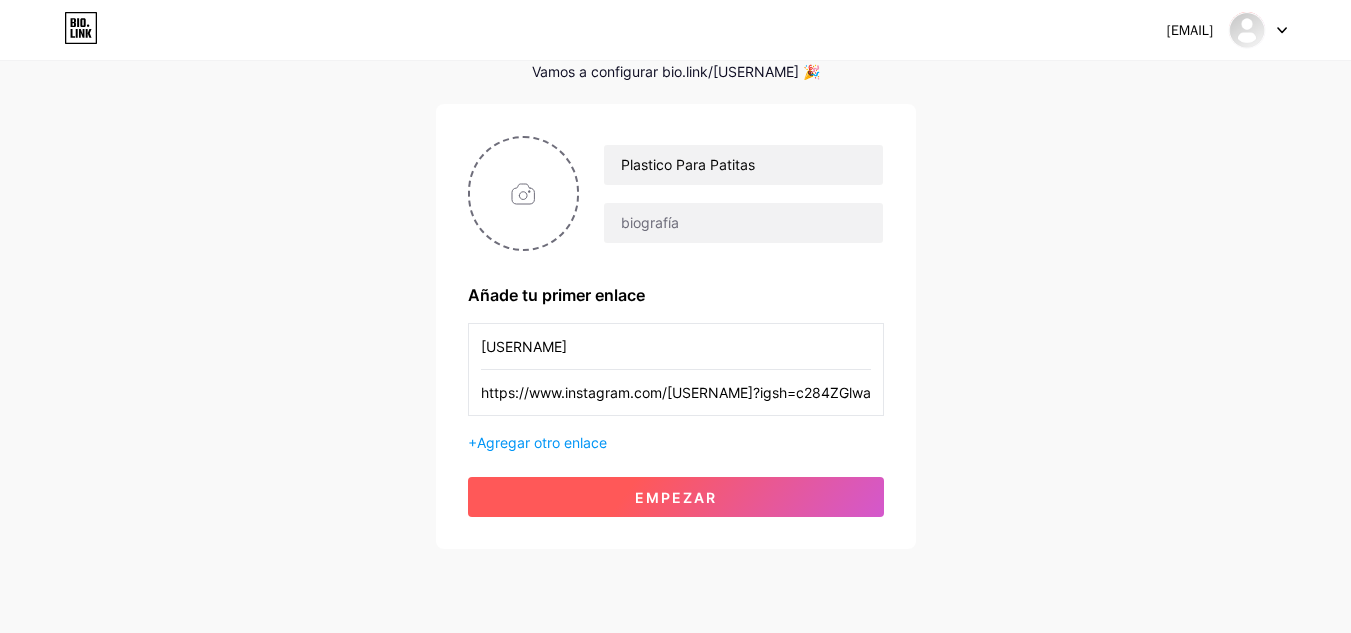 click on "Empezar" at bounding box center (676, 497) 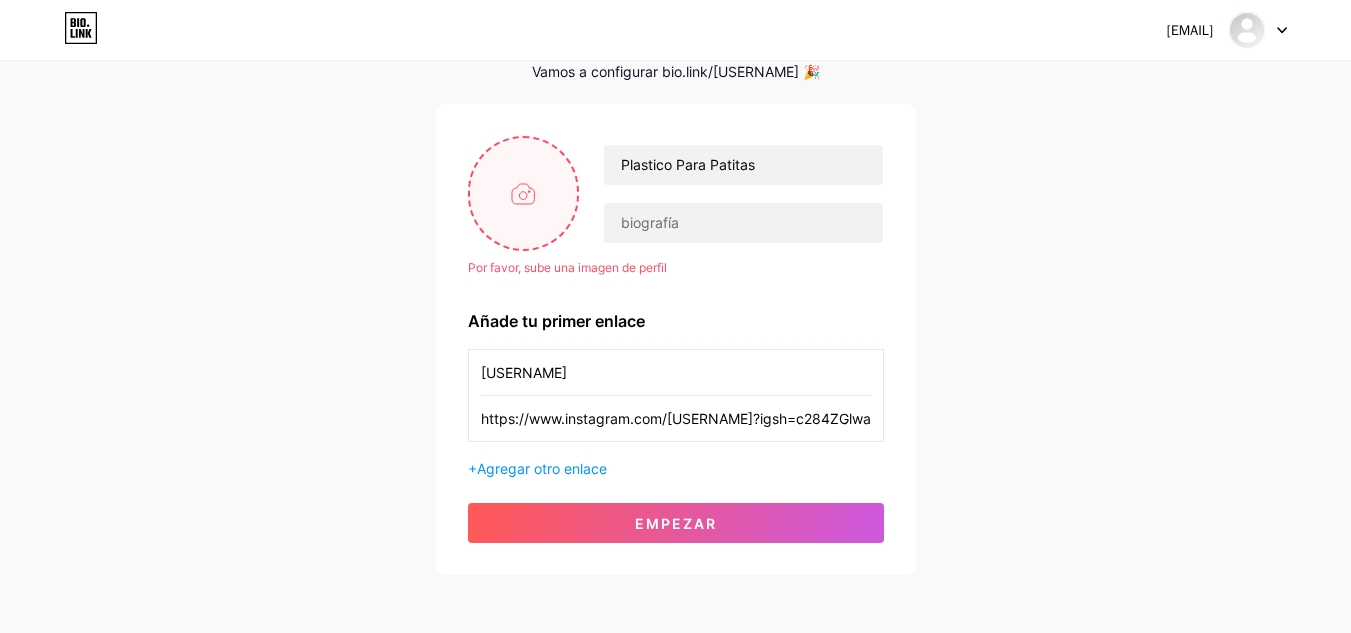 click at bounding box center (524, 193) 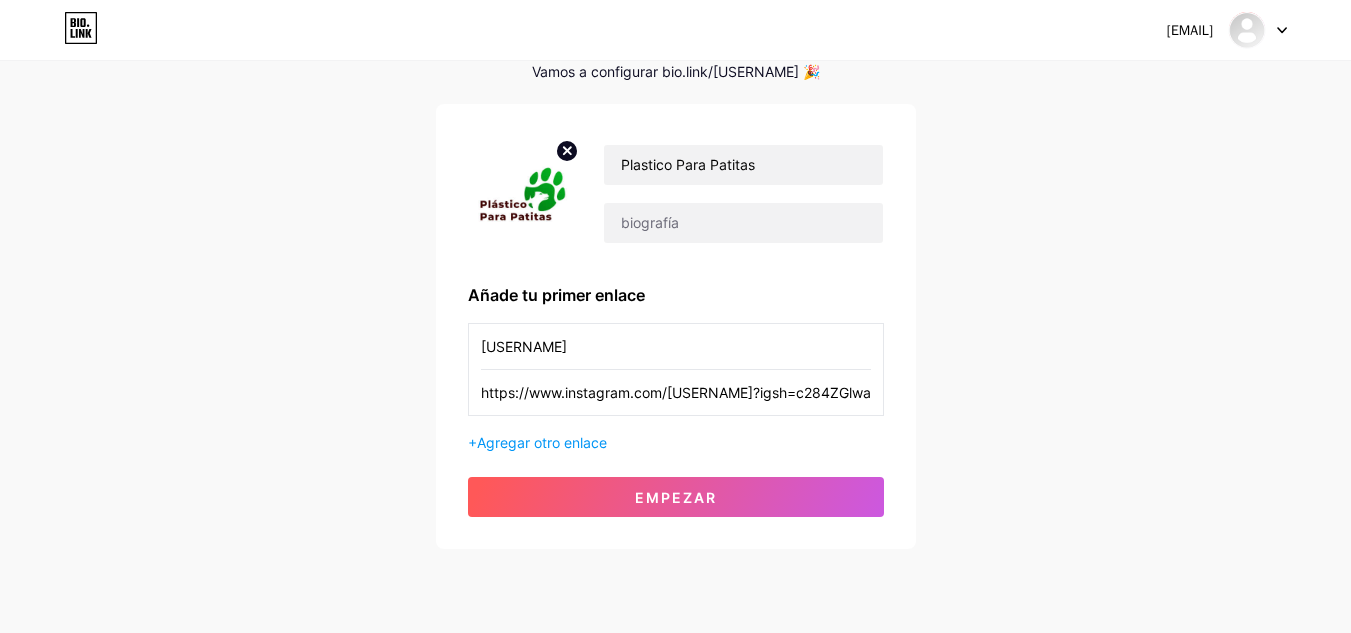 click on "[EMAIL]           Panel     Cerrar sesión   Configura tu página   Vamos a configurar bio.link/[USERNAME] 🎉               Plastico Para Patitas         Añade tu primer enlace   [USERNAME]   https://www.instagram.com/[USERNAME]?igsh=c284ZGlwaDI1aXJr
+  Agregar otro enlace     Empezar" at bounding box center (675, 256) 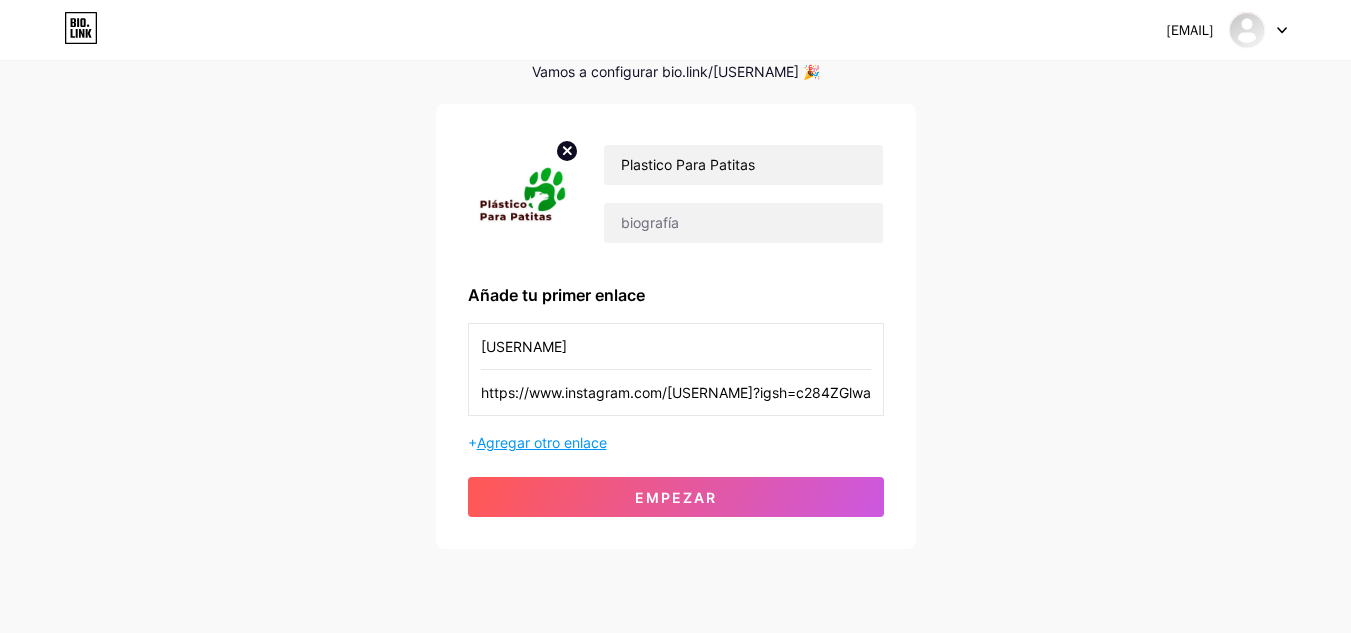 click on "Agregar otro enlace" at bounding box center [542, 442] 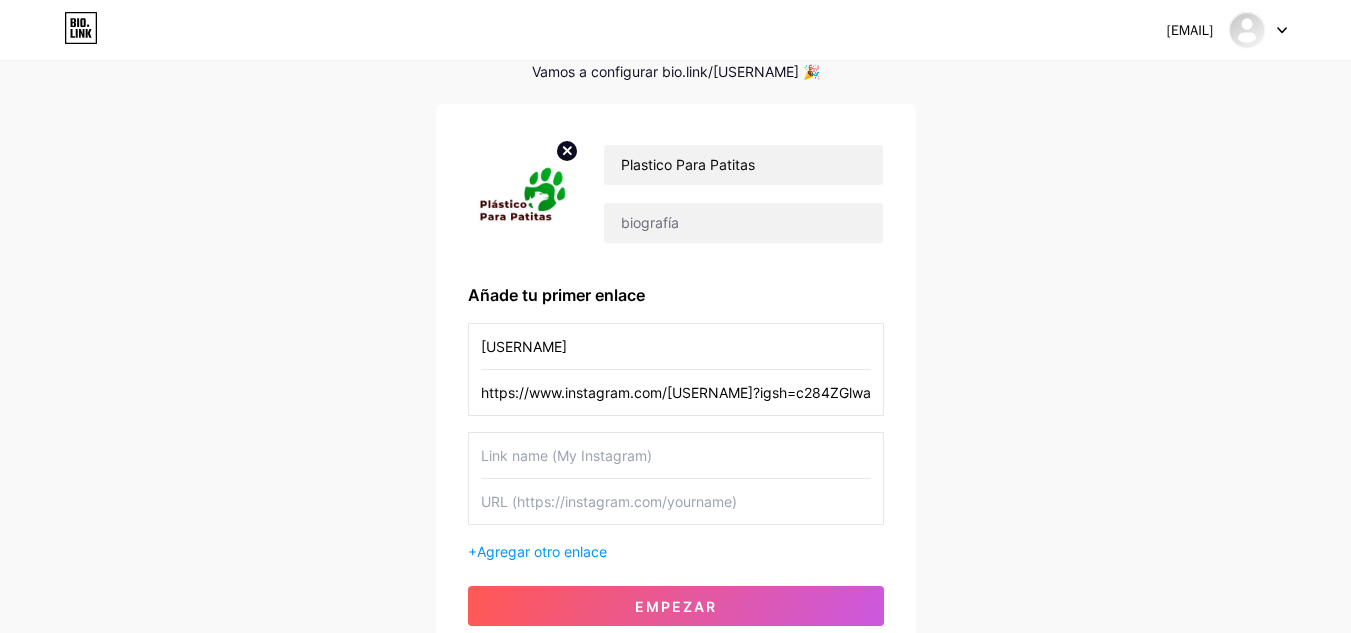 click at bounding box center (676, 455) 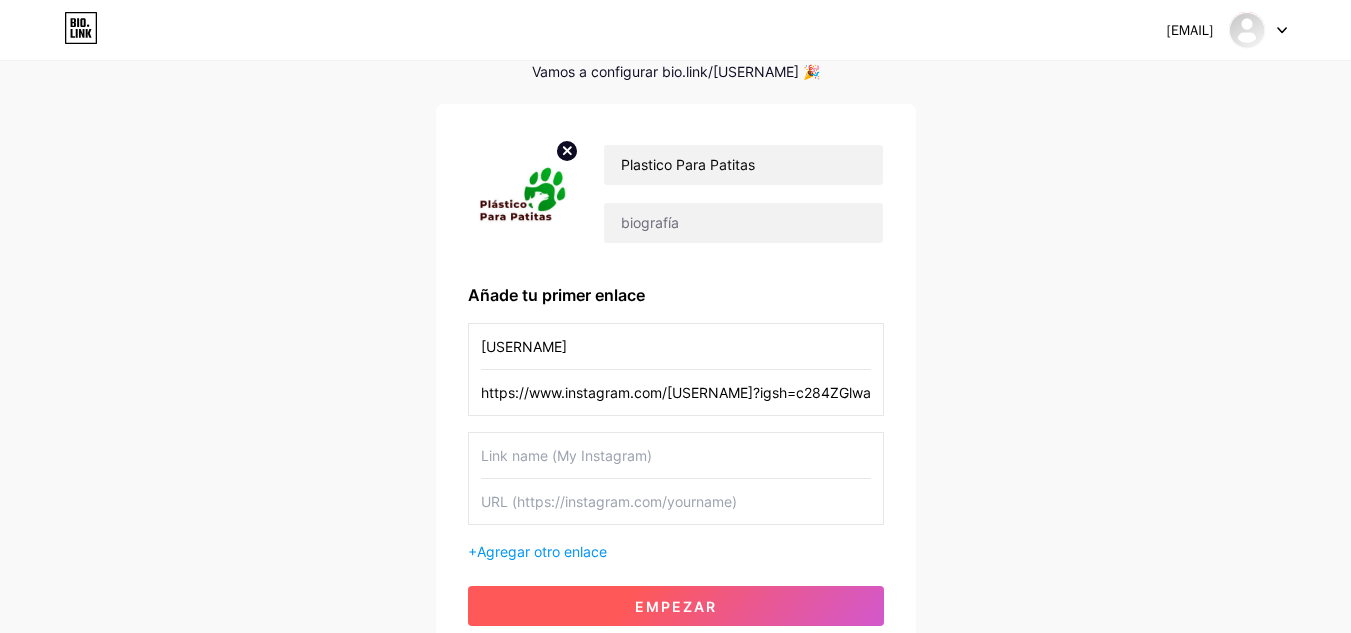 click on "Empezar" at bounding box center (676, 606) 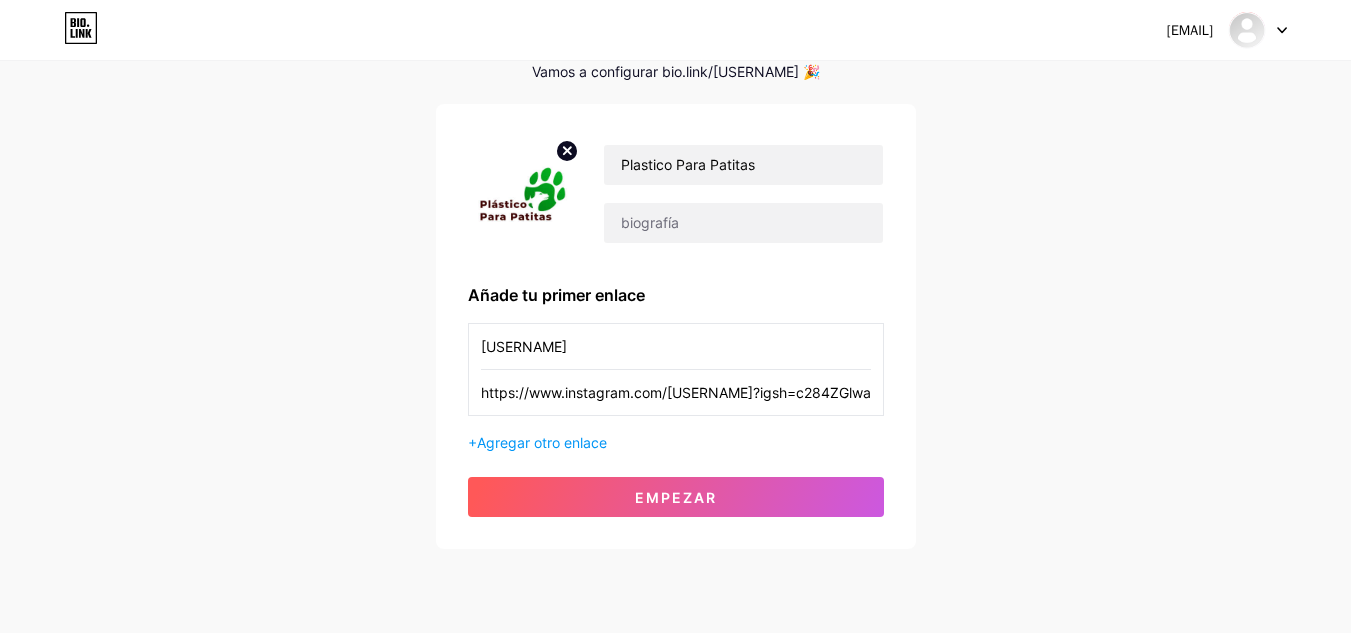 scroll, scrollTop: 0, scrollLeft: 0, axis: both 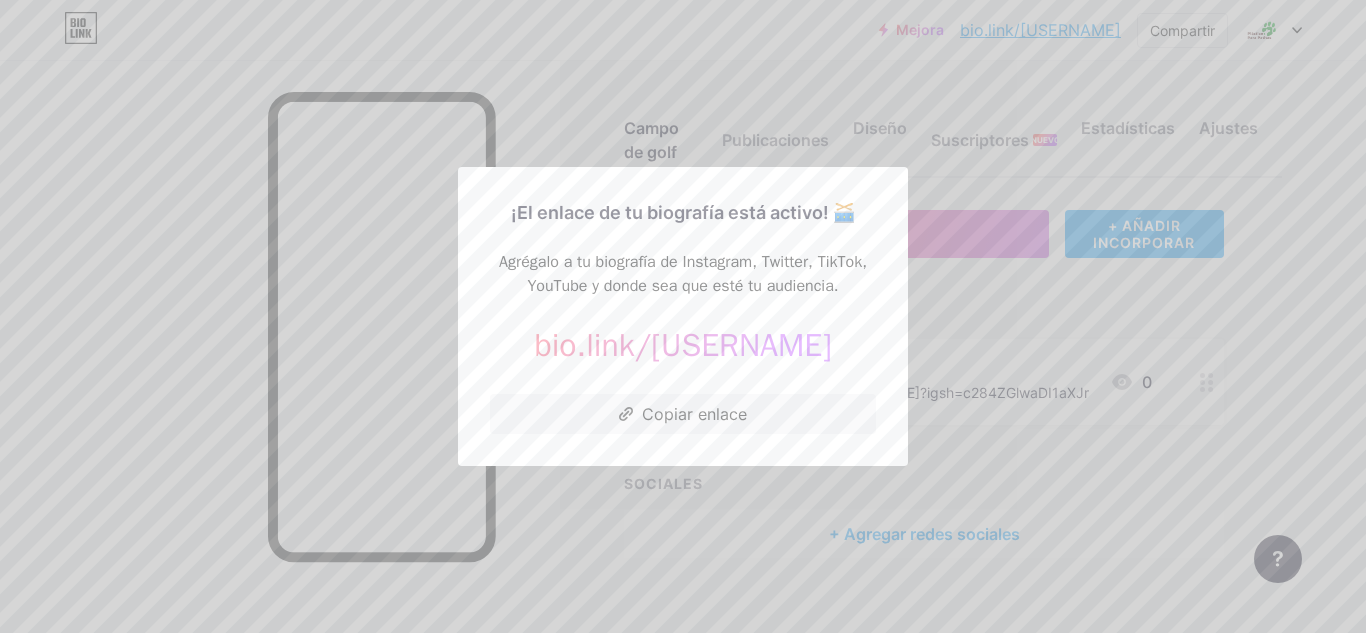 click at bounding box center [683, 316] 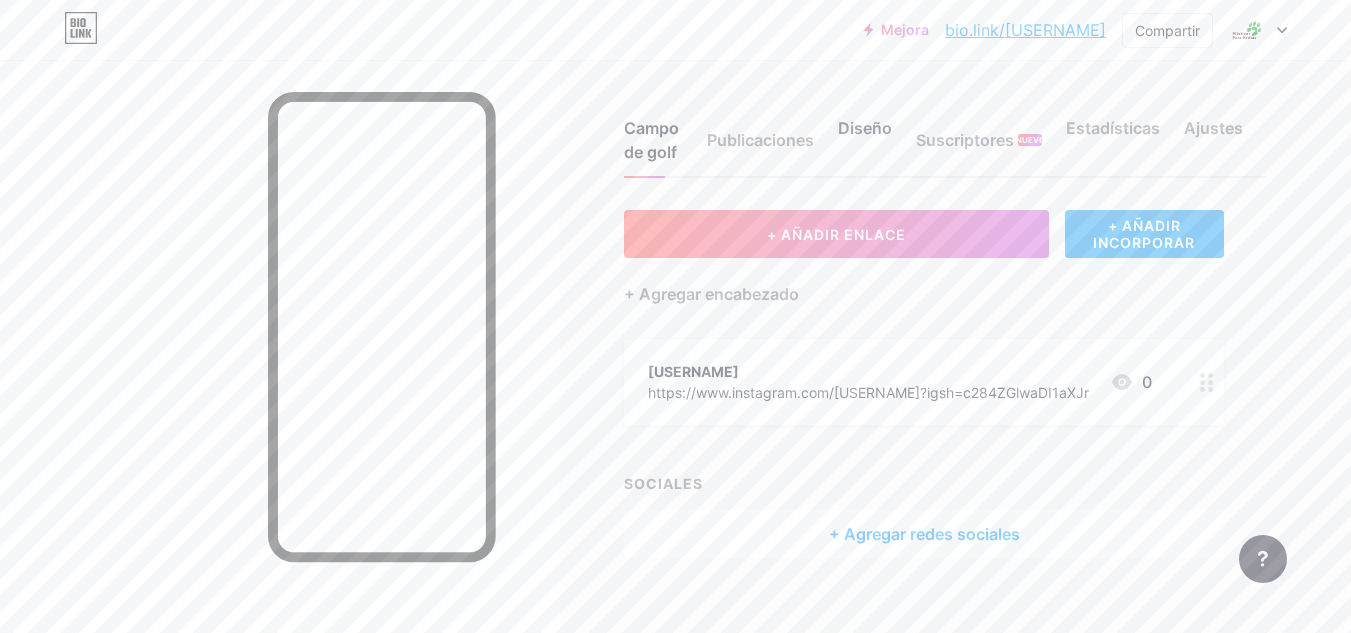 click on "Diseño" at bounding box center (865, 128) 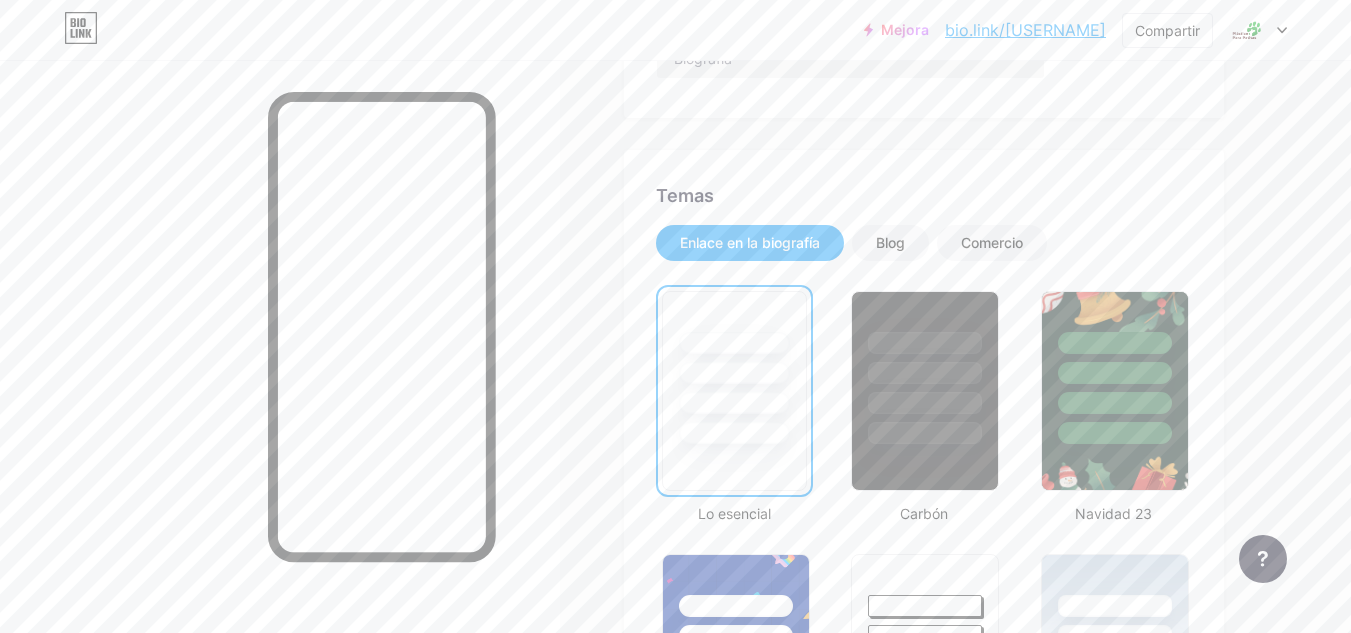 scroll, scrollTop: 300, scrollLeft: 0, axis: vertical 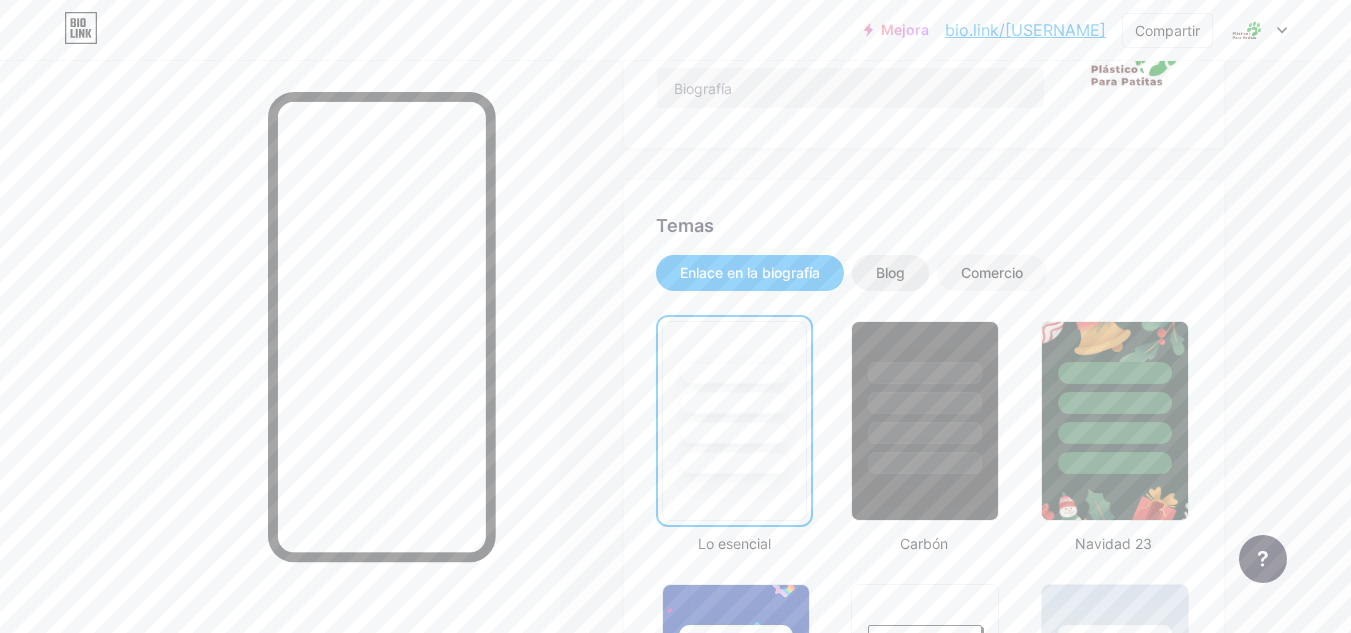 click on "Blog" at bounding box center [890, 273] 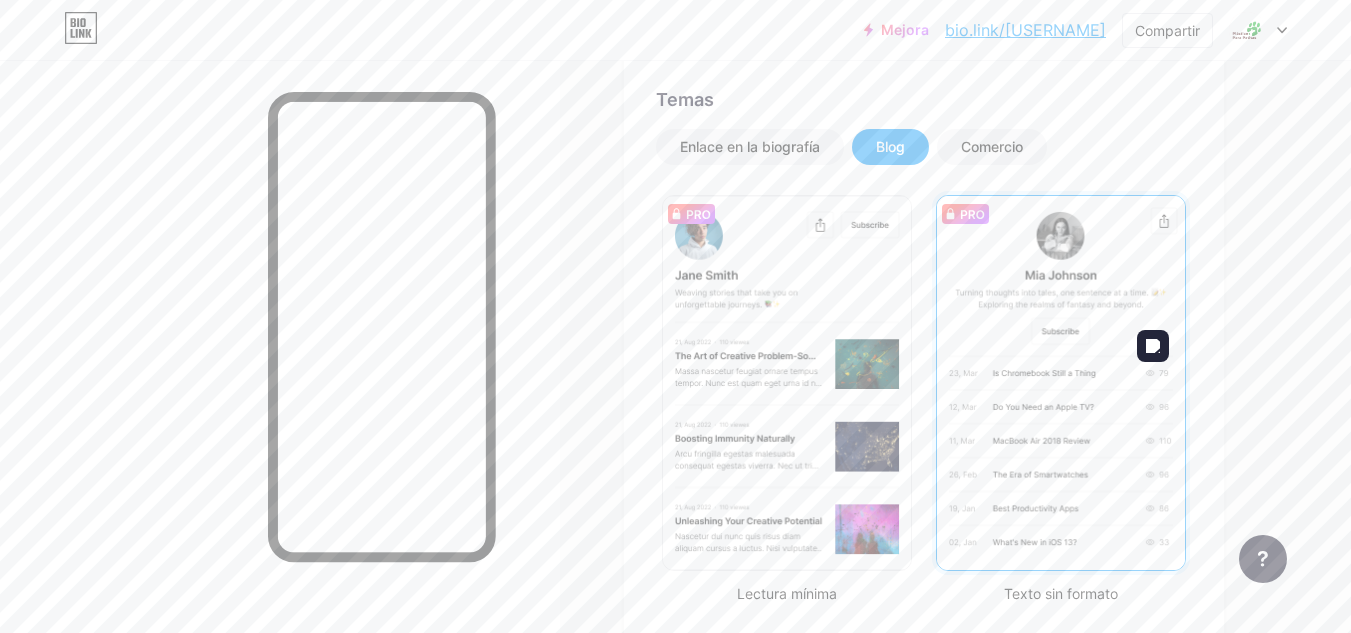 scroll, scrollTop: 300, scrollLeft: 0, axis: vertical 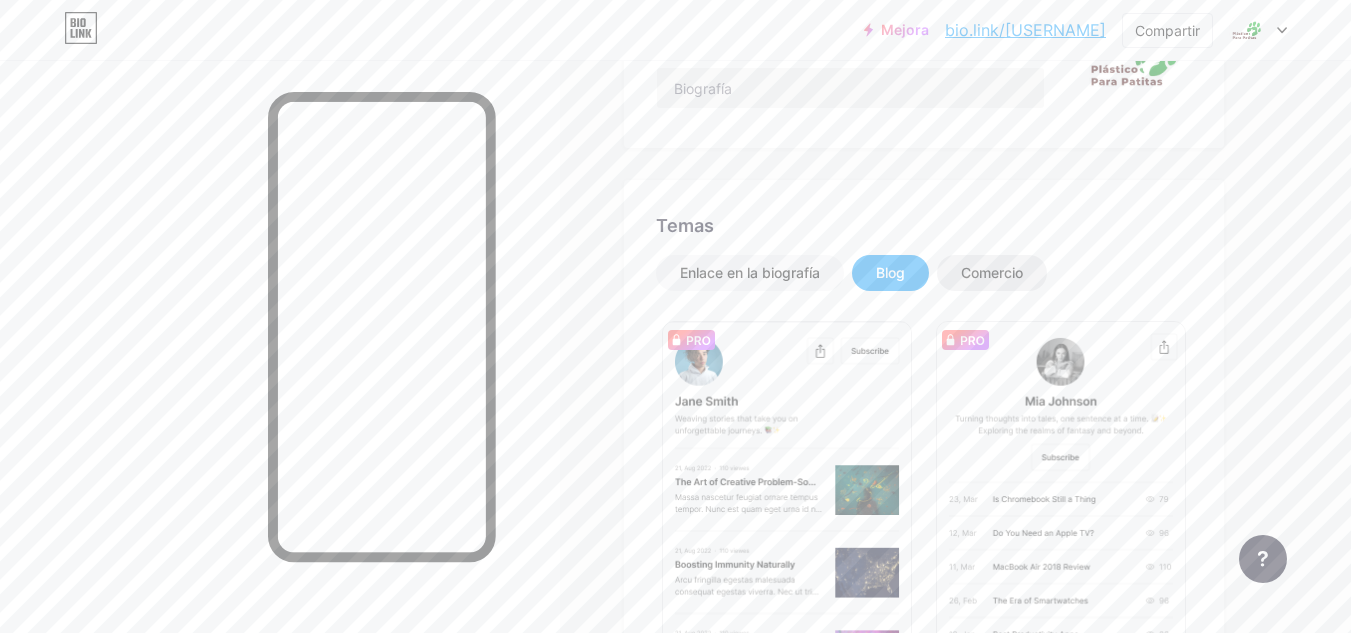 click on "Comercio" at bounding box center [992, 272] 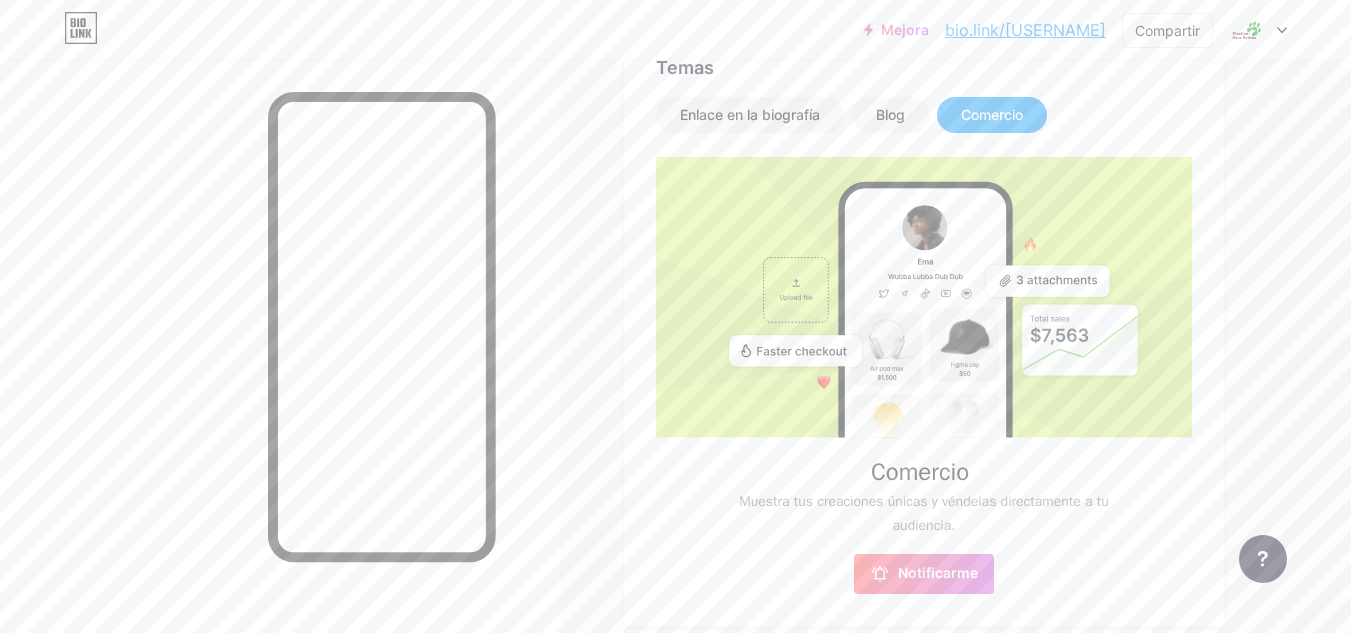 scroll, scrollTop: 300, scrollLeft: 0, axis: vertical 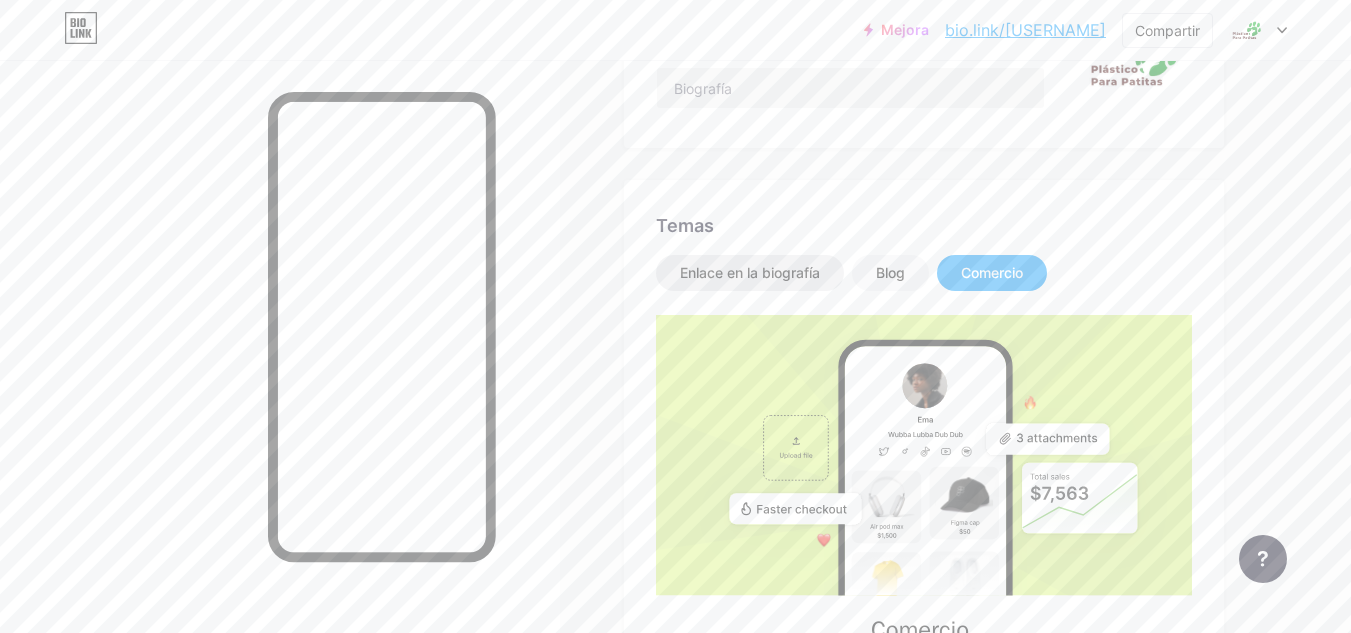 click on "Enlace en la biografía" at bounding box center (750, 272) 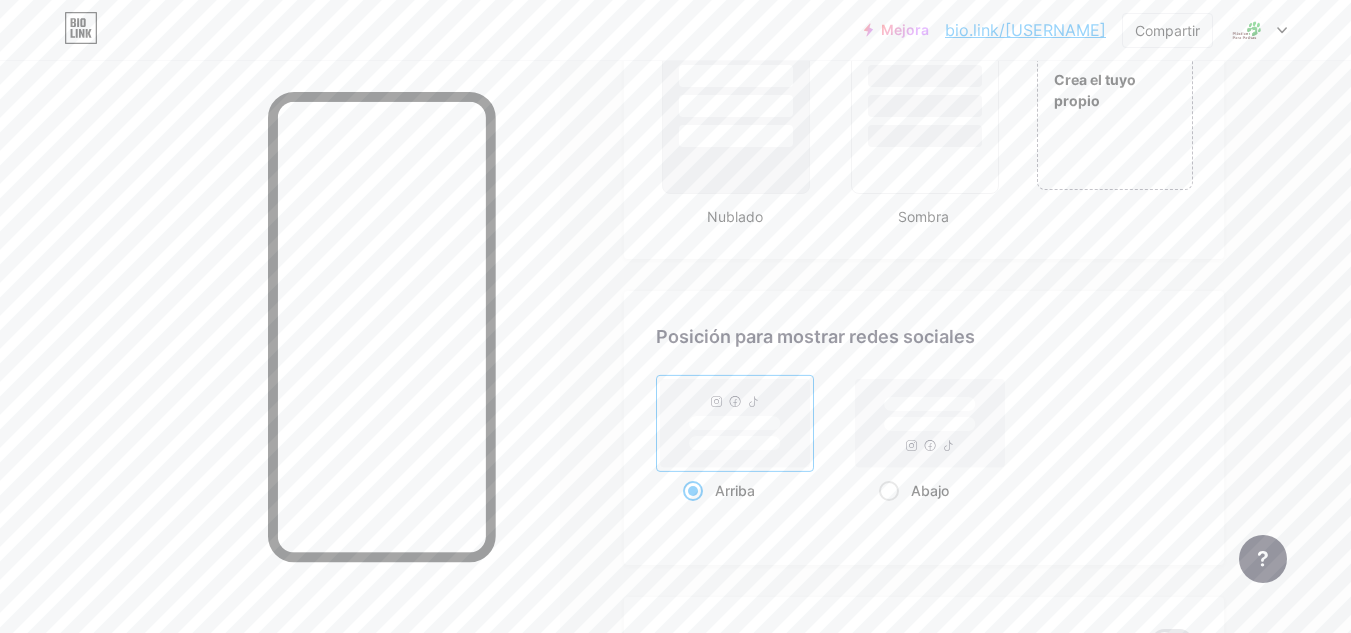 scroll, scrollTop: 2700, scrollLeft: 0, axis: vertical 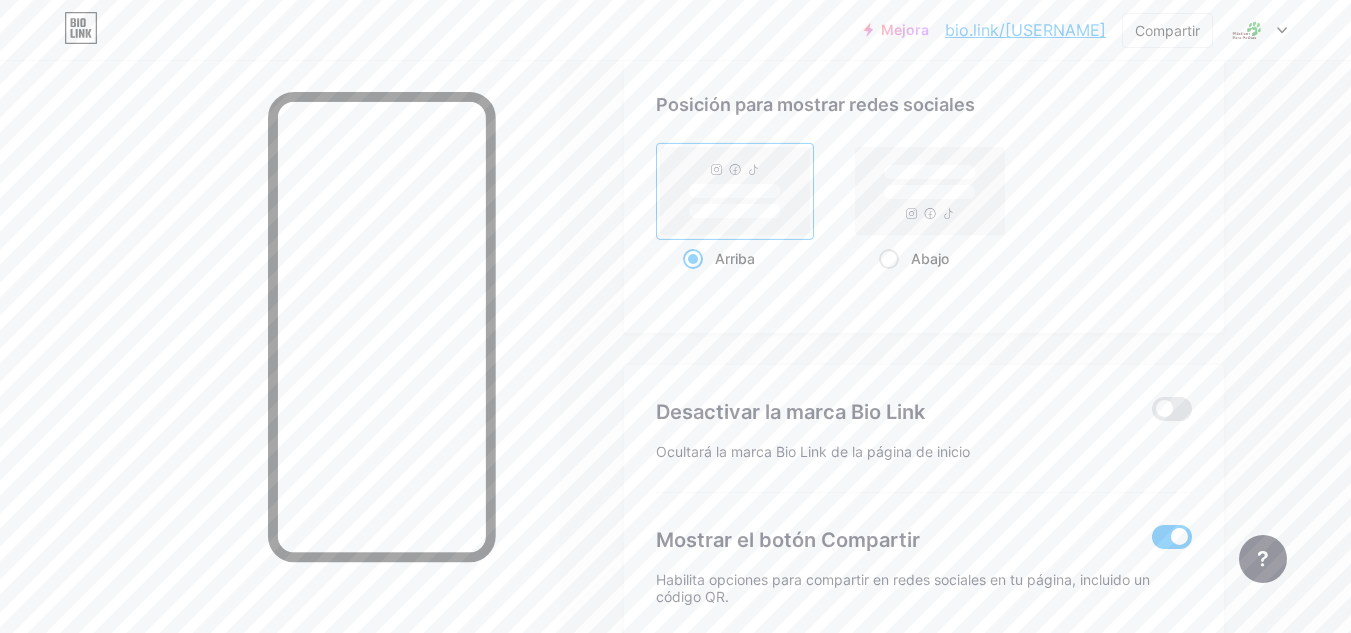 click 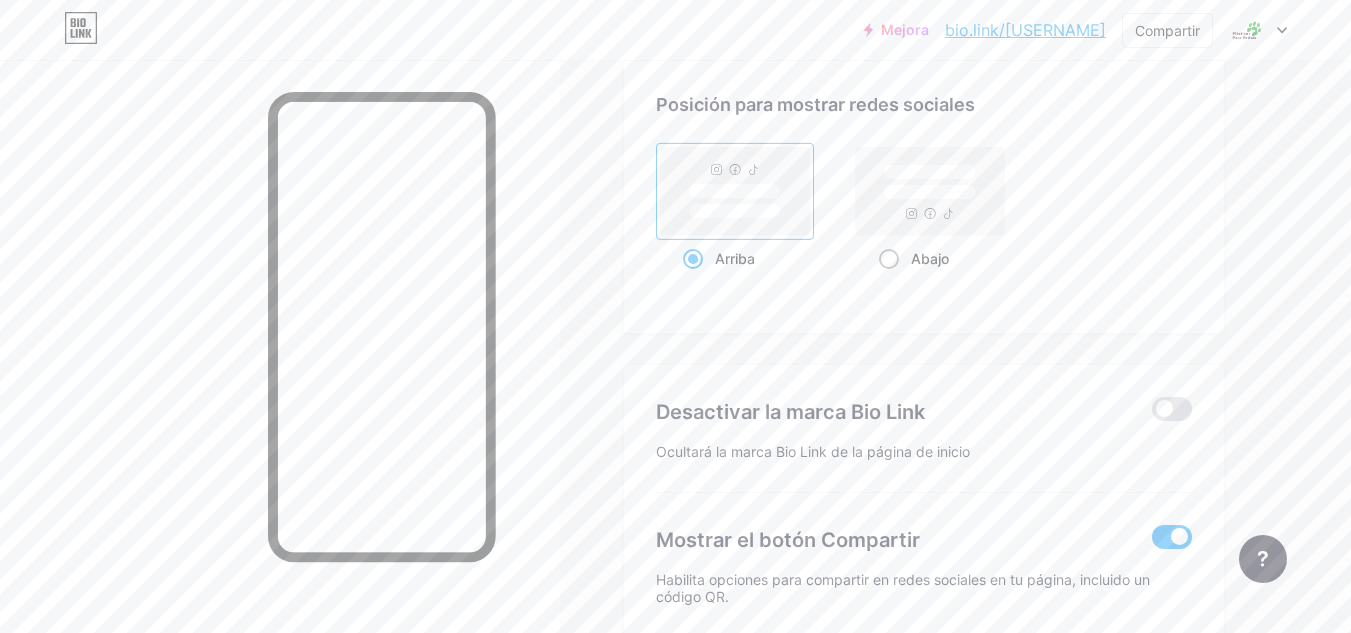 click 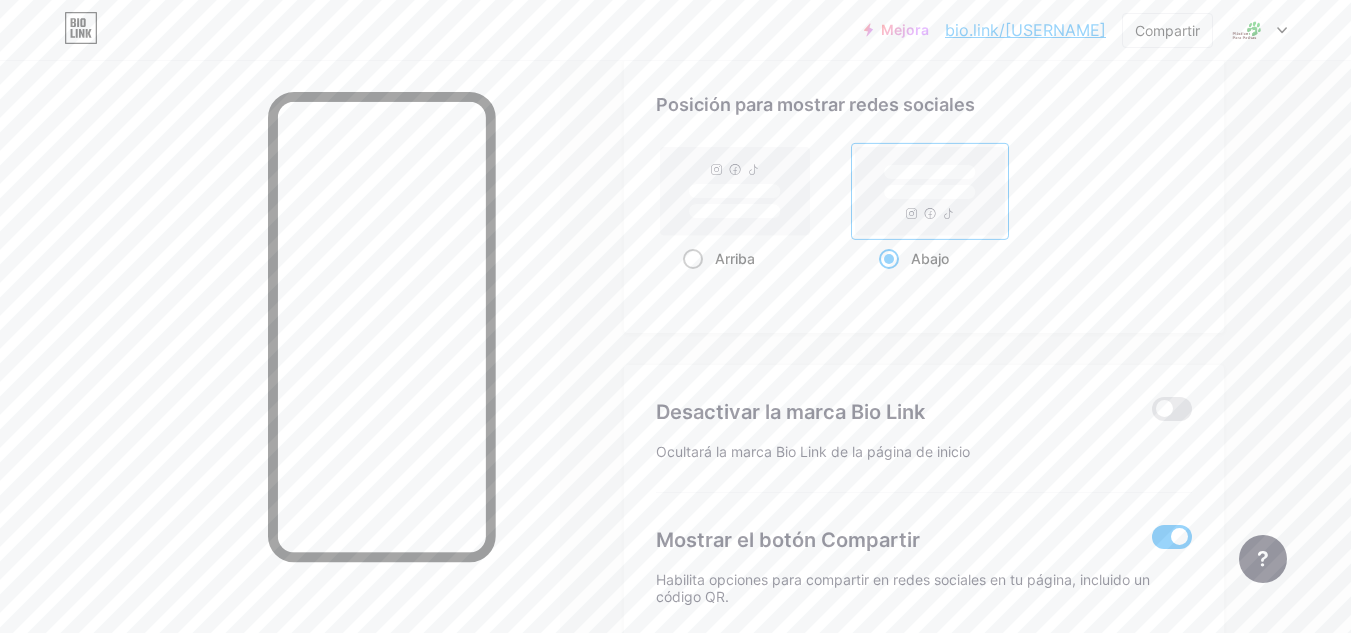 click 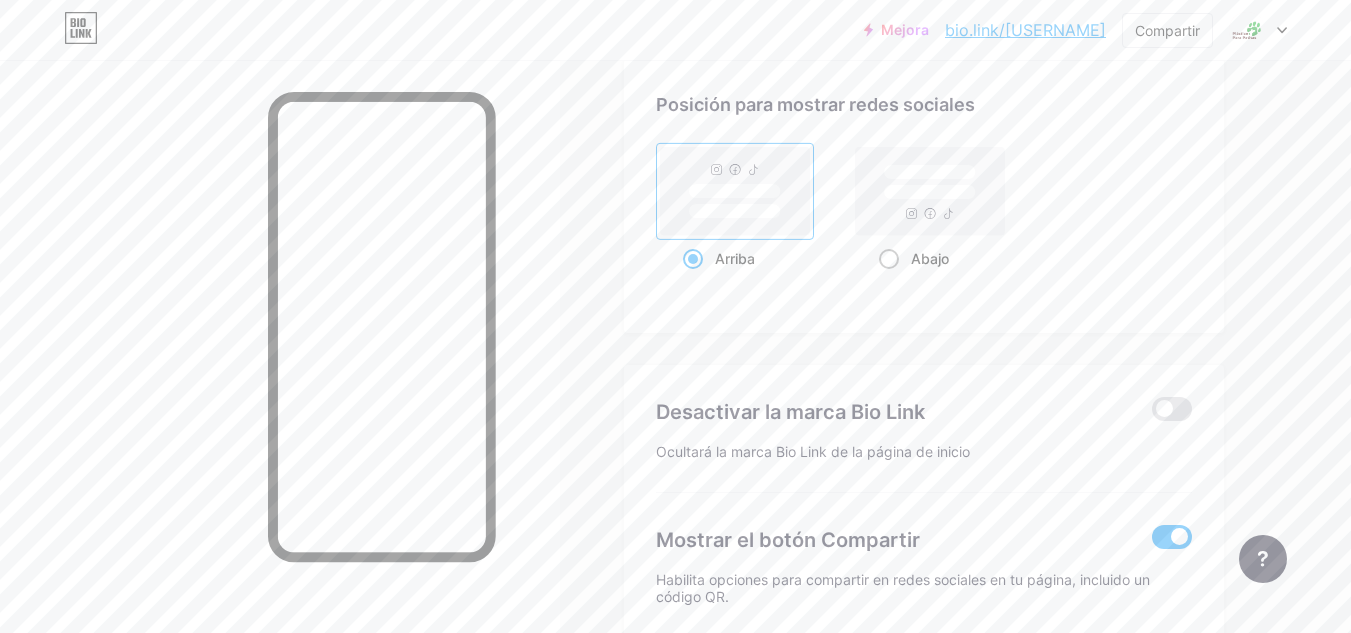 click at bounding box center [889, 259] 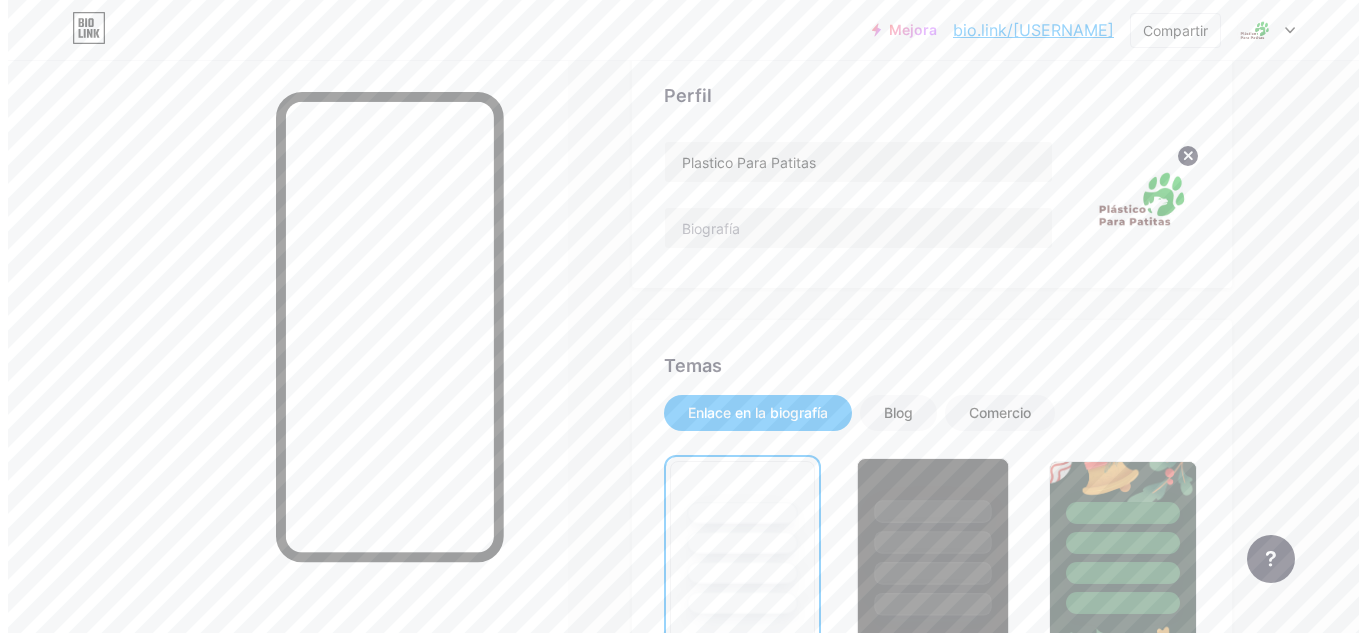 scroll, scrollTop: 0, scrollLeft: 0, axis: both 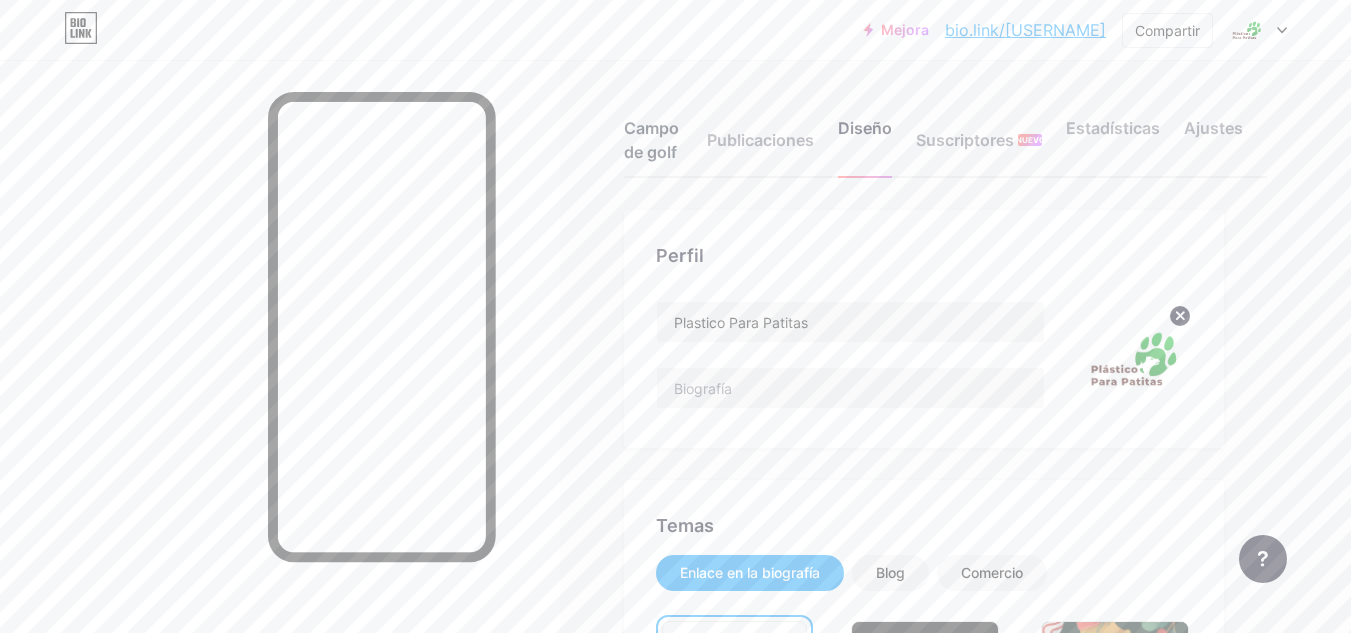 click on "Campo de golf" at bounding box center [653, 146] 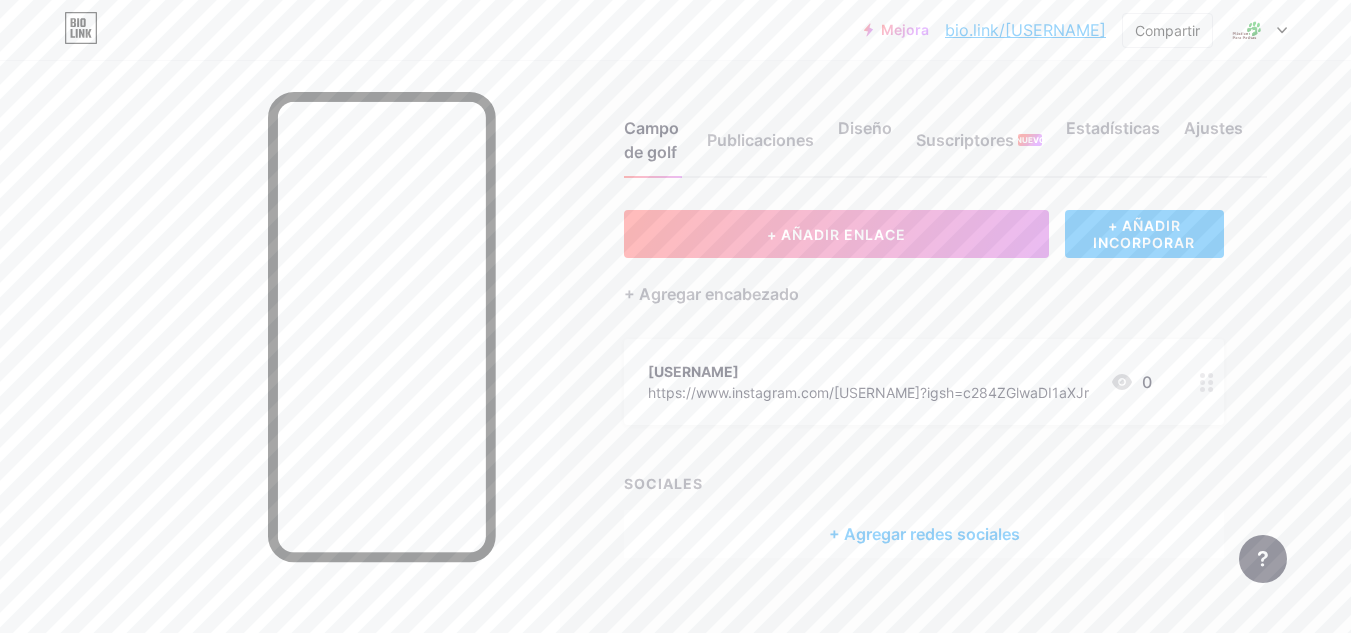 click on "+ AÑADIR INCORPORAR" at bounding box center [1144, 234] 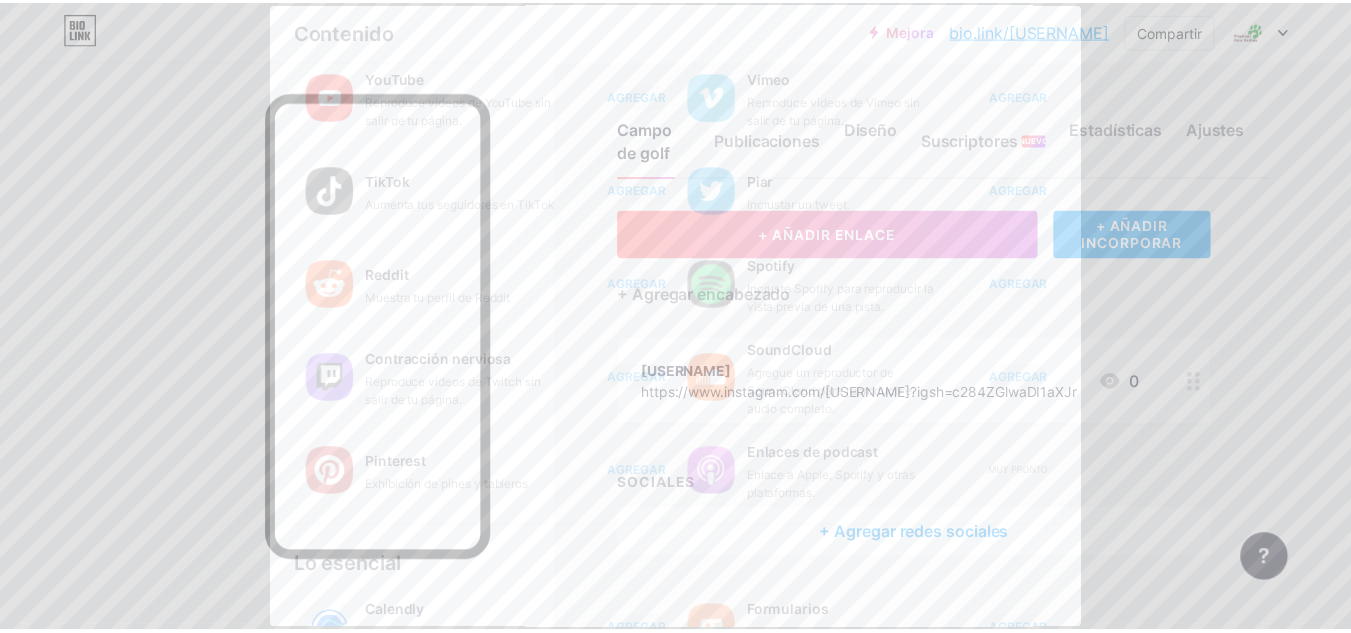 scroll, scrollTop: 0, scrollLeft: 0, axis: both 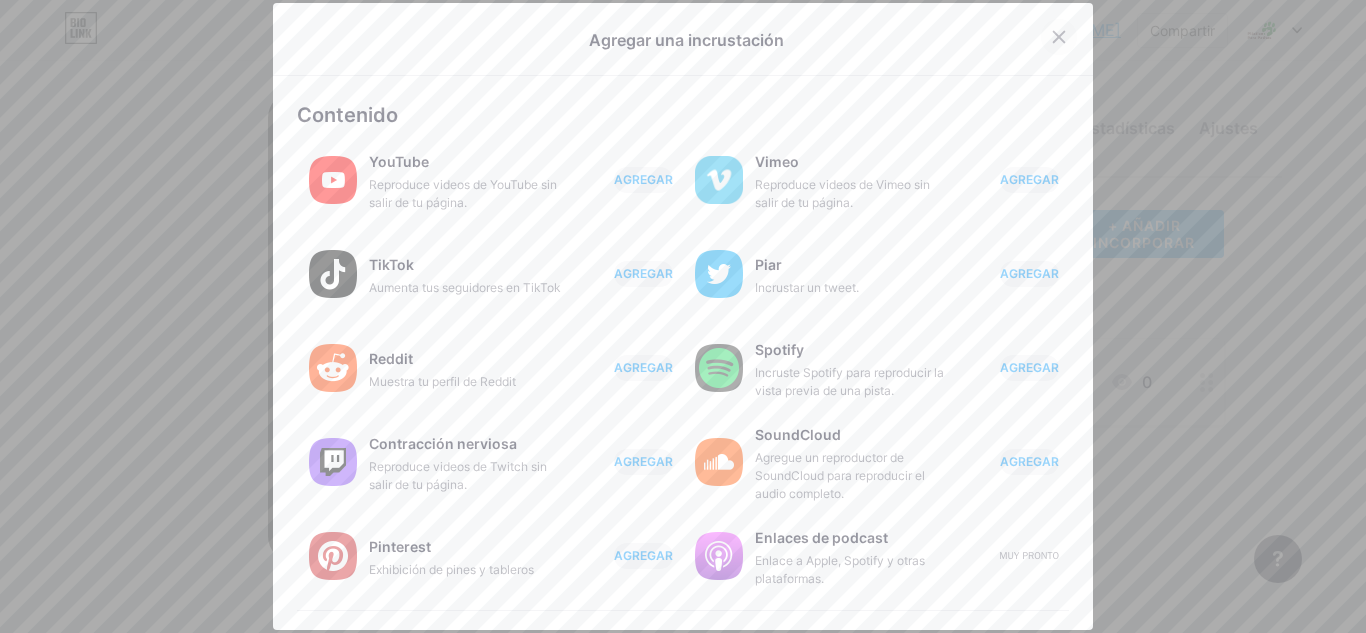 click 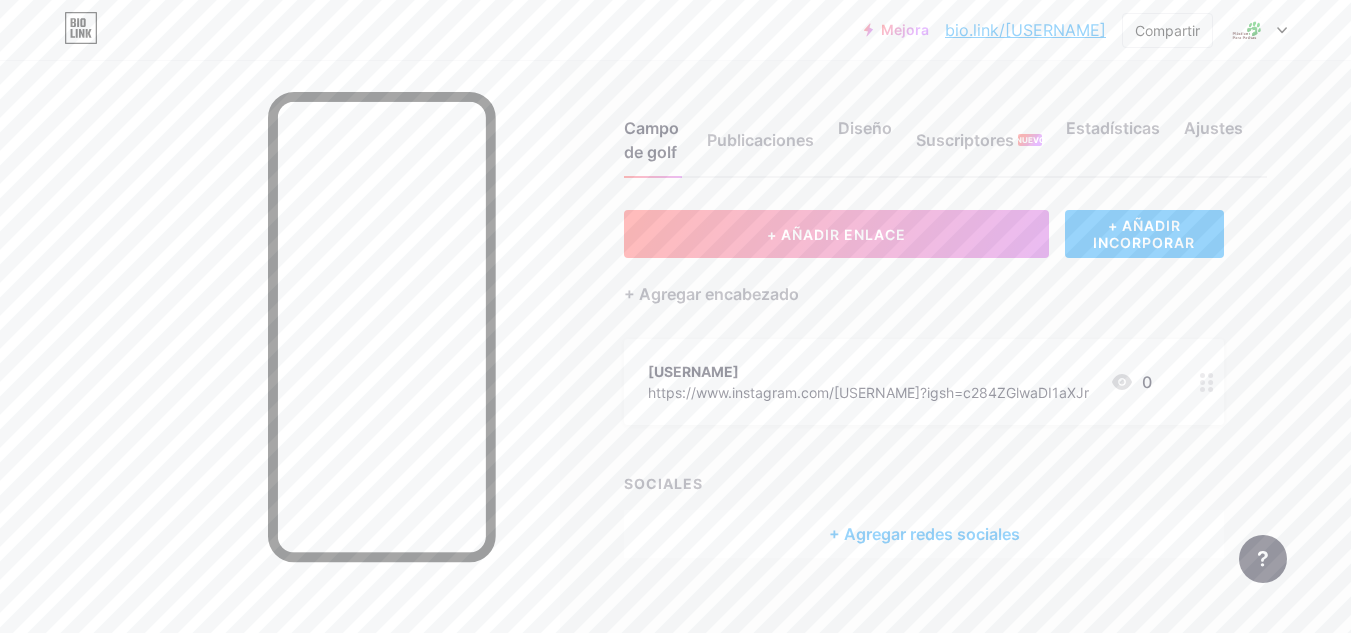 click 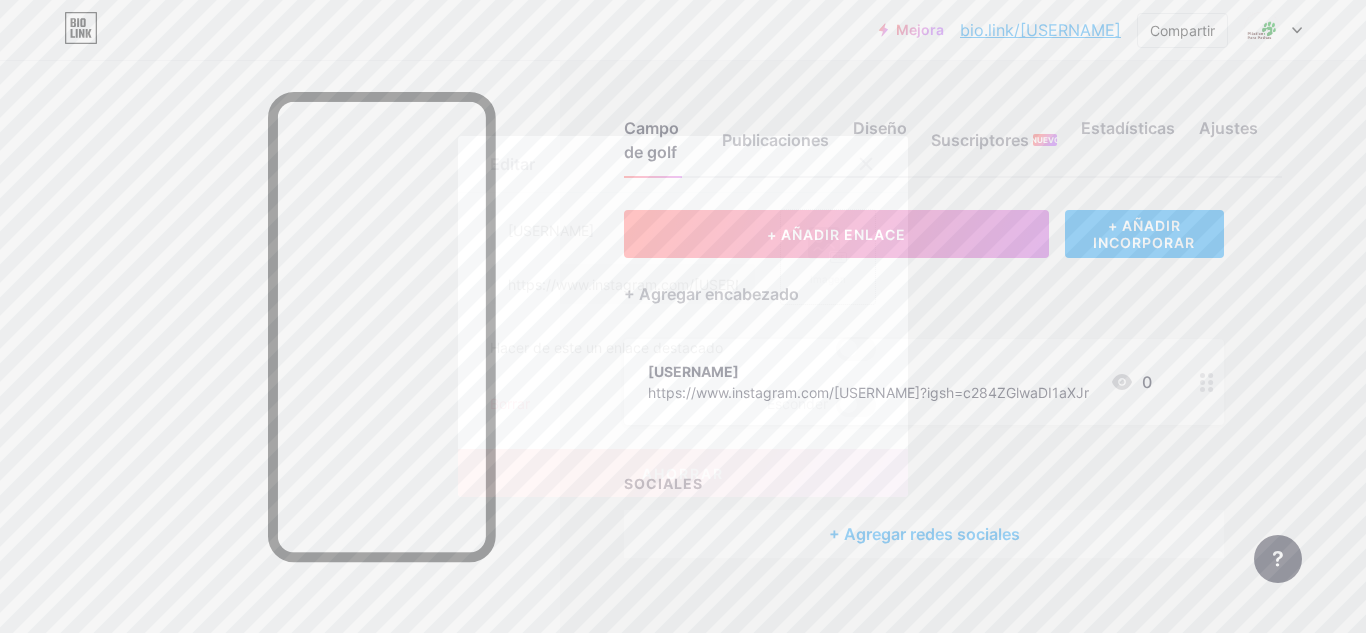 click on "Imagen" at bounding box center [828, 257] 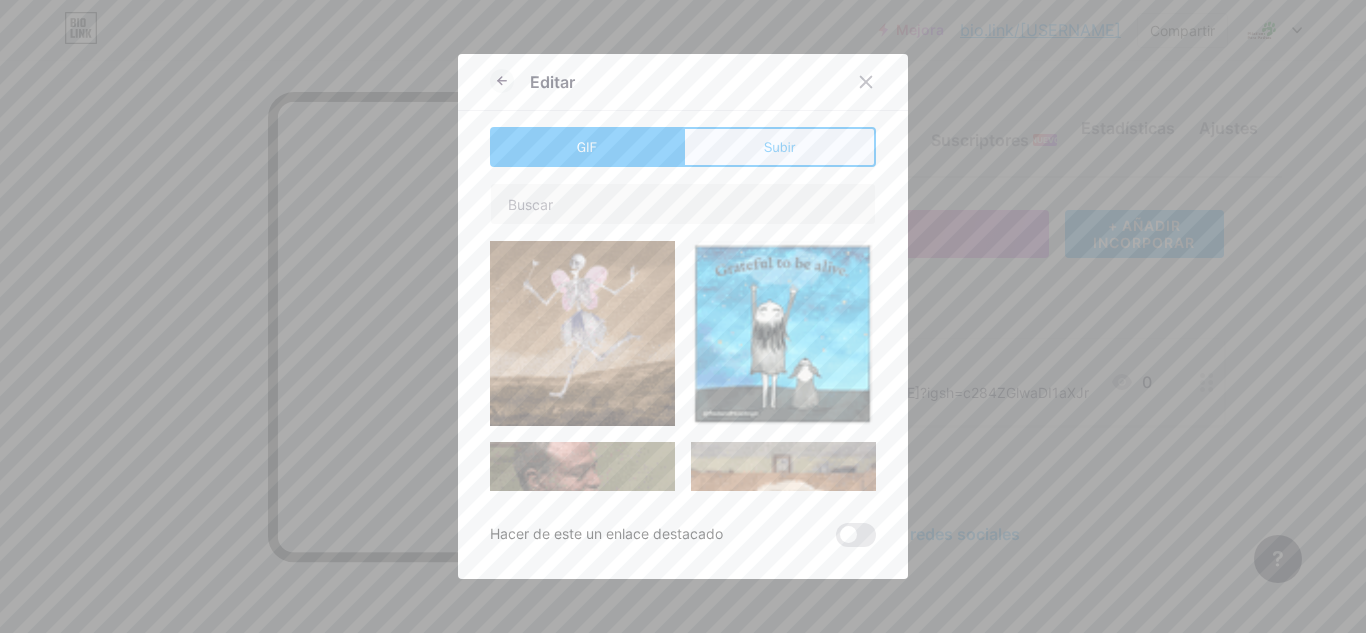 click on "Subir" at bounding box center (779, 147) 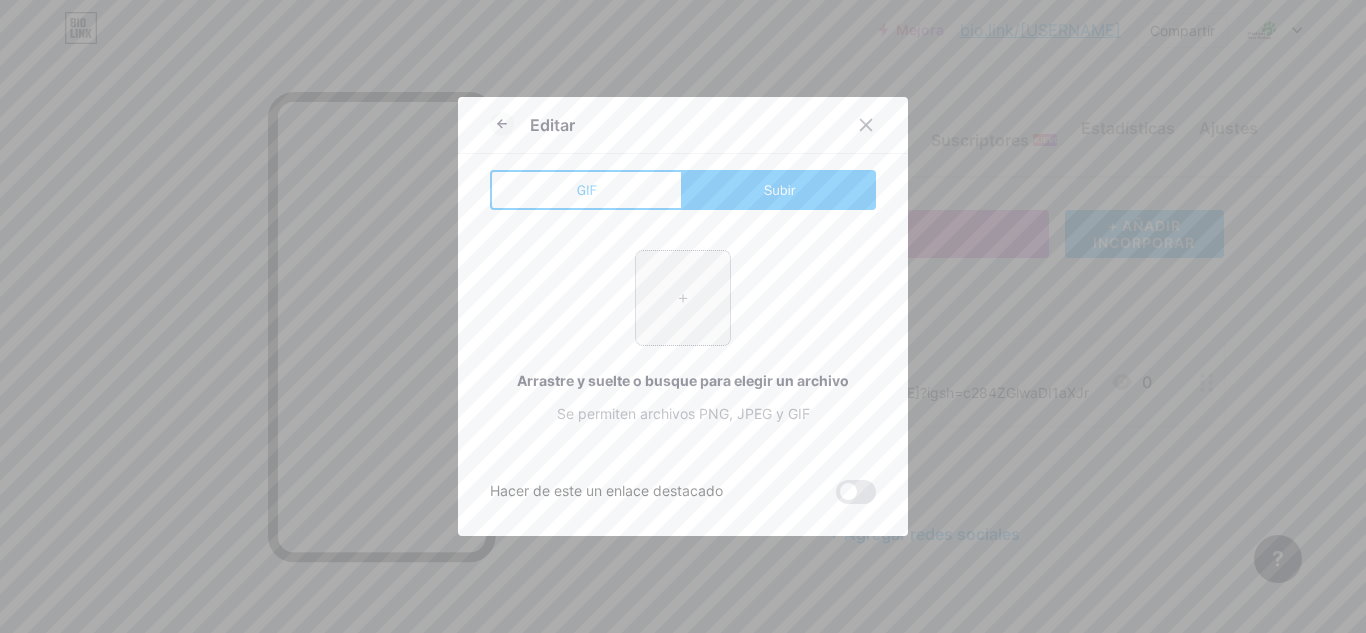 type 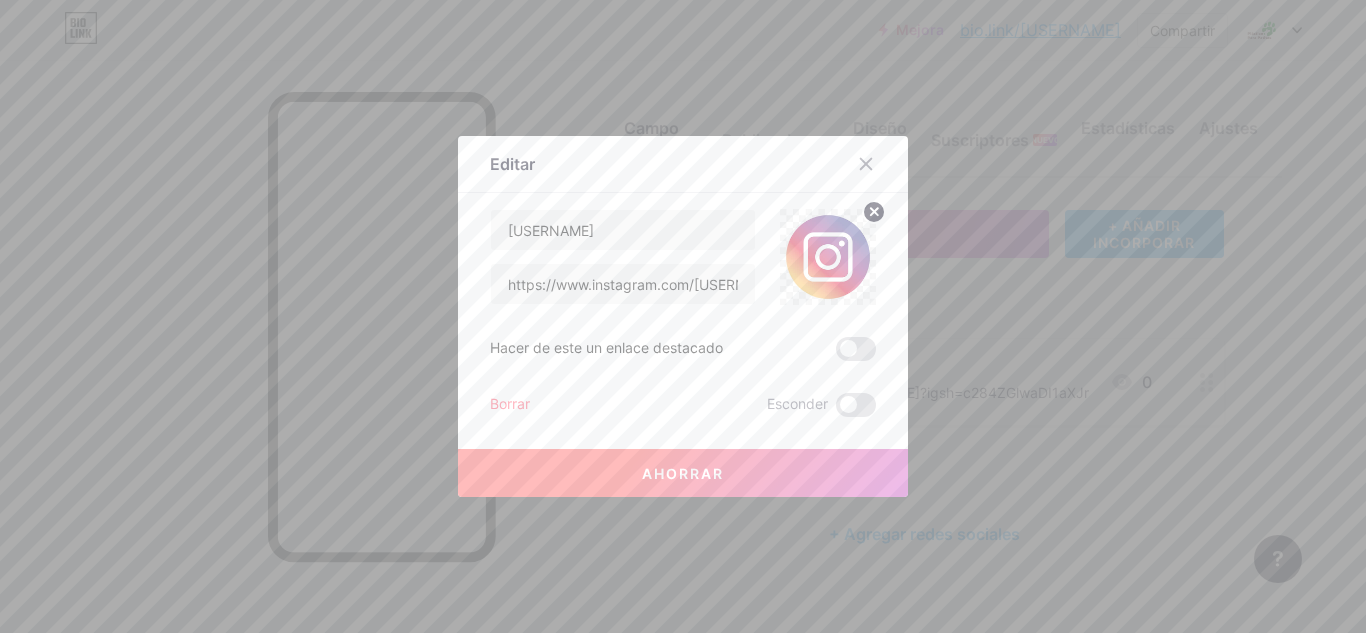 click on "Ahorrar" at bounding box center [683, 473] 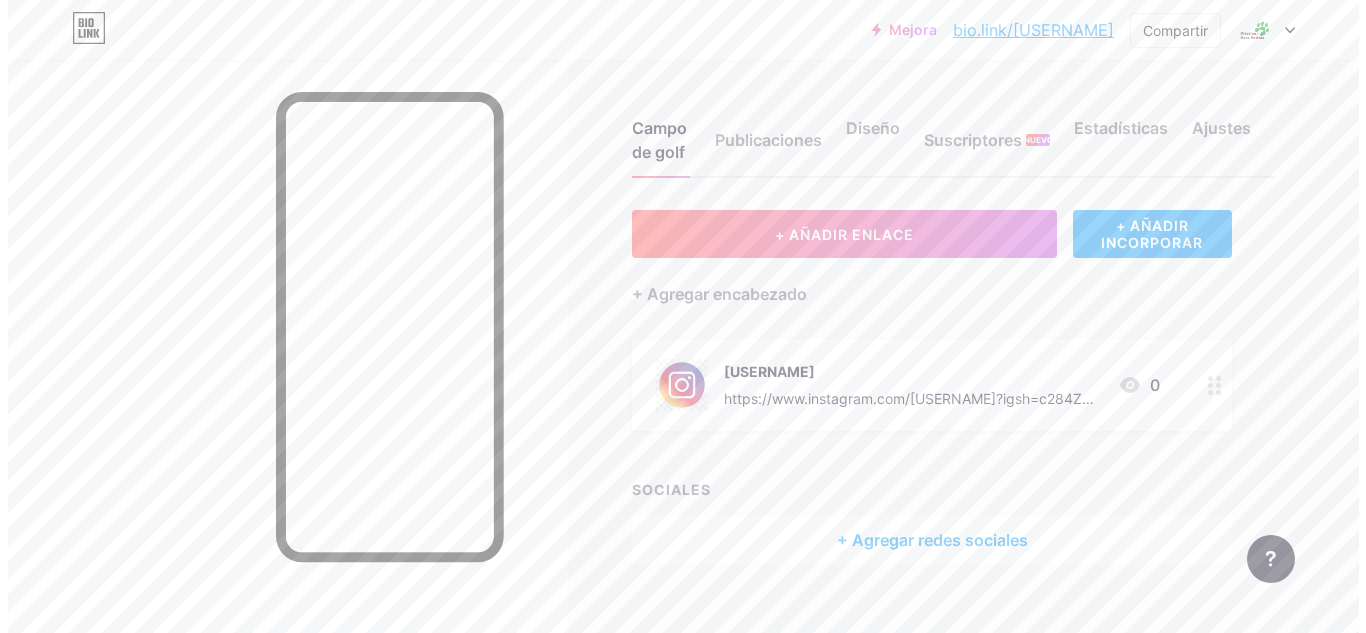 scroll, scrollTop: 30, scrollLeft: 0, axis: vertical 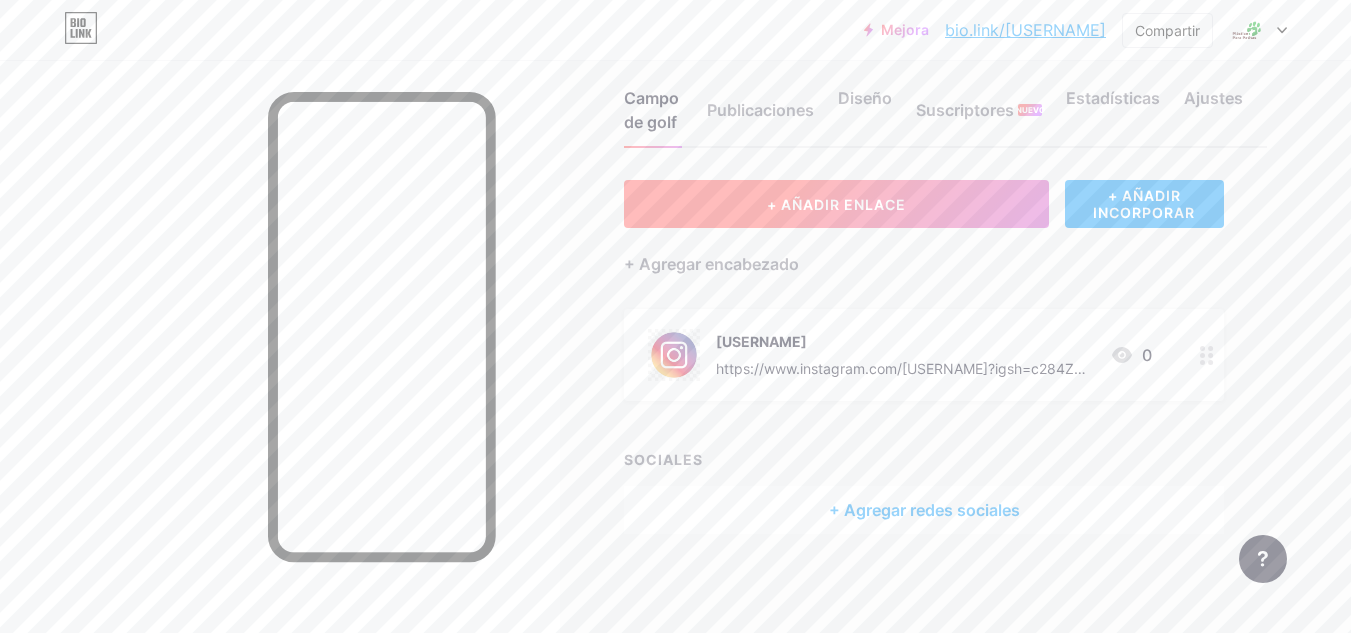 click on "+ AÑADIR ENLACE" at bounding box center [836, 204] 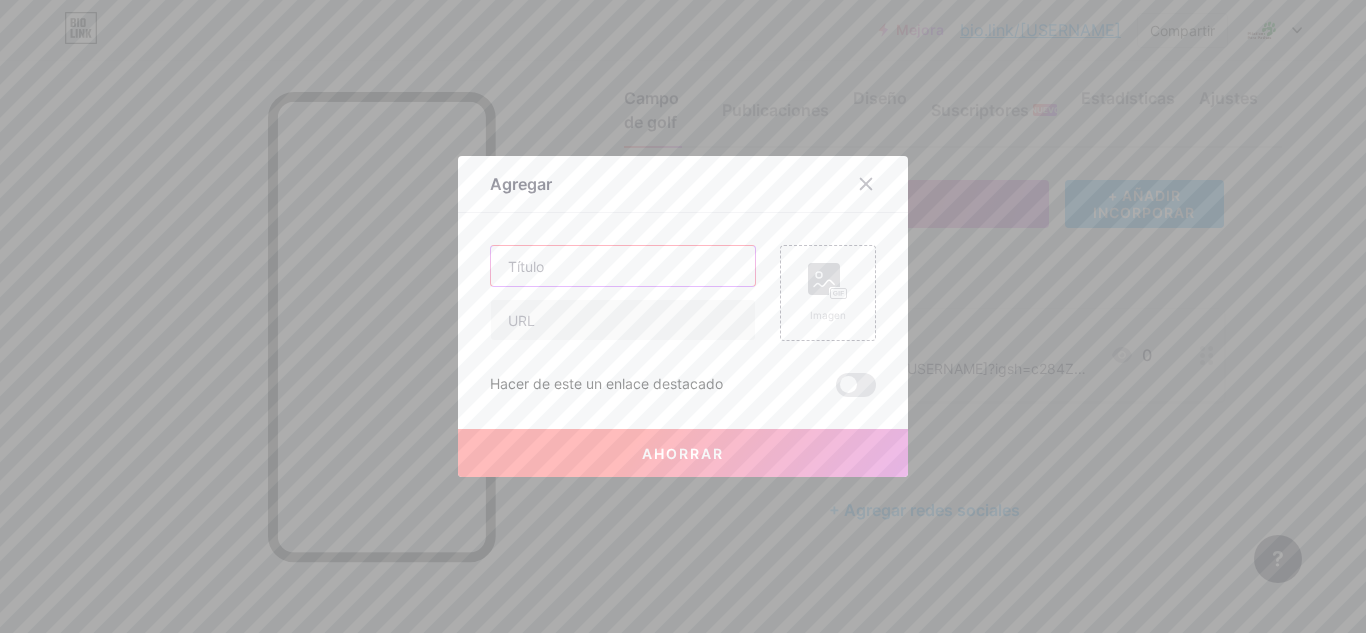 click at bounding box center (623, 266) 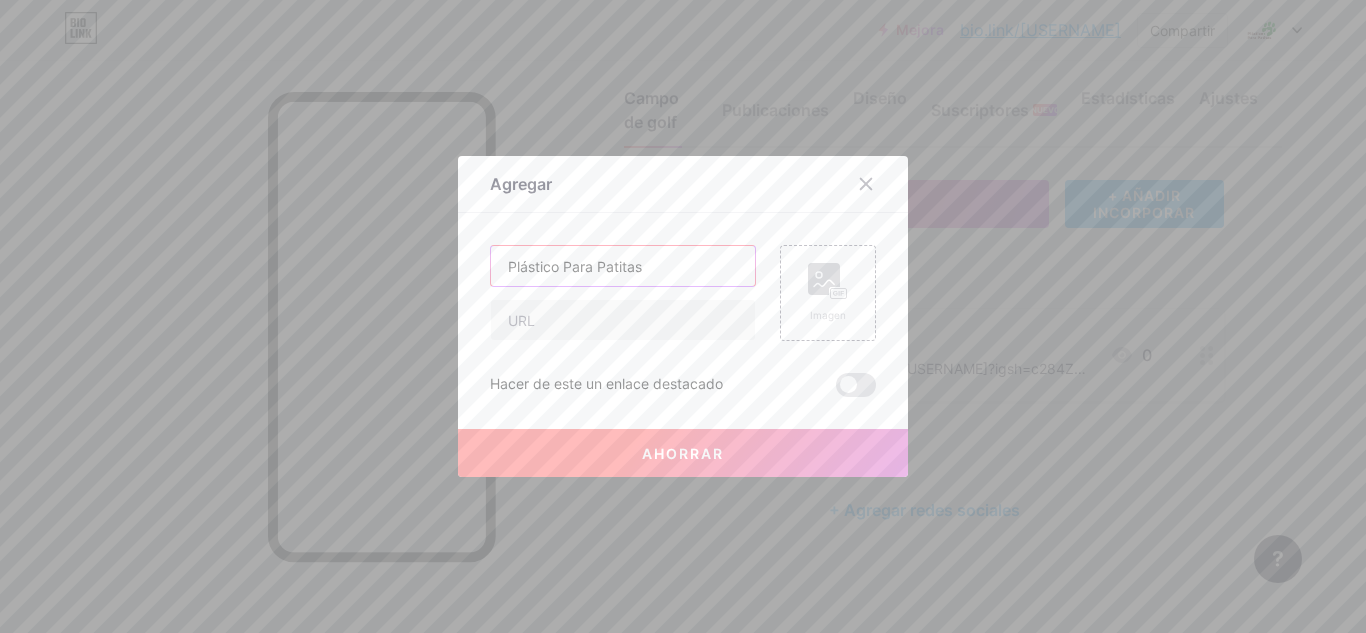 type on "Plástico Para Patitas" 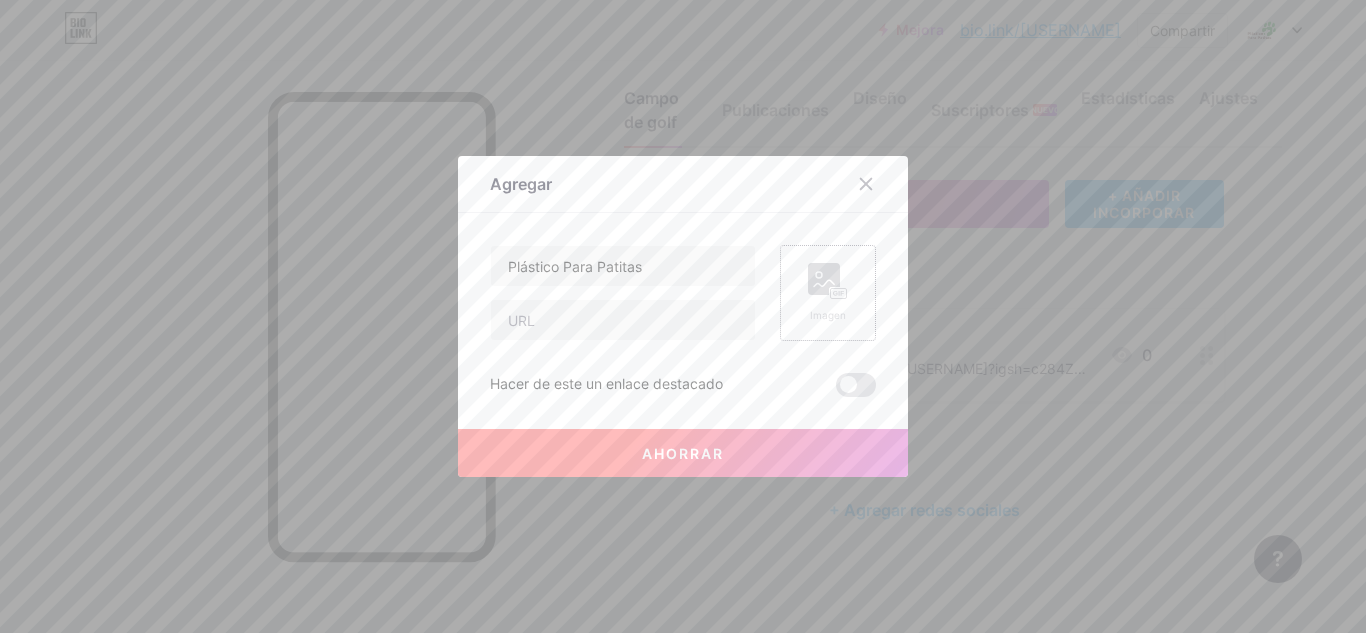 click on "Imagen" at bounding box center [828, 315] 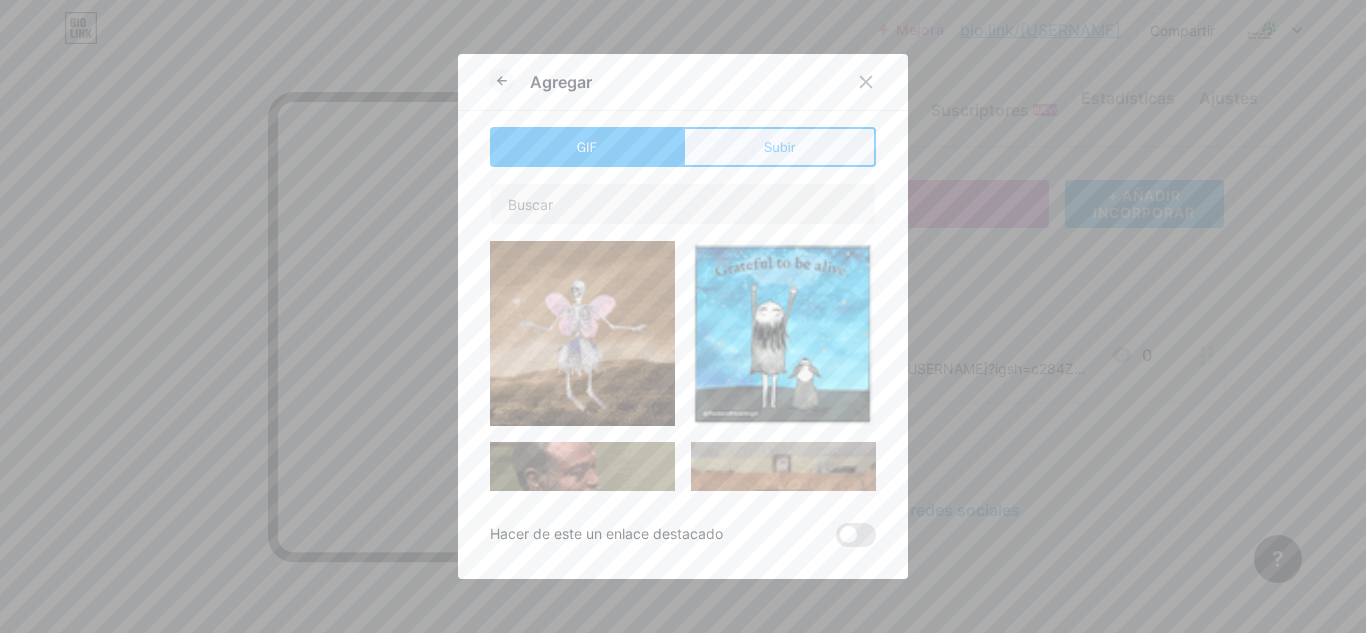 click on "Subir" at bounding box center (779, 147) 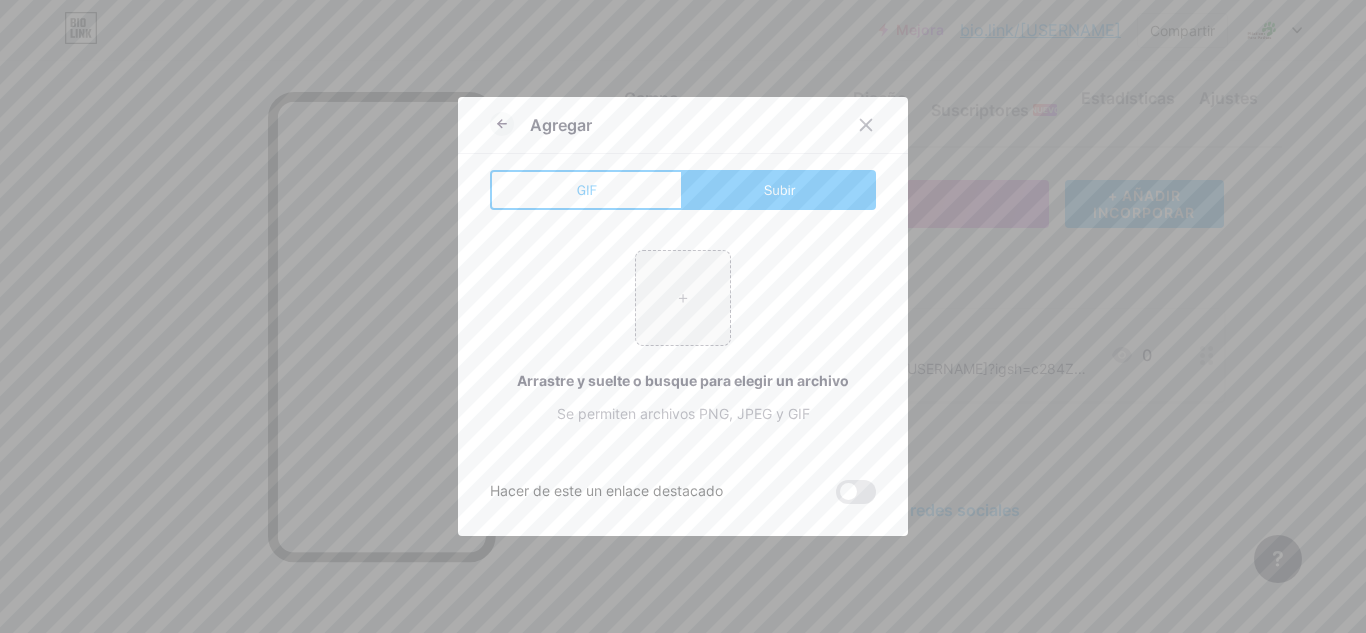 click on "+       Arrastre y suelte o busque para elegir un archivo   Se permiten archivos PNG, JPEG y GIF" at bounding box center [683, 337] 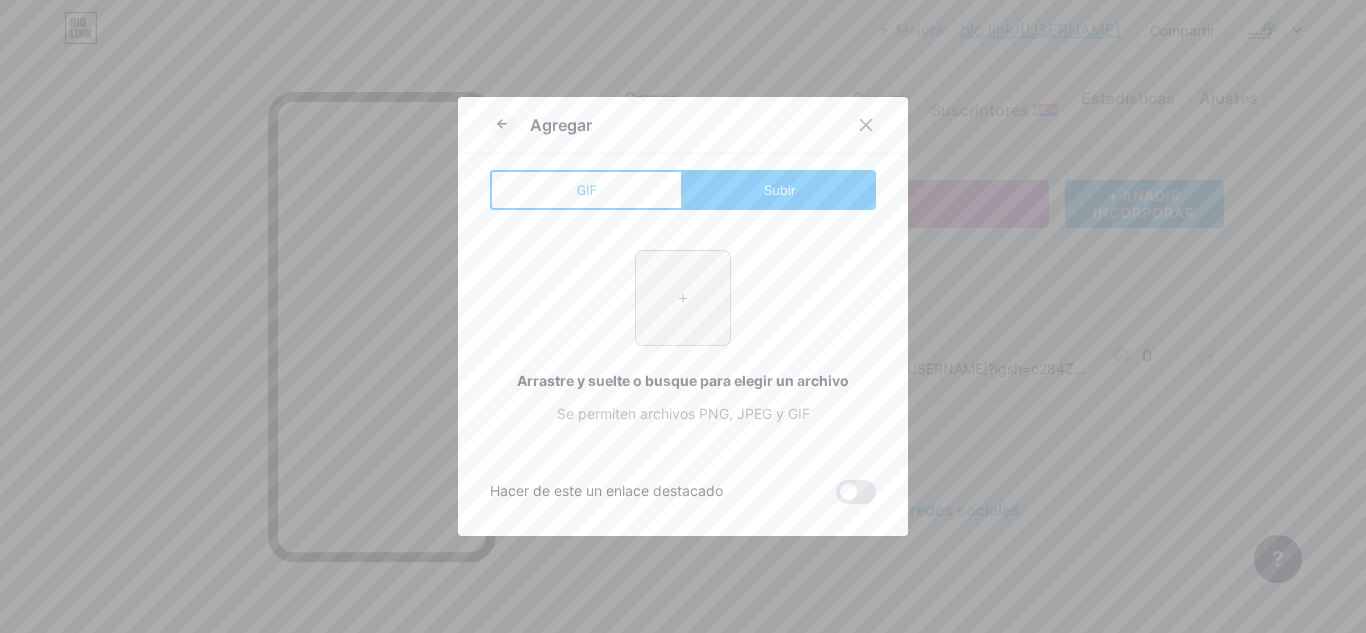 click at bounding box center [683, 298] 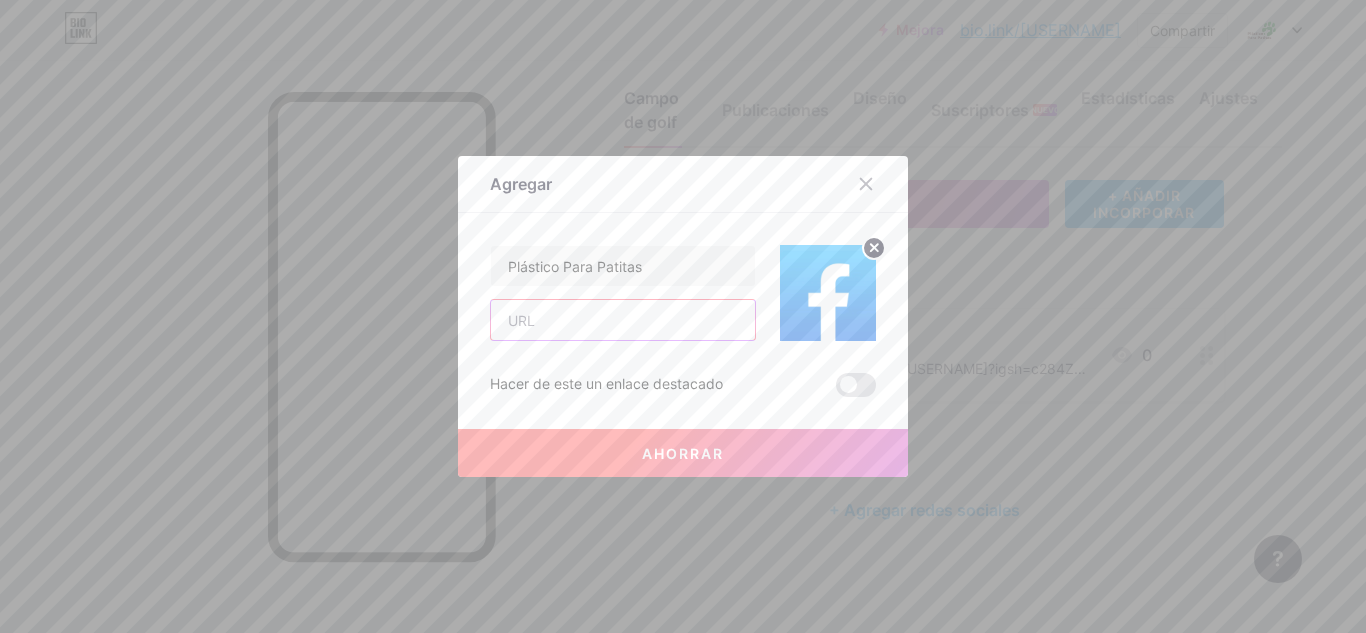 click at bounding box center (623, 320) 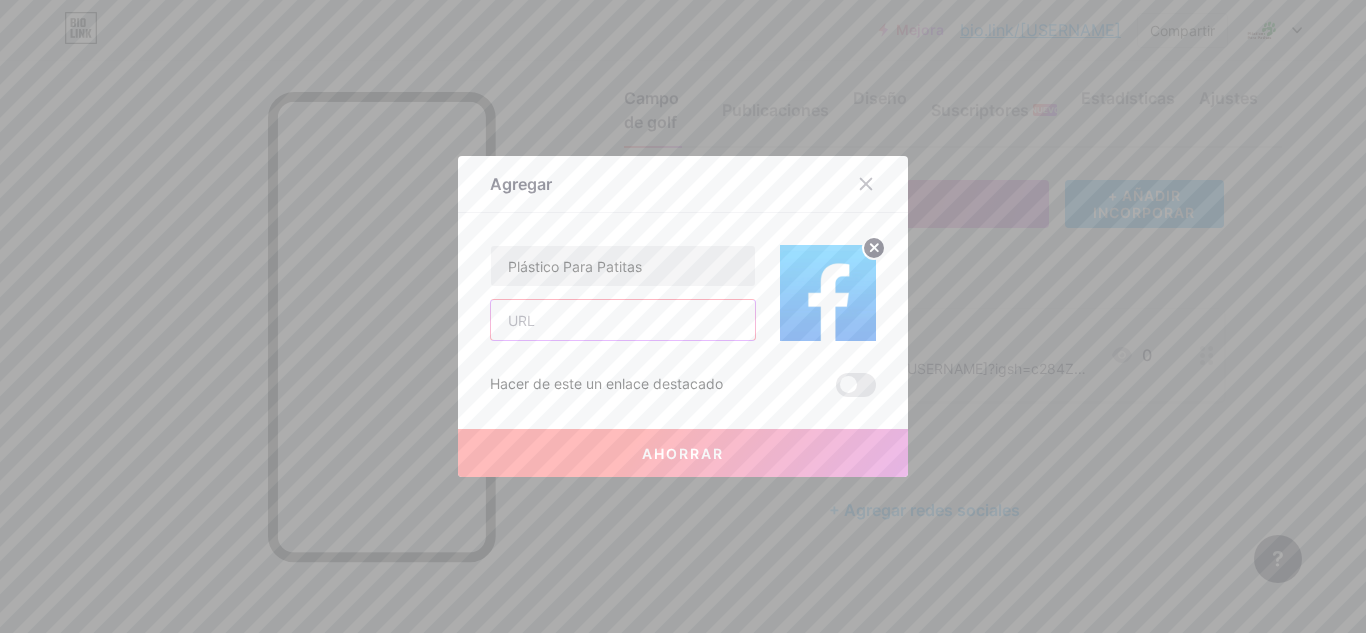 paste on "https://www.facebook.com/profile.php?id=[ID]" 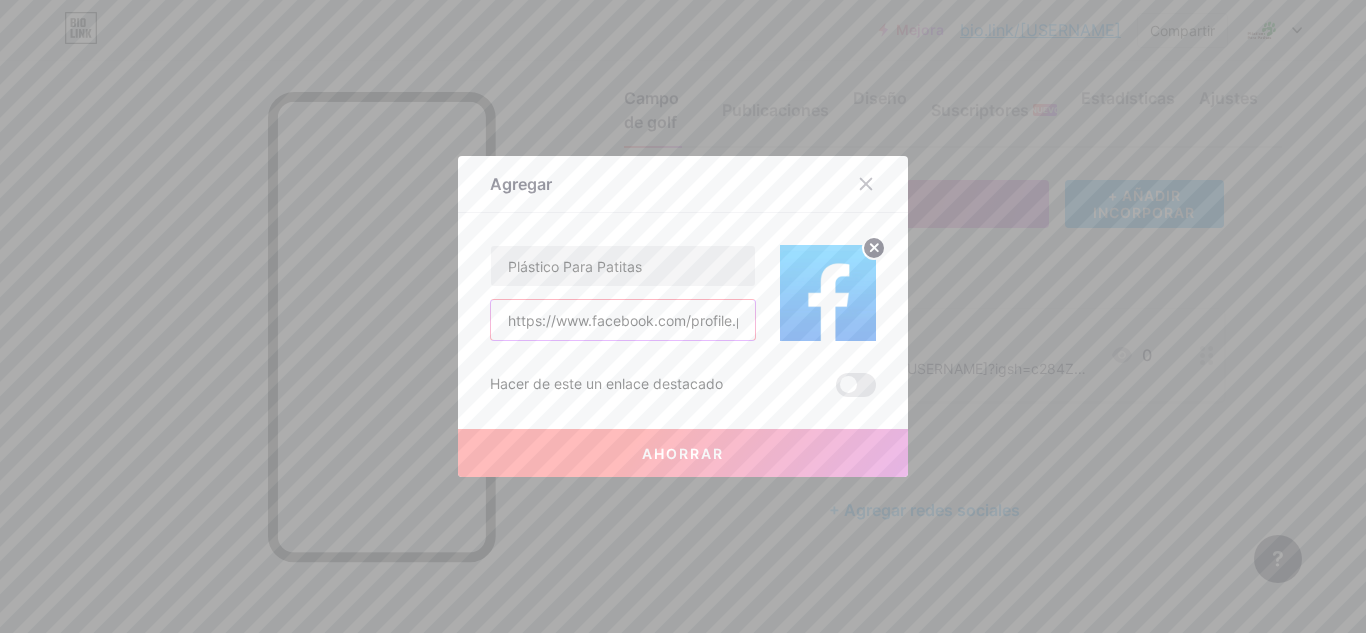 scroll, scrollTop: 0, scrollLeft: 172, axis: horizontal 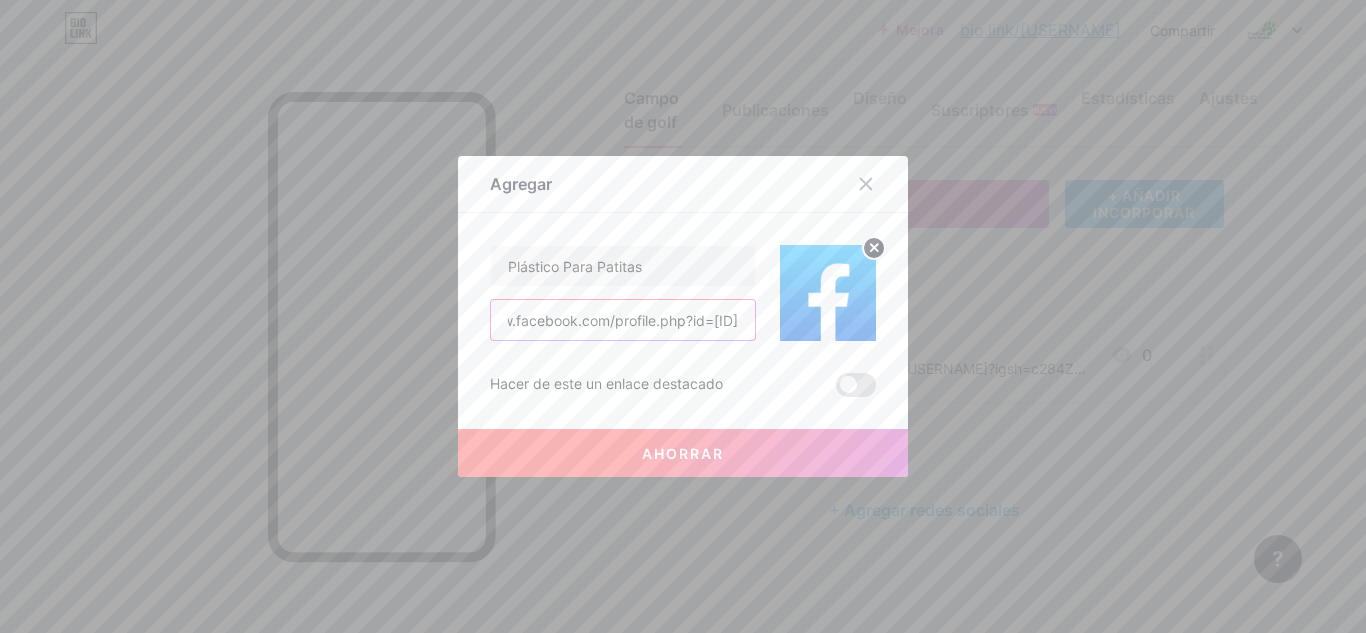 type on "https://www.facebook.com/profile.php?id=[ID]" 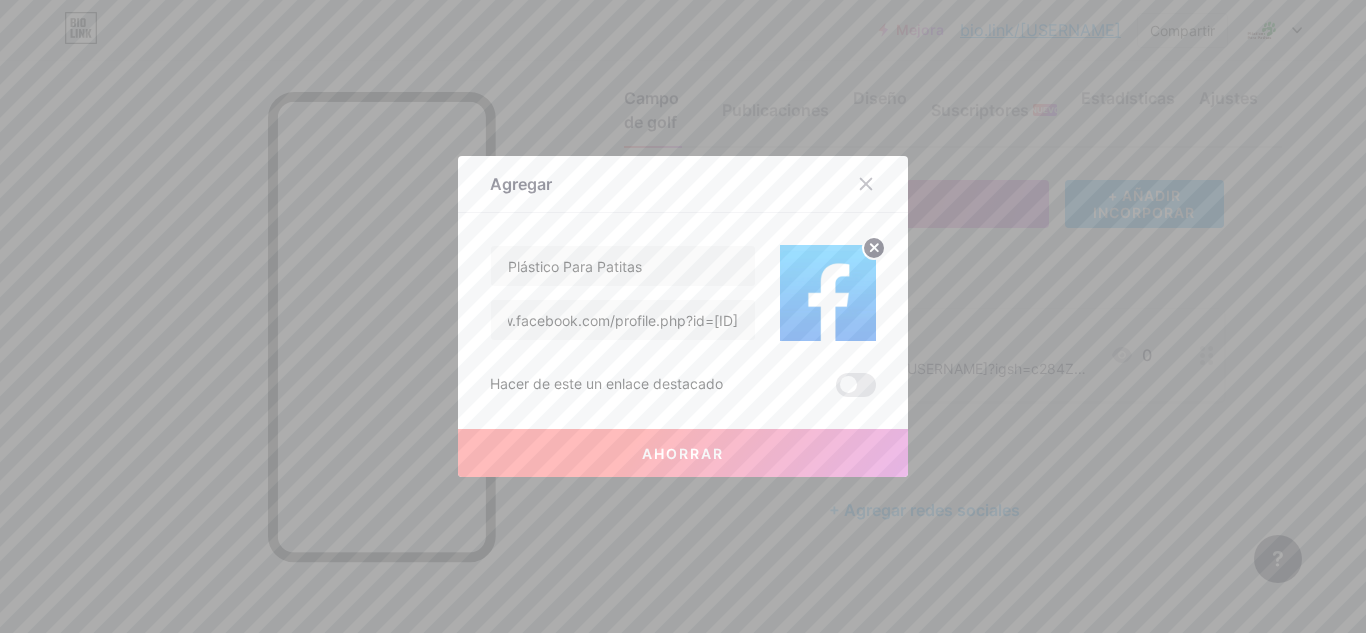 scroll, scrollTop: 0, scrollLeft: 0, axis: both 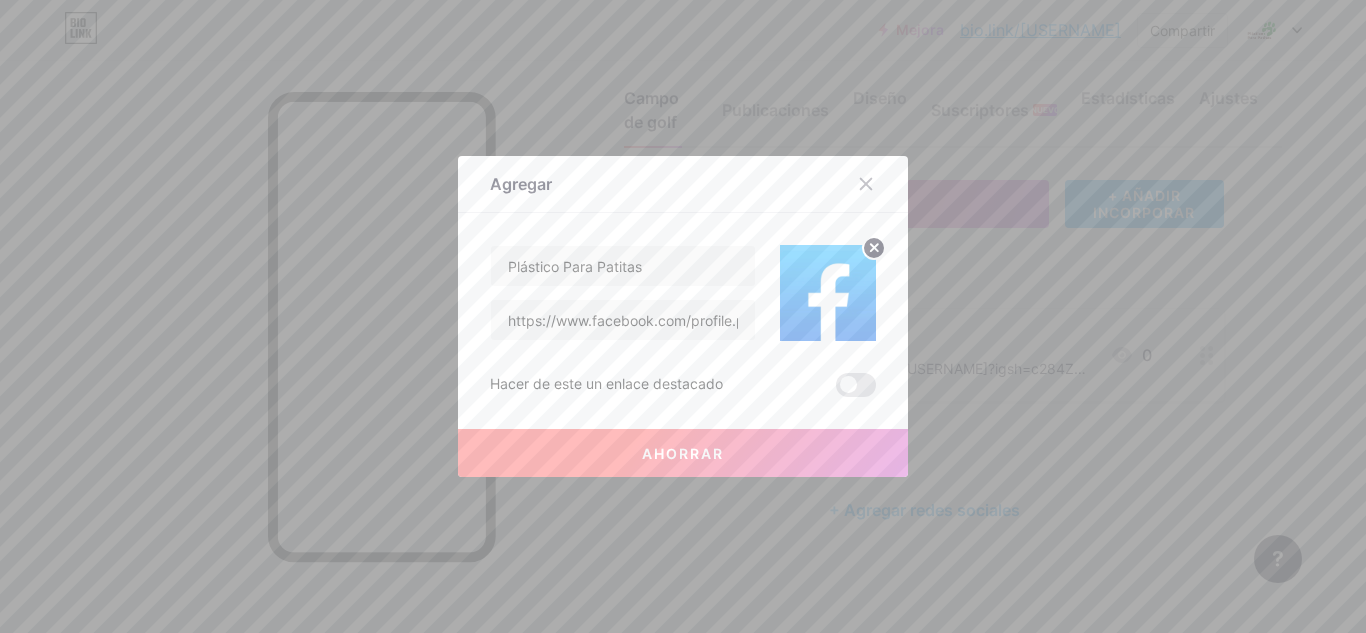 click on "Ahorrar" at bounding box center (683, 453) 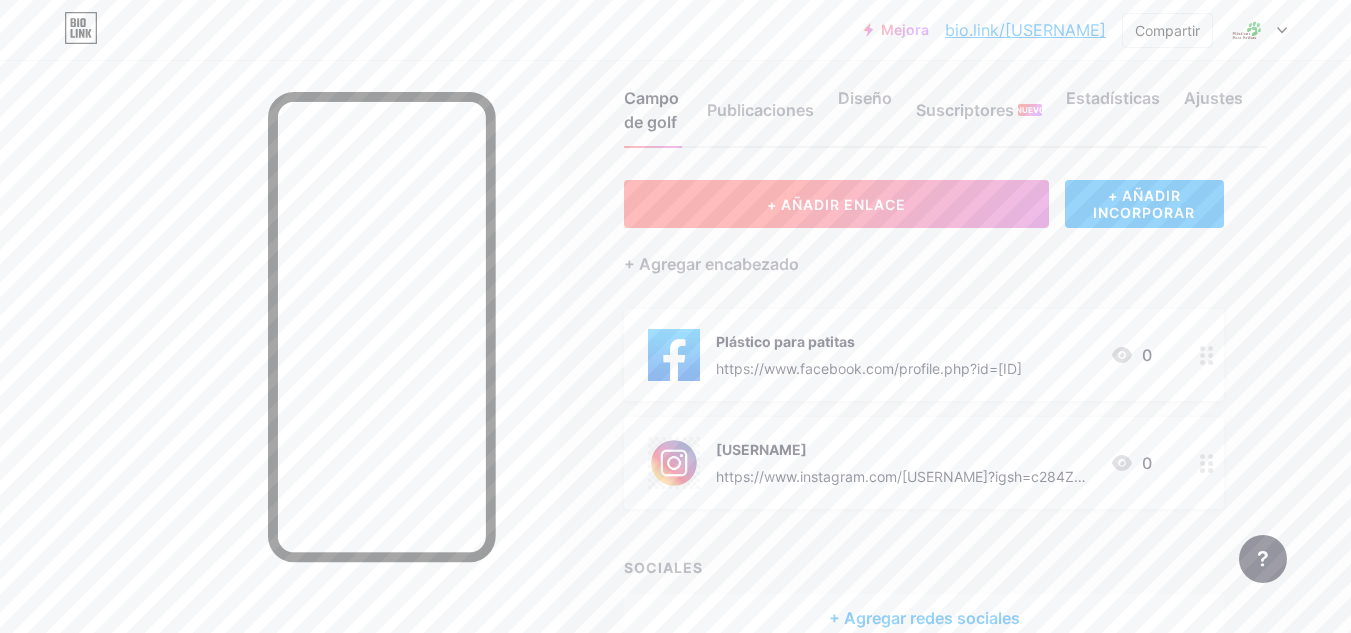 click on "+ AÑADIR ENLACE" at bounding box center [836, 204] 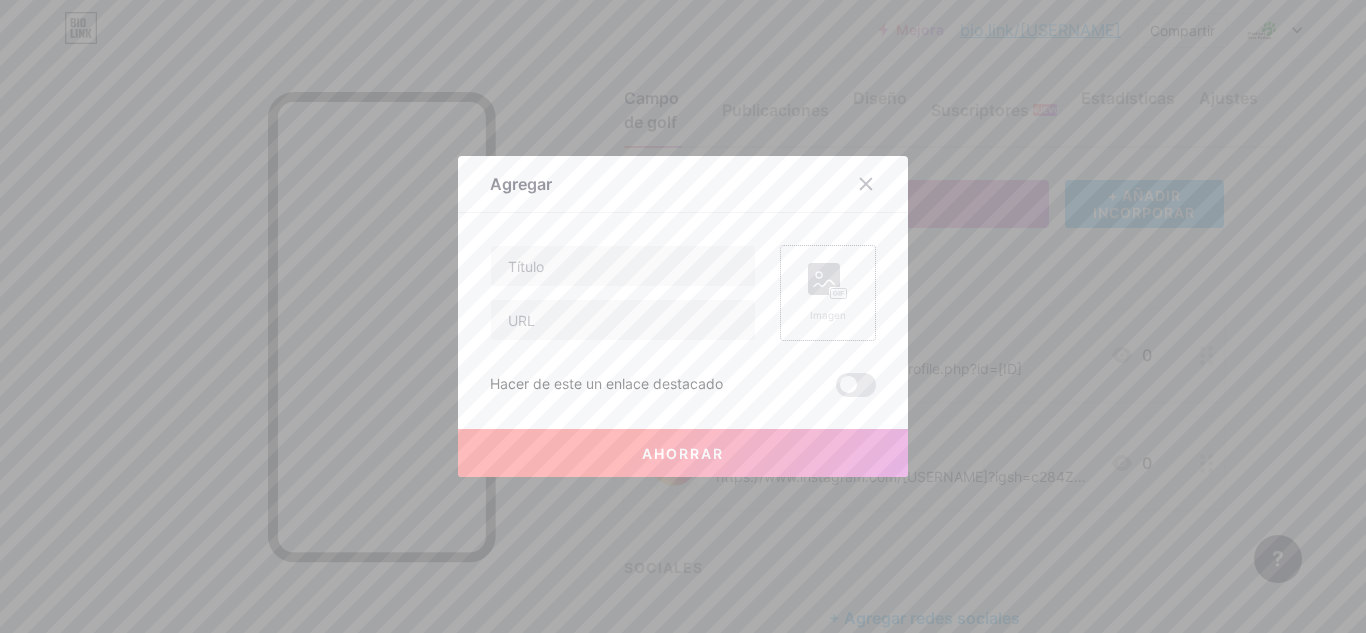 click on "Imagen" at bounding box center (828, 315) 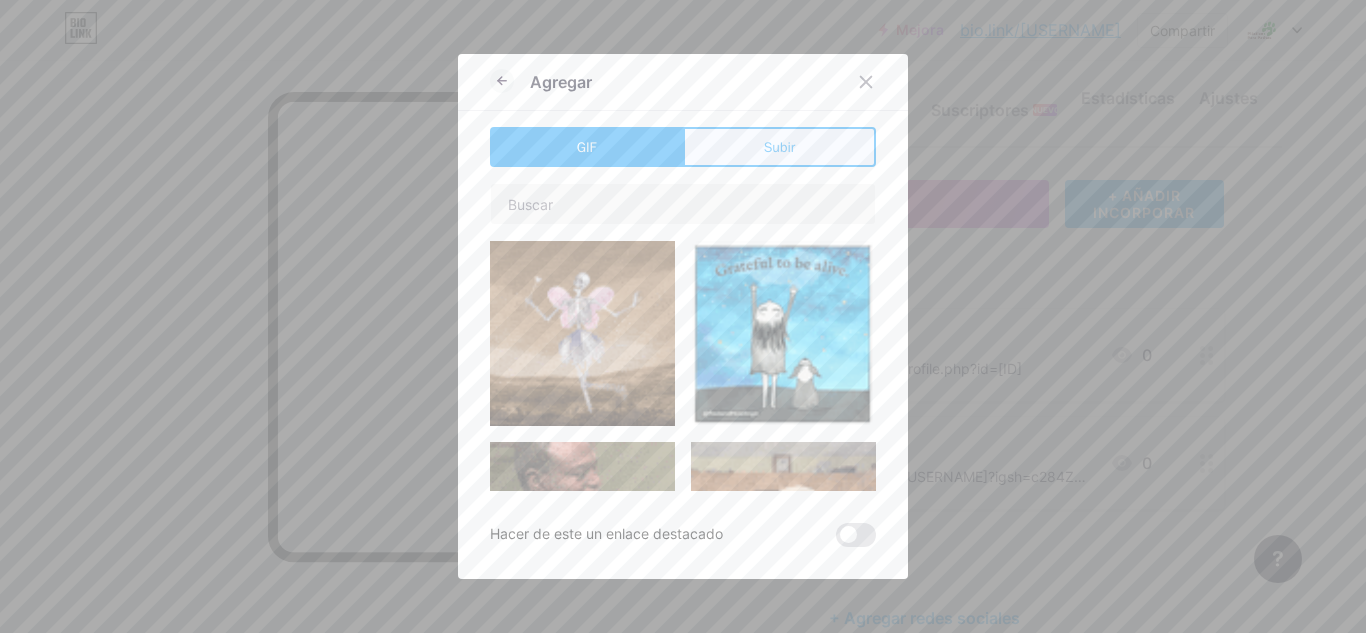 click on "Subir" at bounding box center [779, 147] 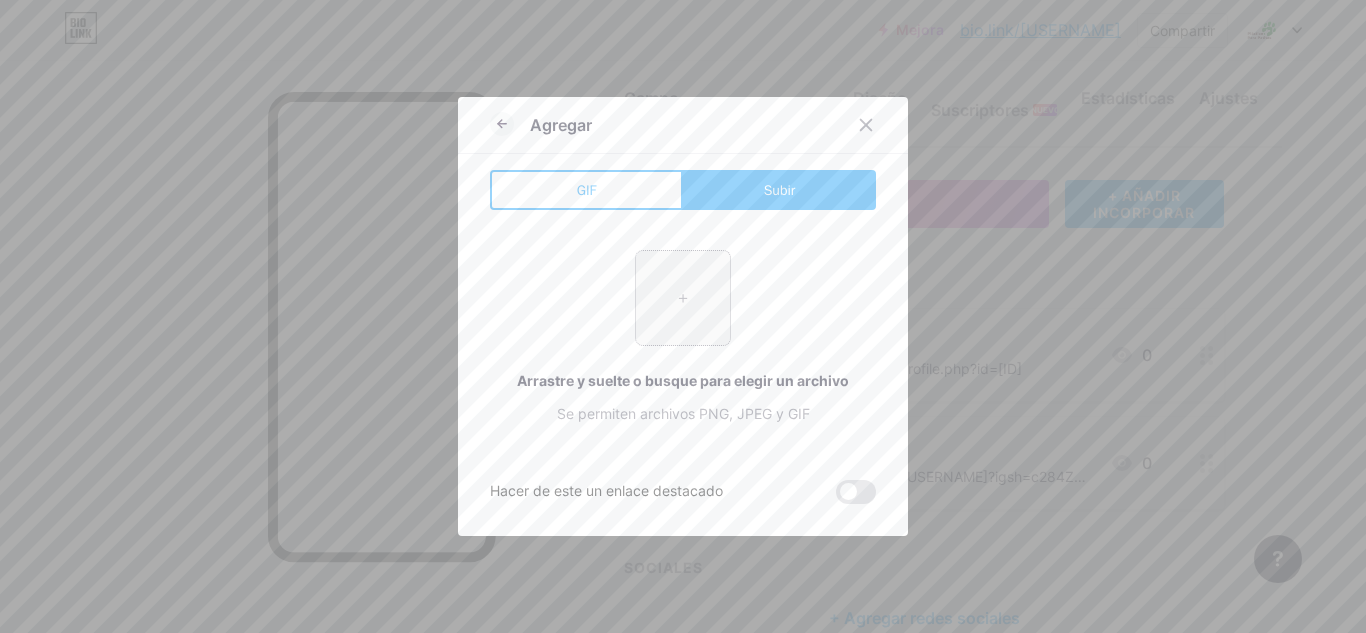 click at bounding box center (683, 298) 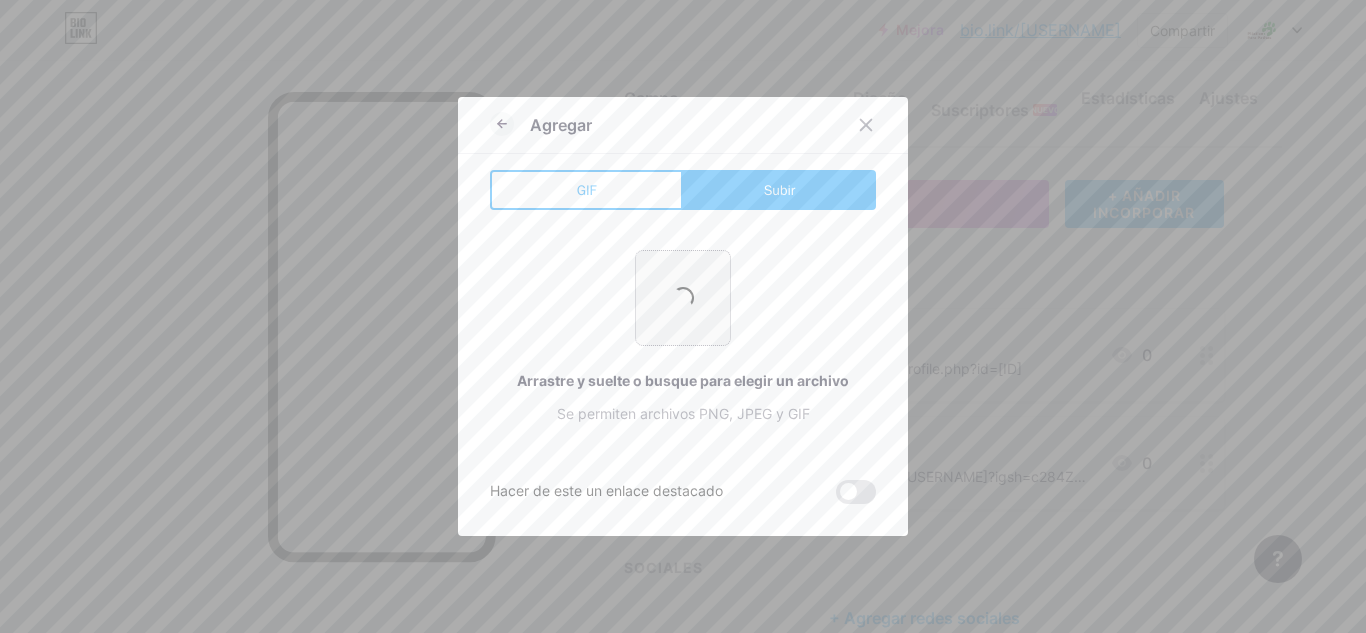 click at bounding box center [683, 298] 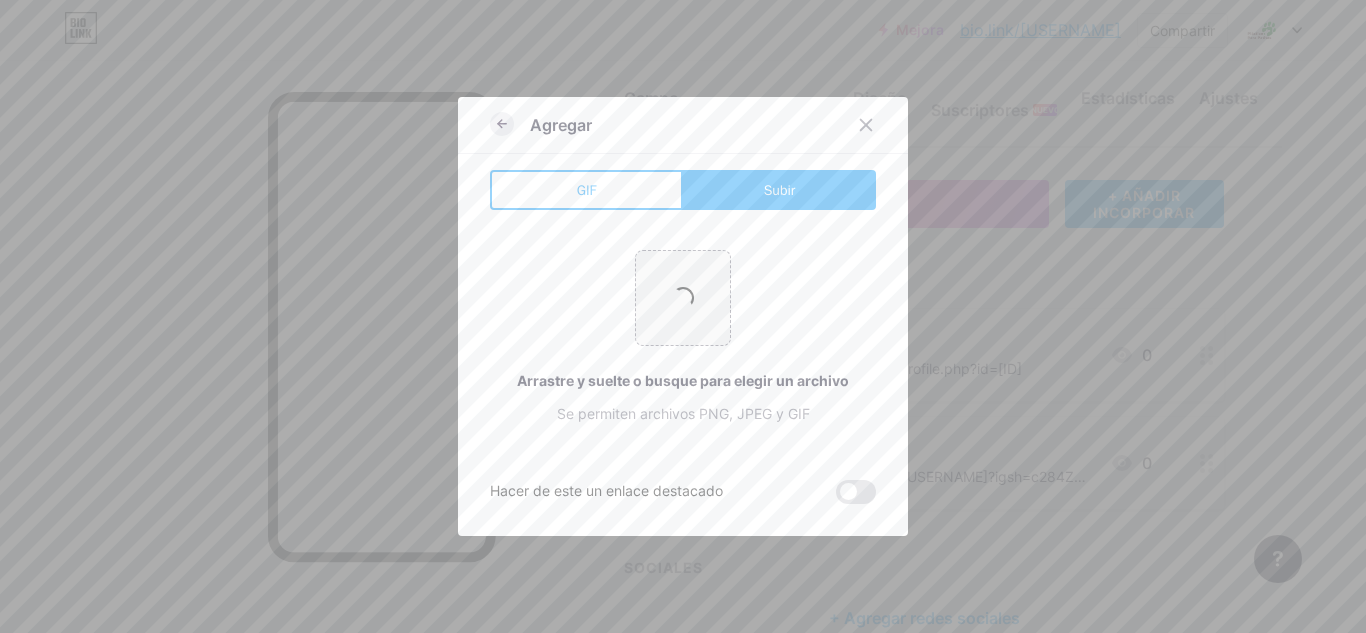 click 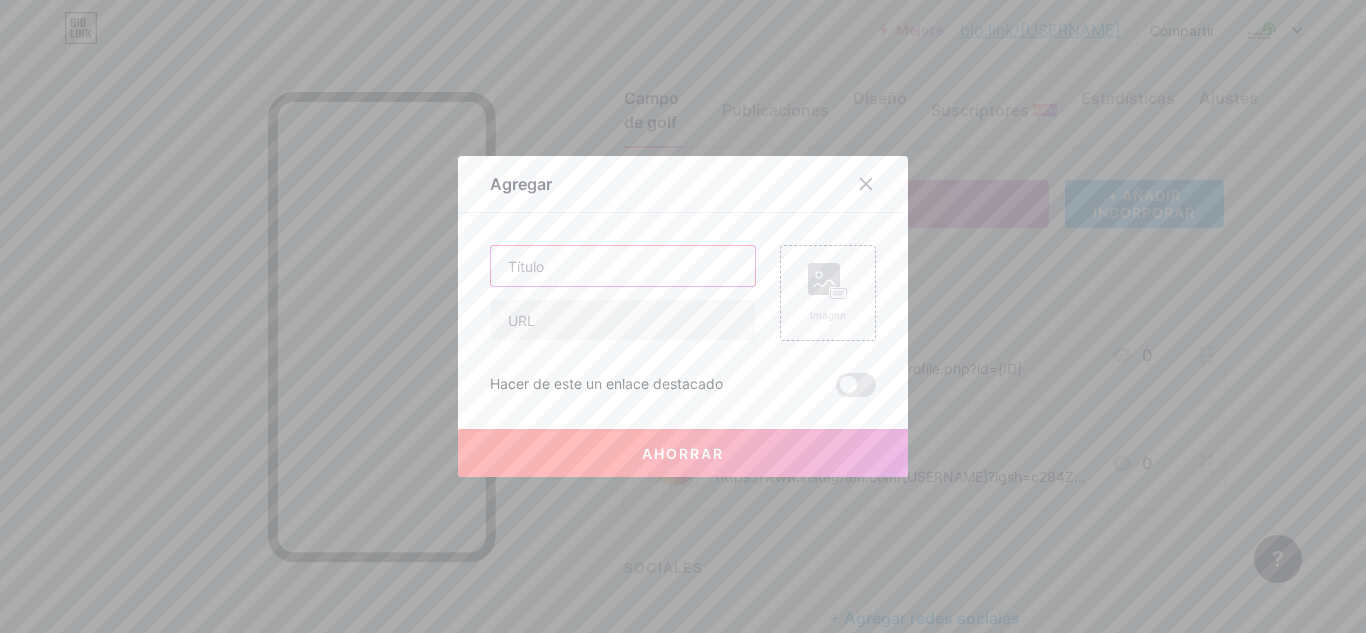 click at bounding box center (623, 266) 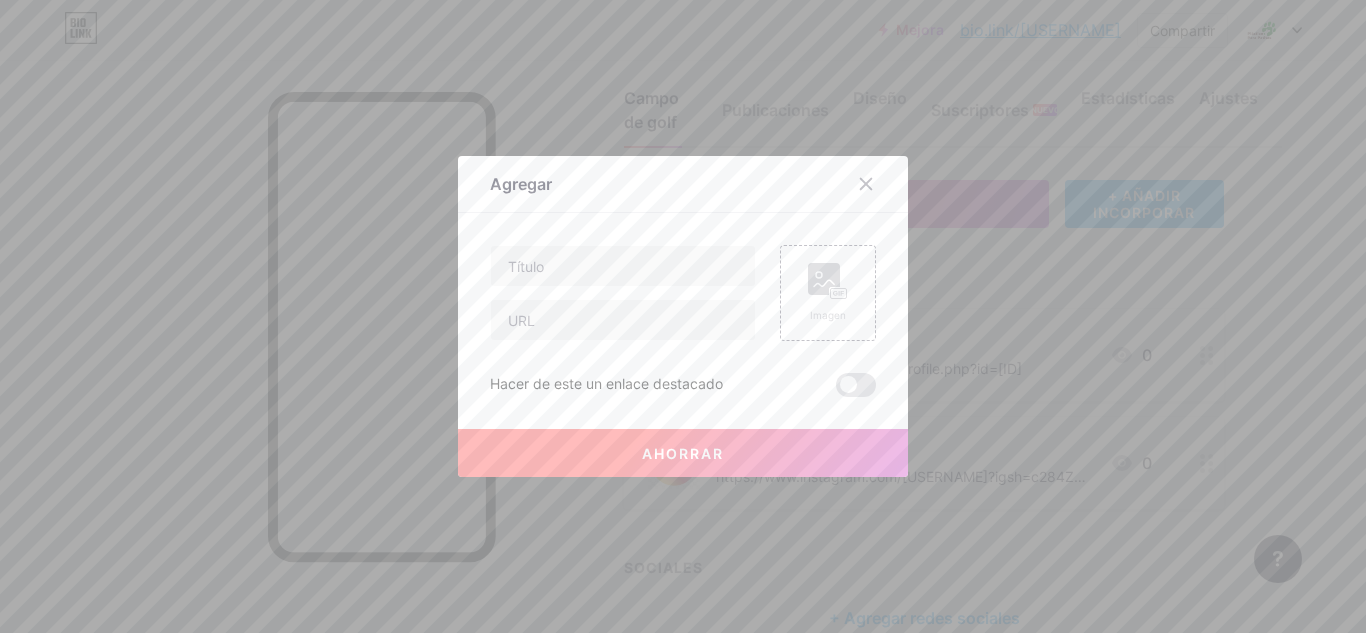 click on "Agregar           Contenido
YouTube
Reproduce videos de YouTube sin salir de tu página.
AGREGAR
Vimeo
Reproduce videos de Vimeo sin salir de tu página.
AGREGAR
TikTok
Aumenta tus seguidores en TikTok
AGREGAR
Piar
Incrustar un tweet.
AGREGAR
Reddit
Muestra tu perfil de Reddit
AGREGAR
Spotify
Incruste Spotify para reproducir la vista previa de una pista.
AGREGAR
Contracción nerviosa
AGREGAR
AGREGAR
AGREGAR" at bounding box center [683, 316] 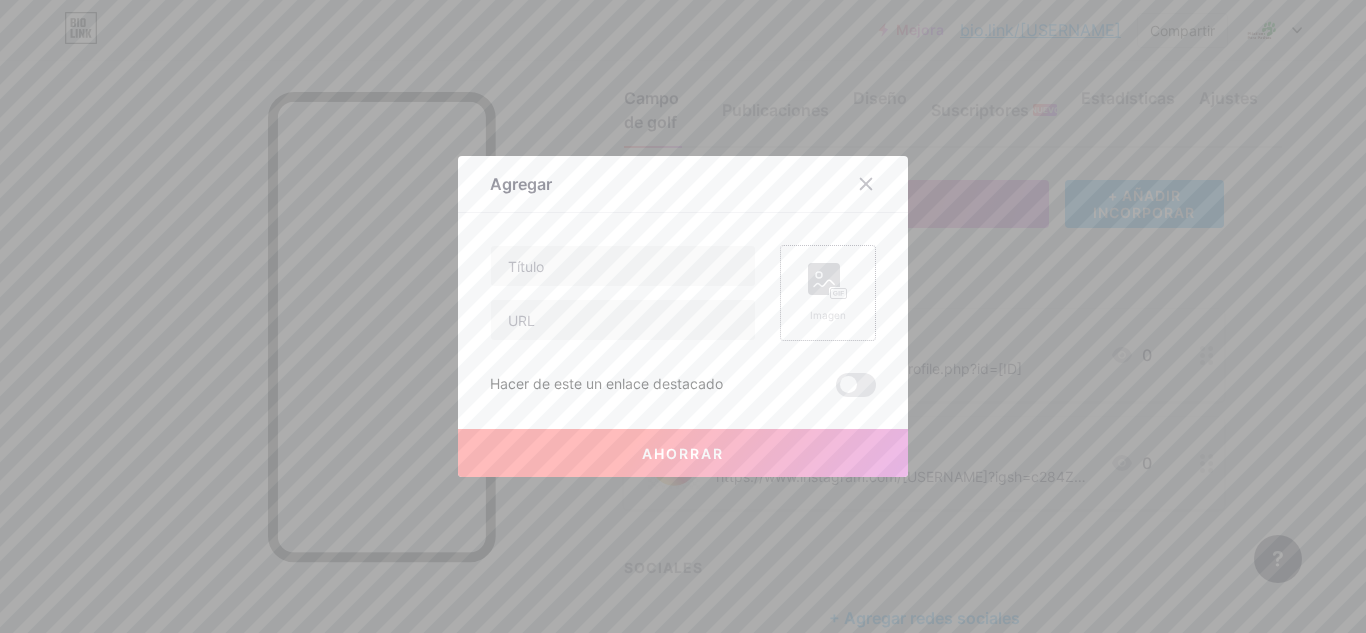 click on "Imagen" at bounding box center (828, 293) 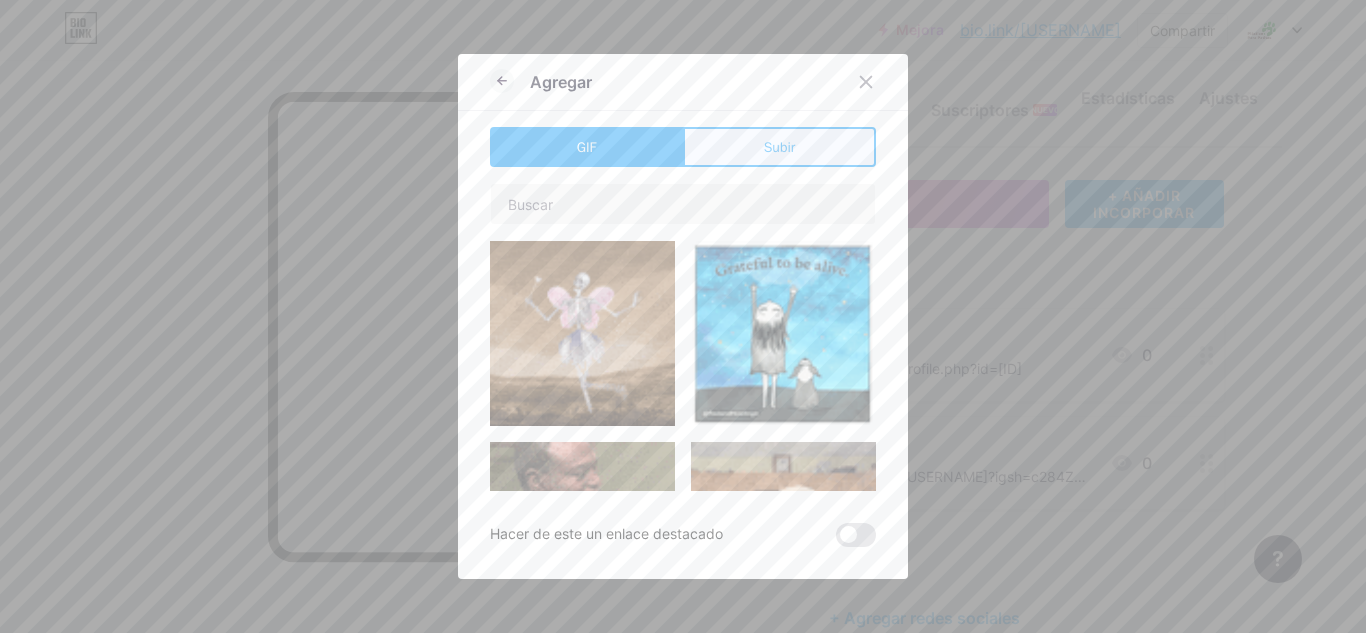 click on "Subir" at bounding box center (779, 147) 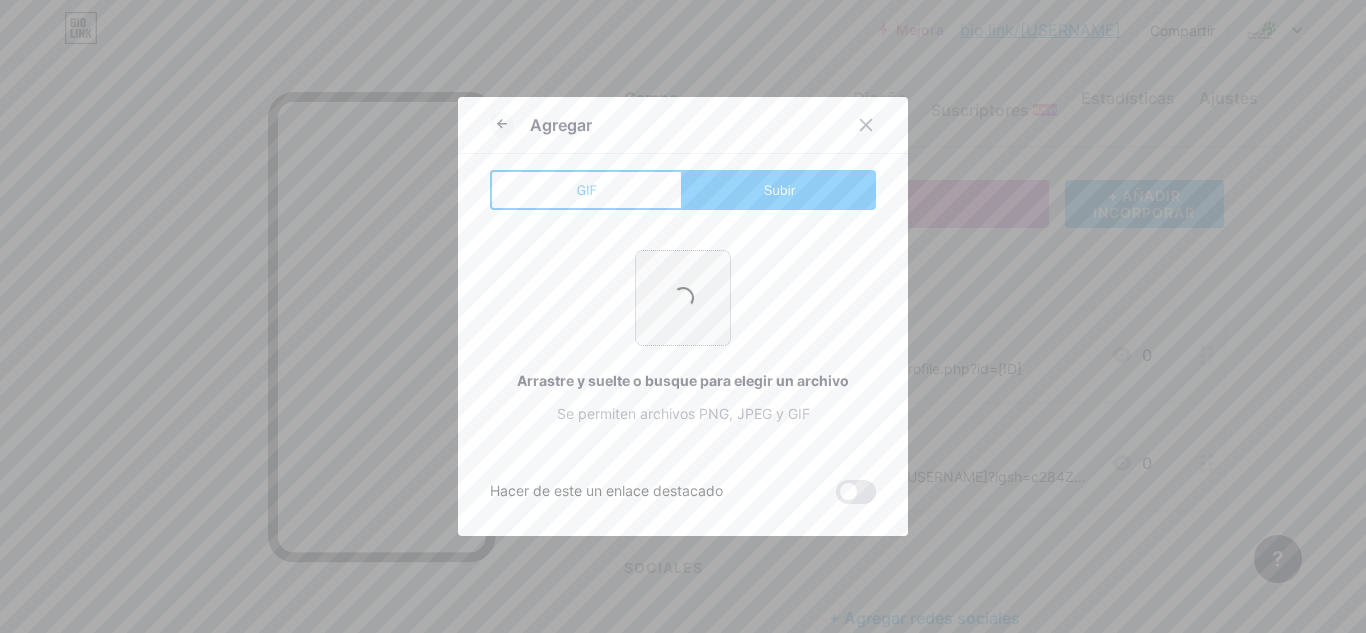 click at bounding box center [683, 298] 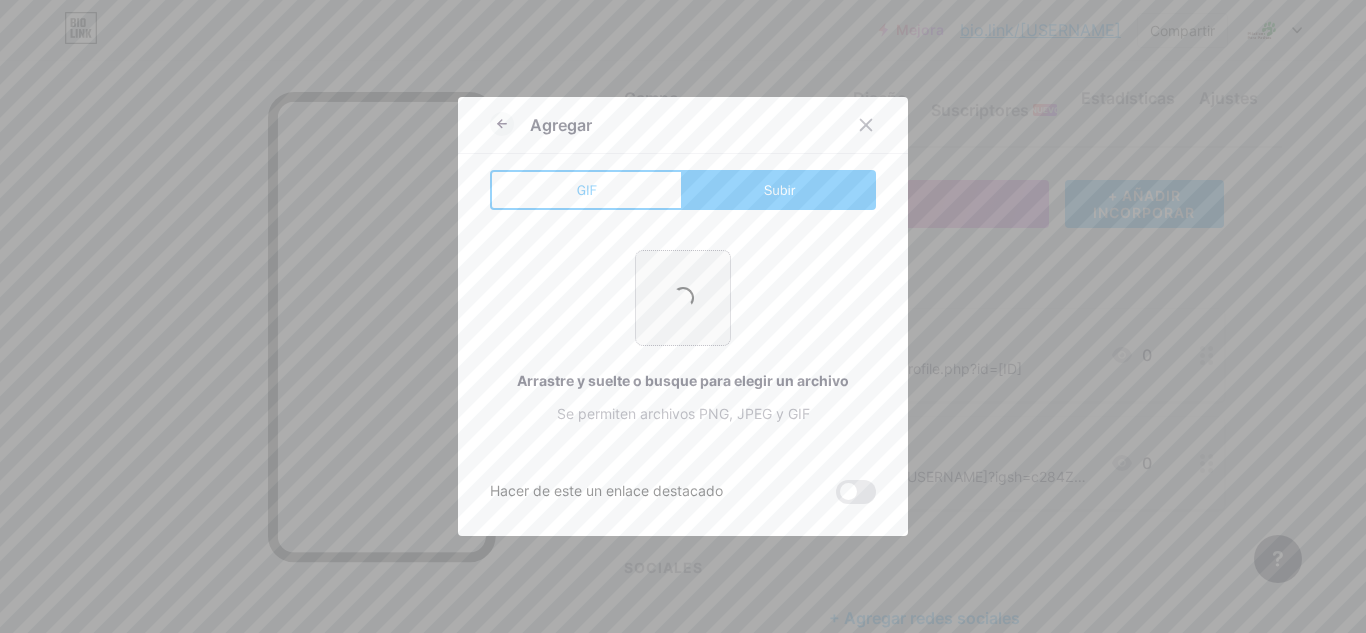 type 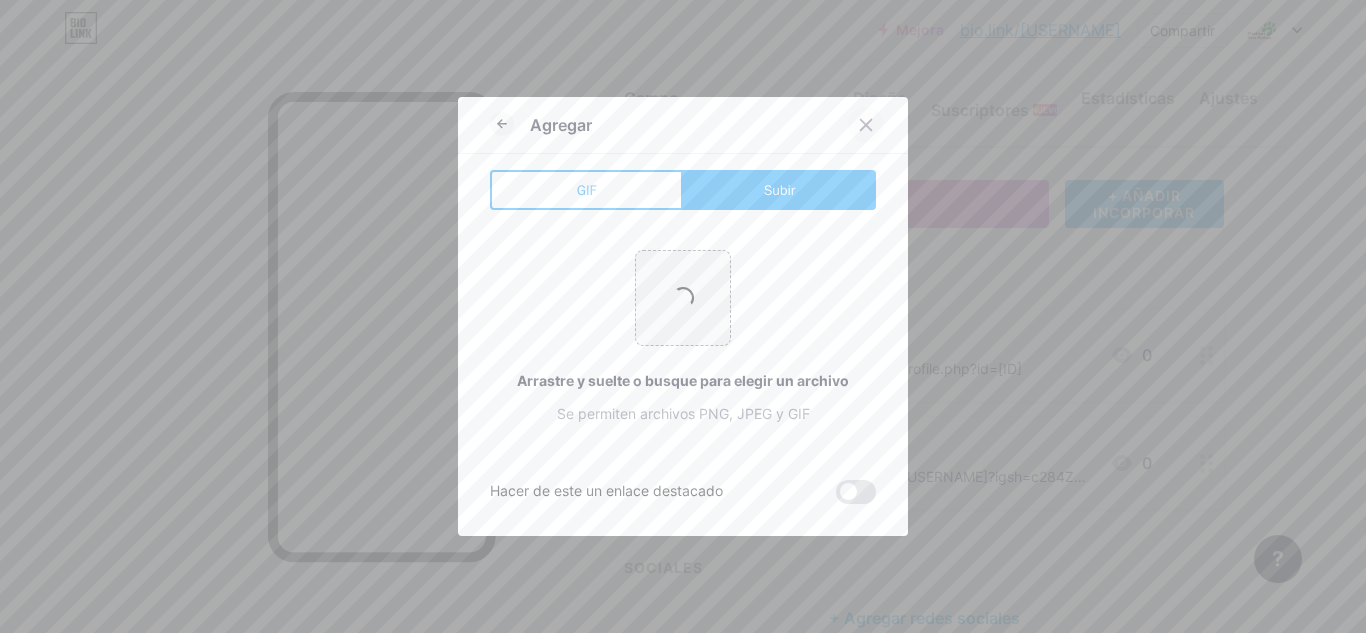 click 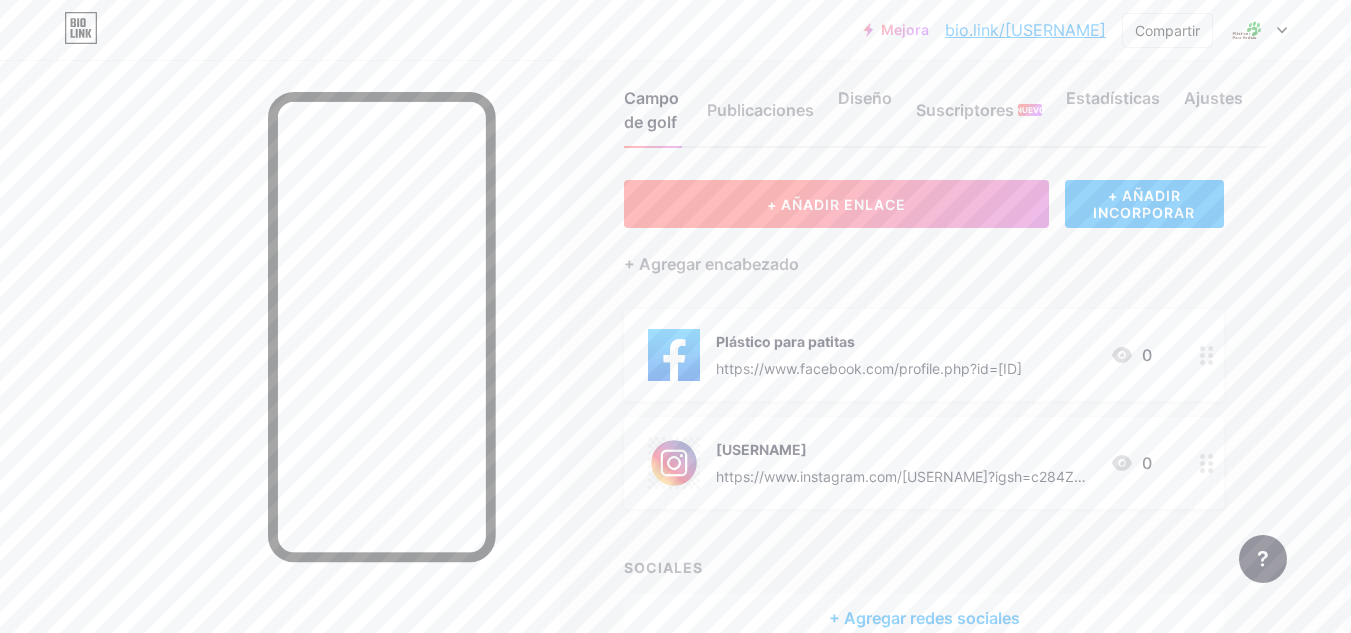 click on "+ AÑADIR ENLACE" at bounding box center [836, 204] 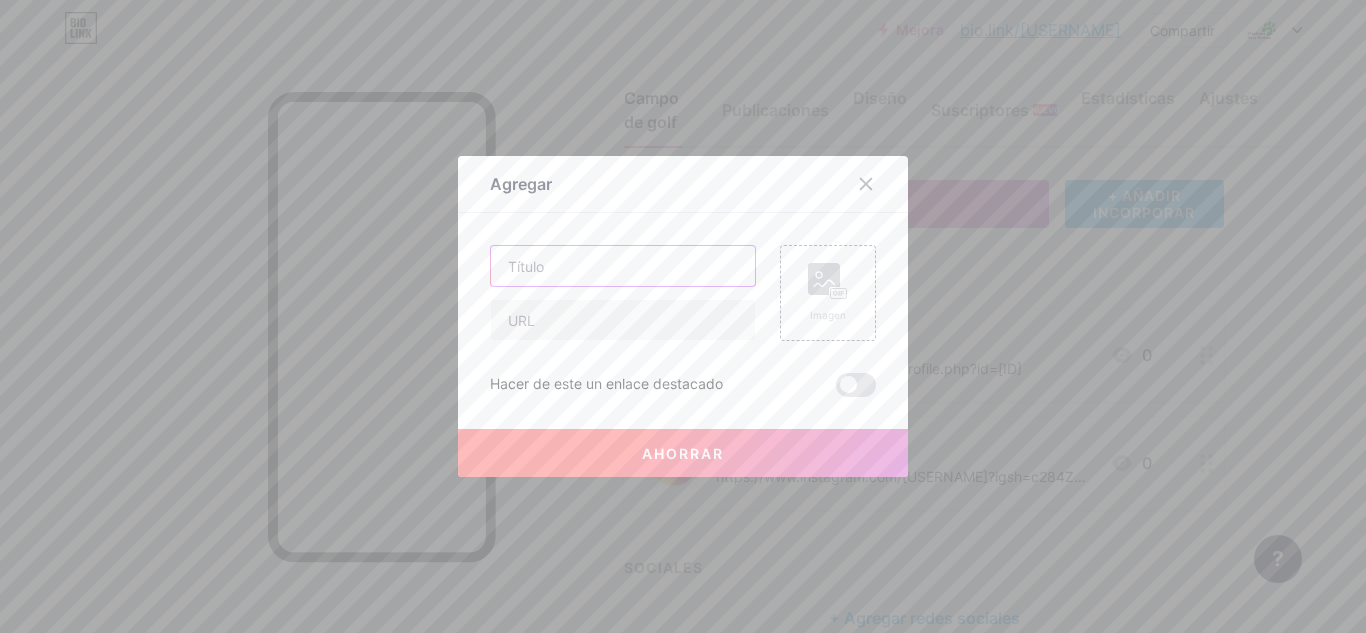 click at bounding box center (623, 266) 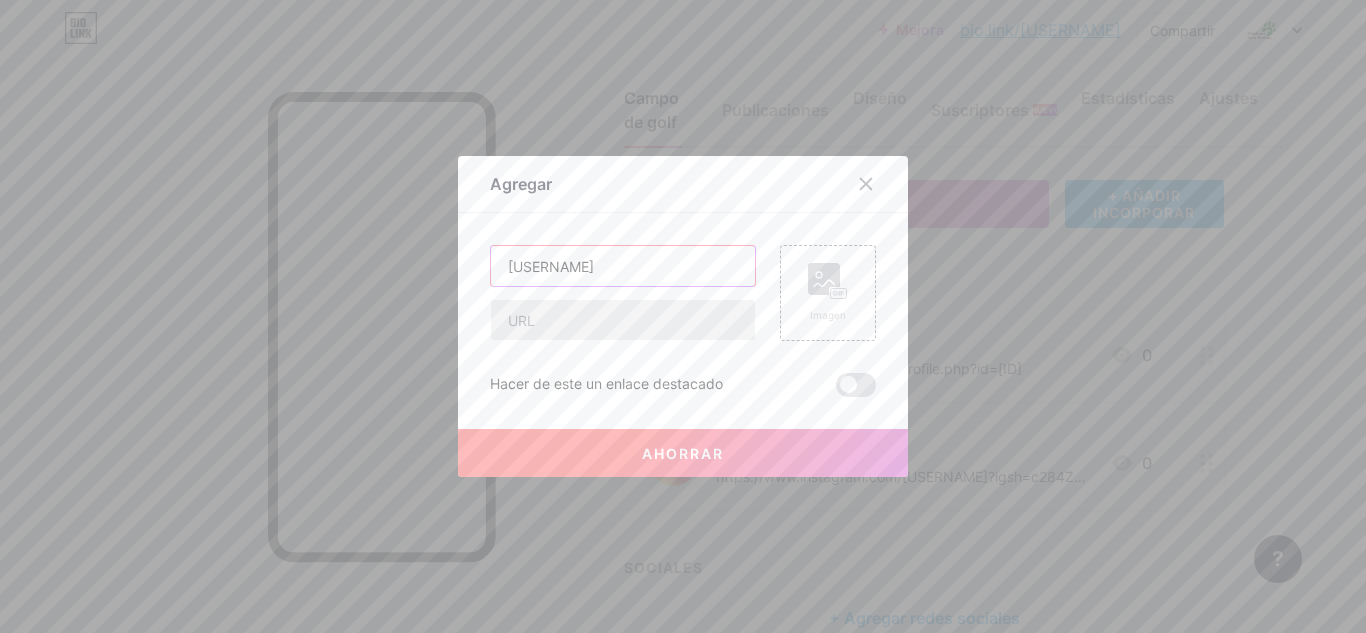 type on "[USERNAME]" 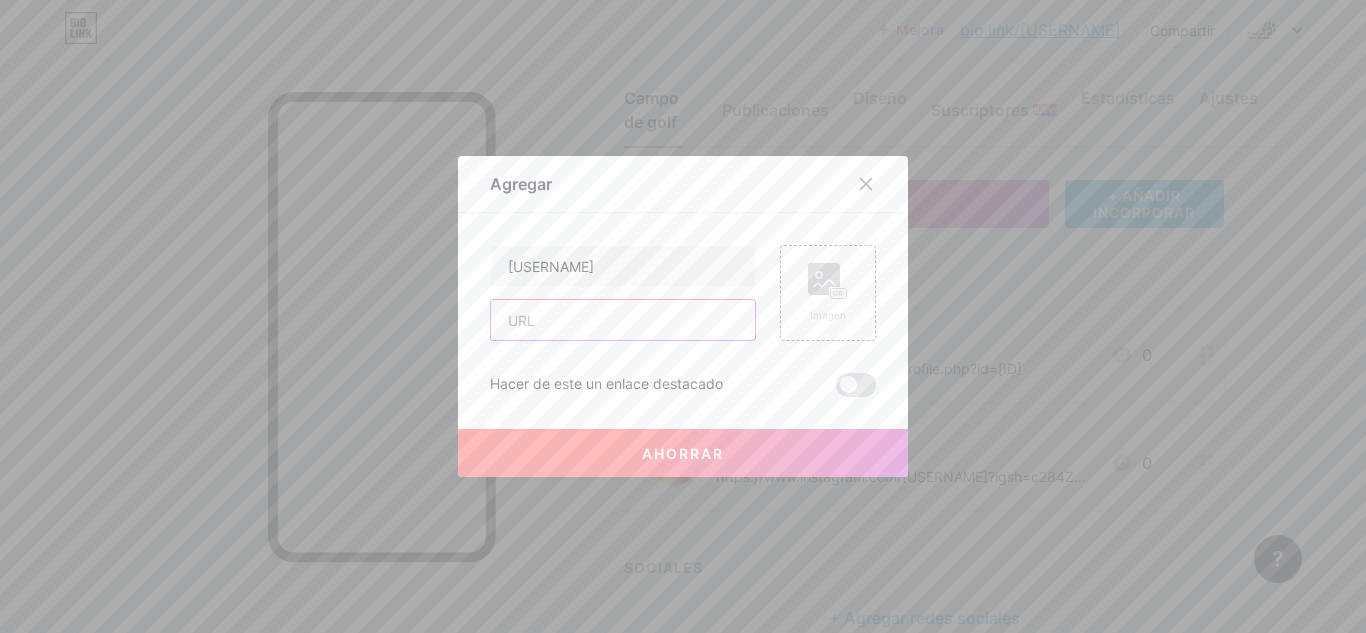 click at bounding box center (623, 320) 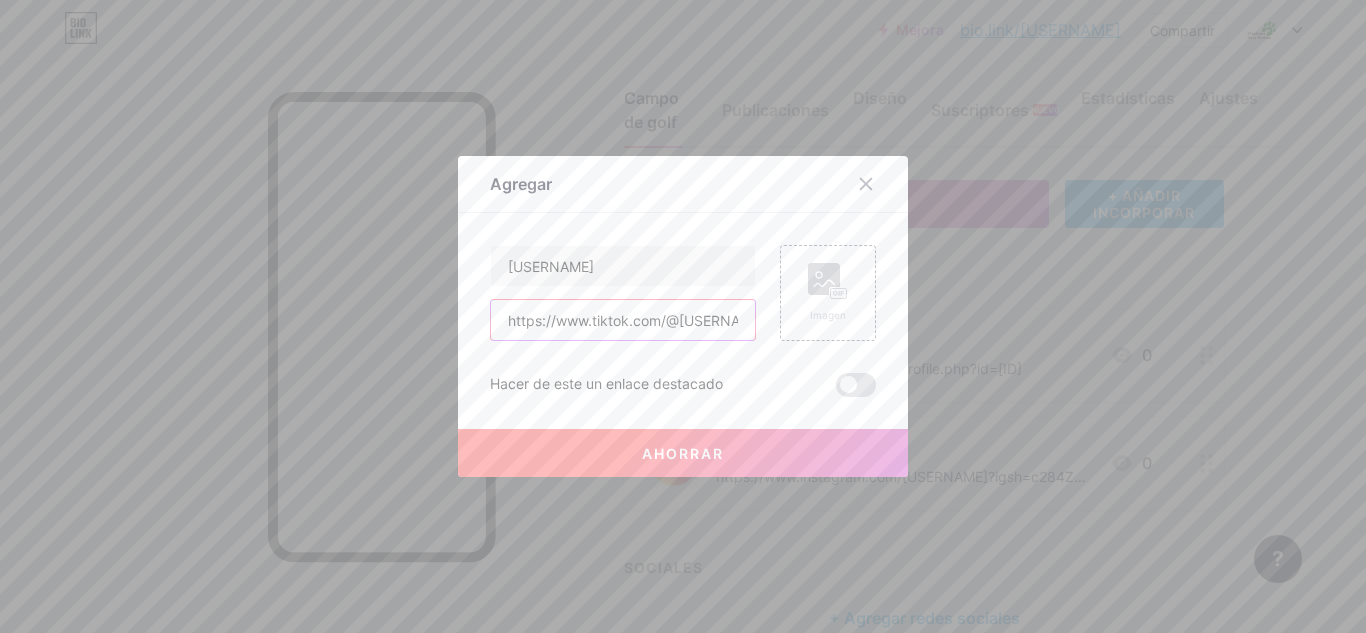 scroll, scrollTop: 0, scrollLeft: 236, axis: horizontal 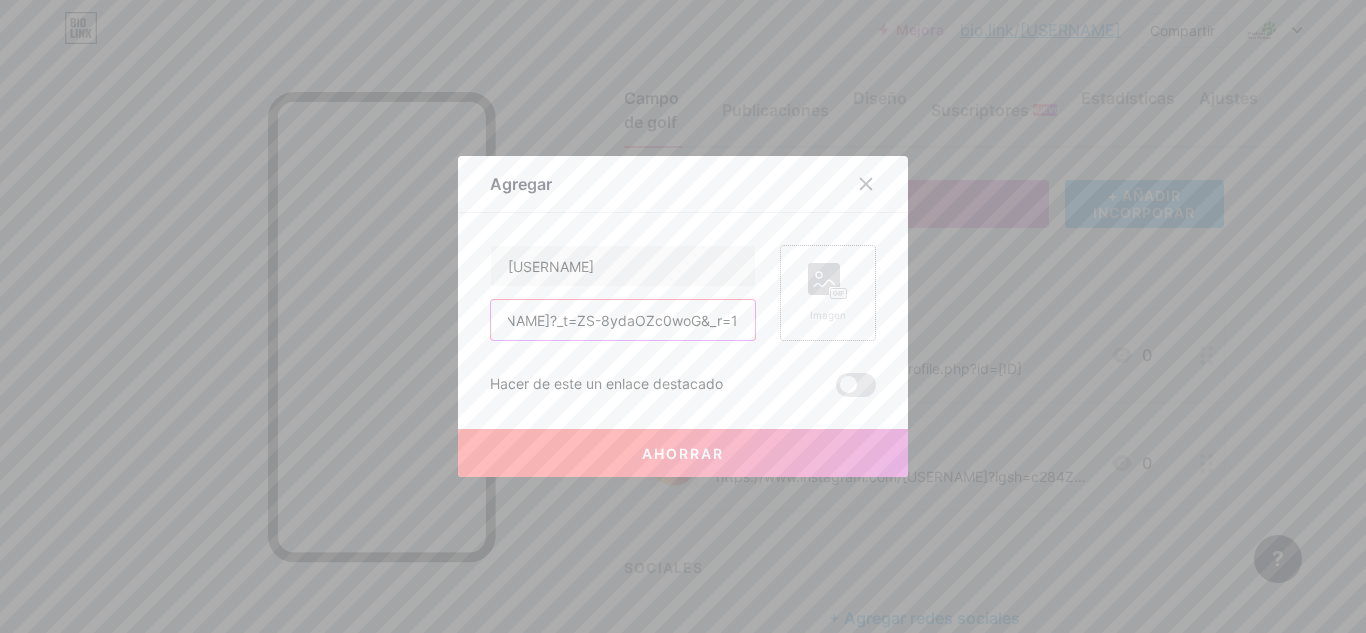 type on "https://www.tiktok.com/@[USERNAME]?_t=ZS-8ydaOZc0woG&_r=1" 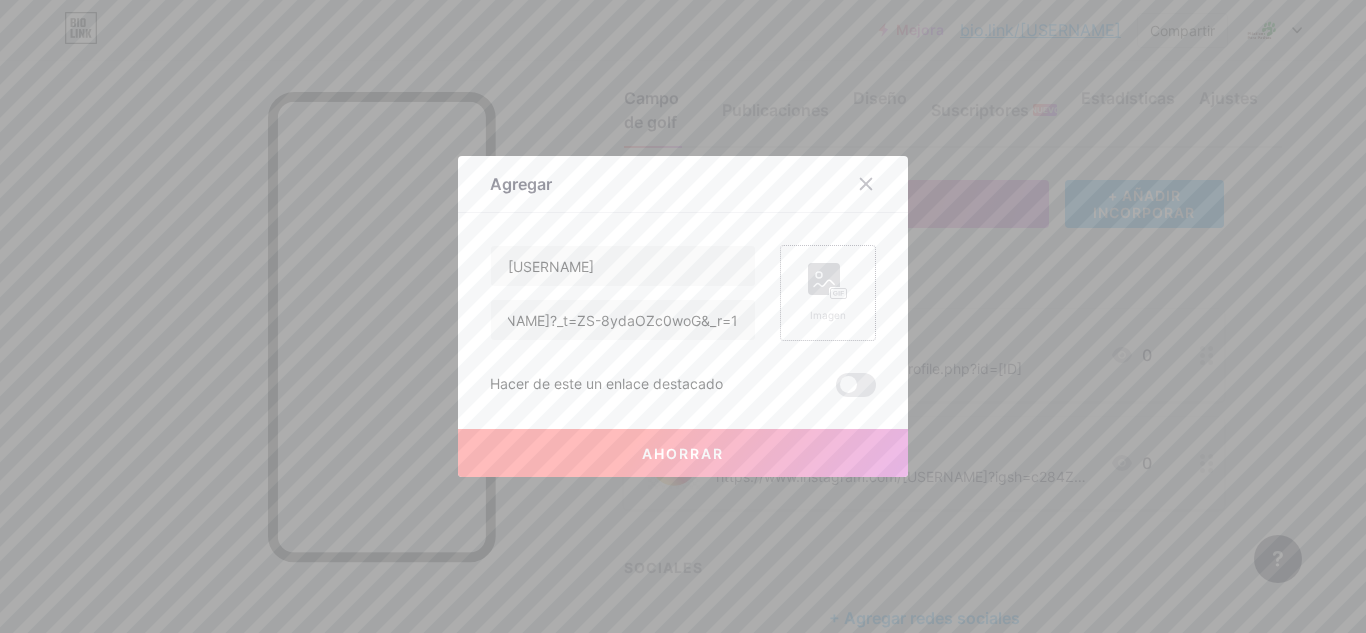 click 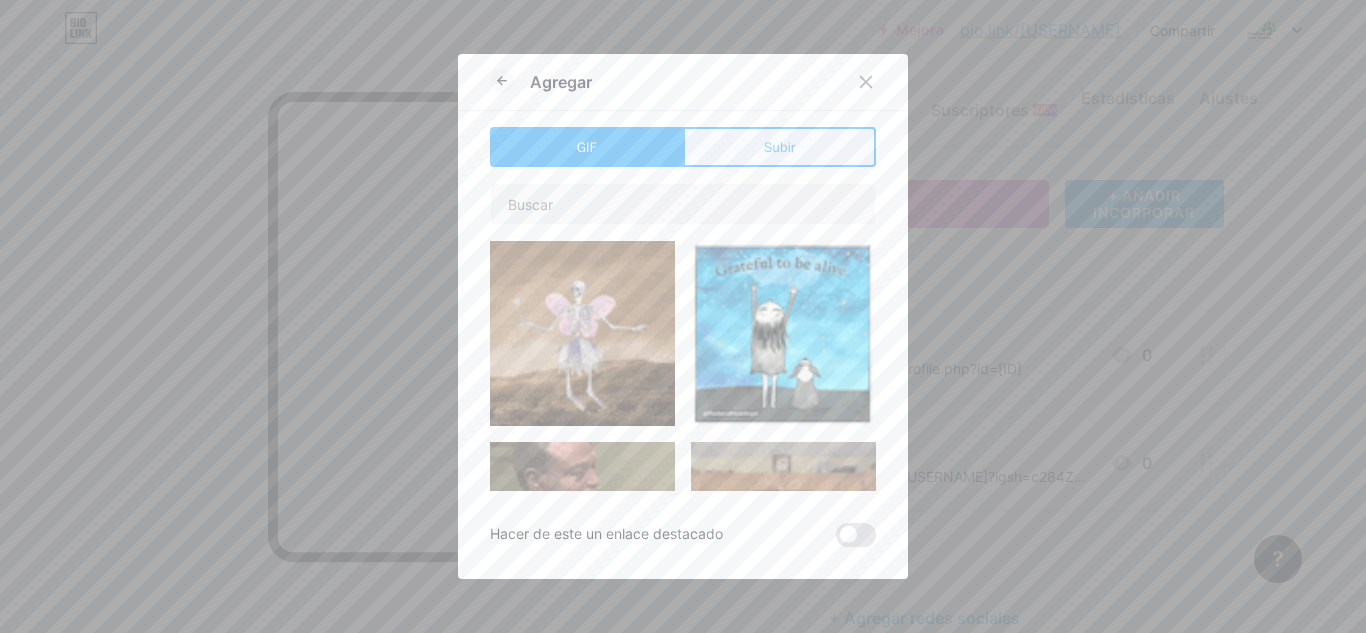 click on "Subir" at bounding box center [780, 147] 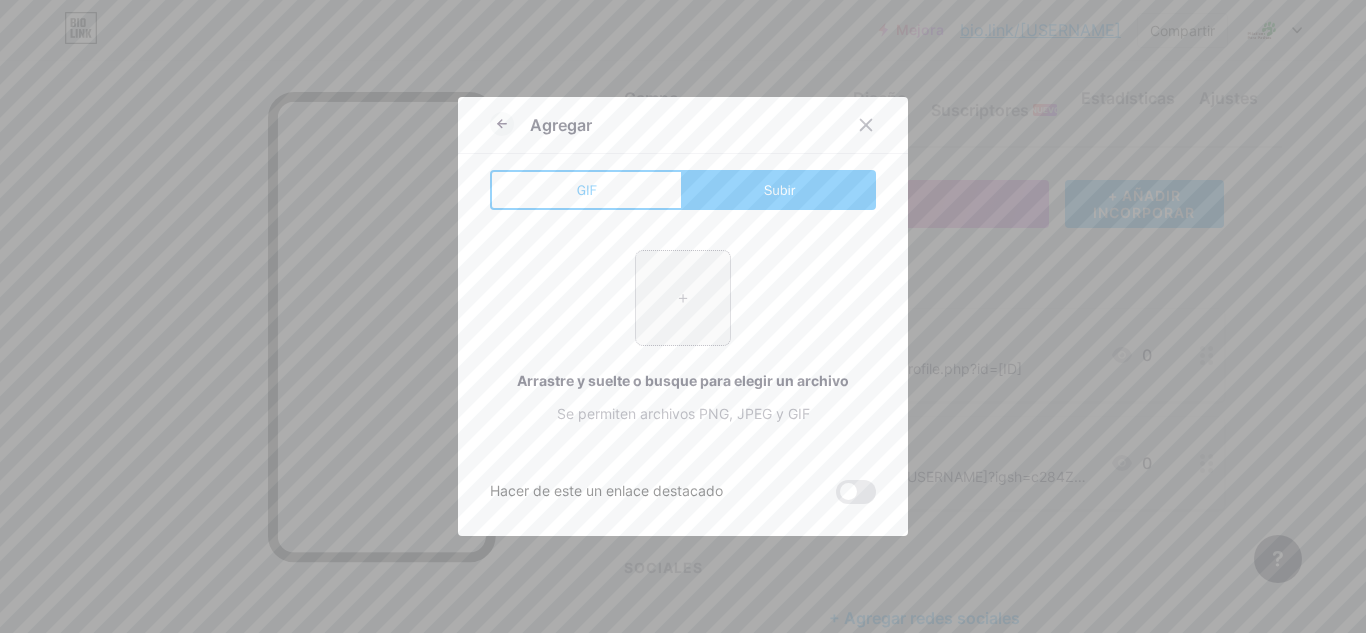 click at bounding box center [683, 298] 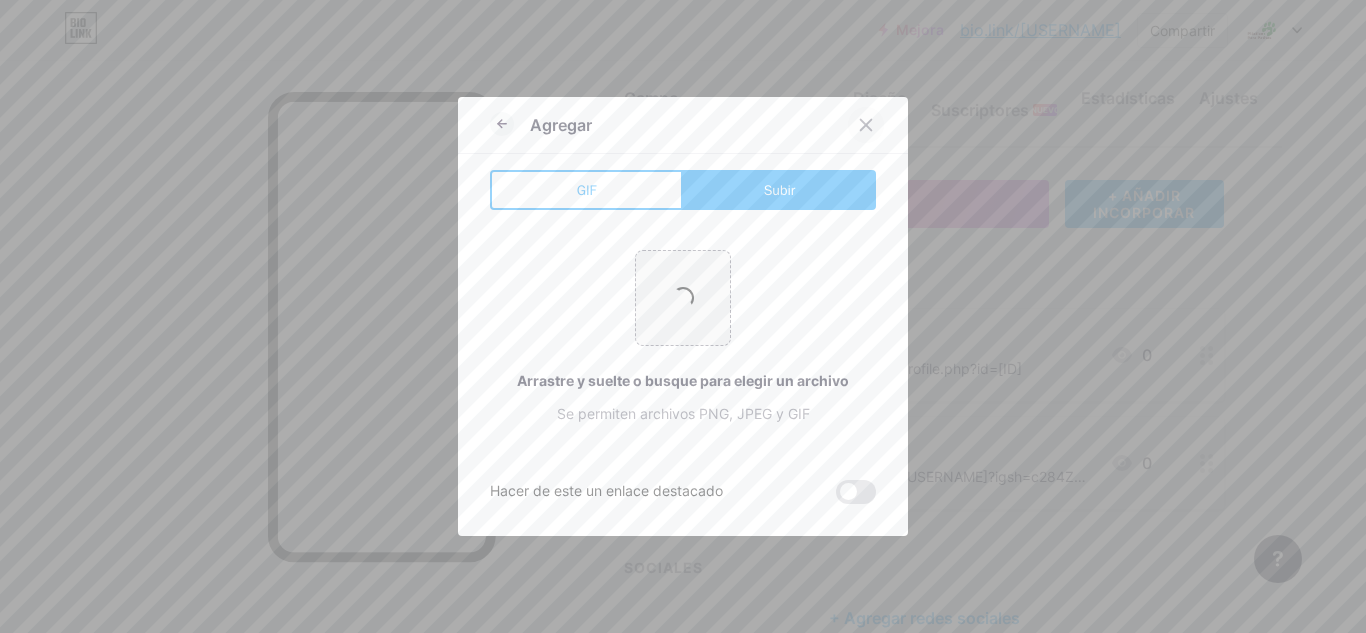 click at bounding box center [866, 125] 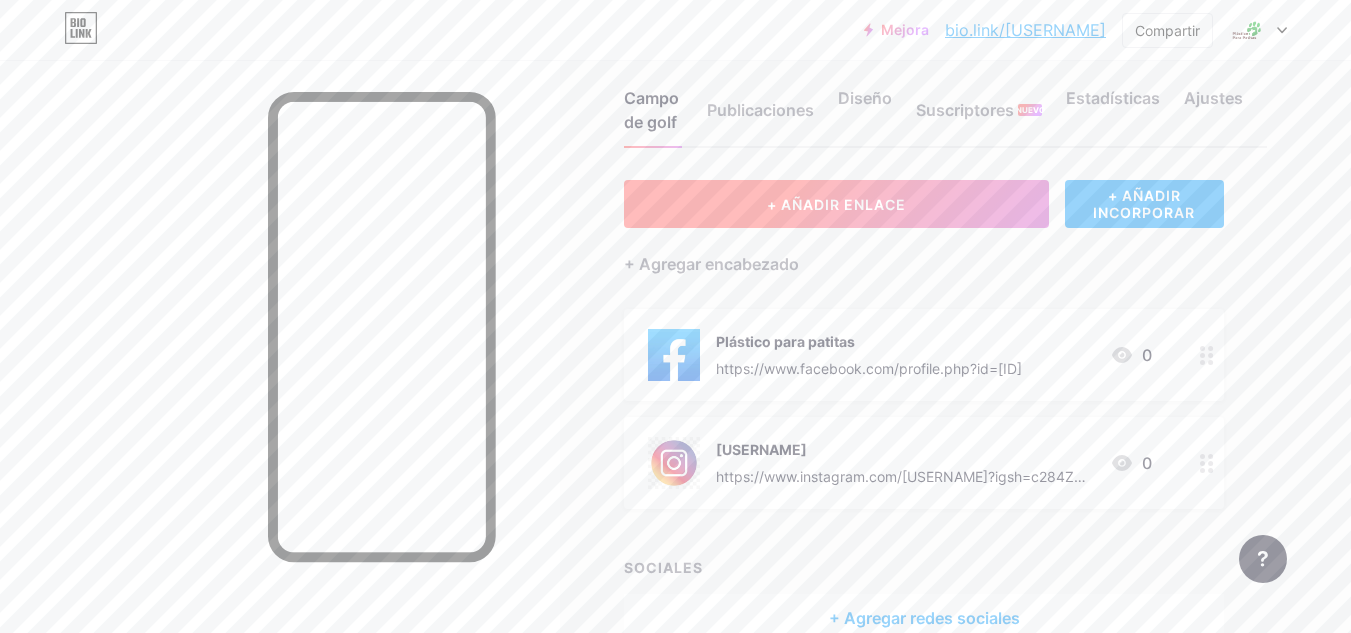 click on "+ AÑADIR ENLACE" at bounding box center [836, 204] 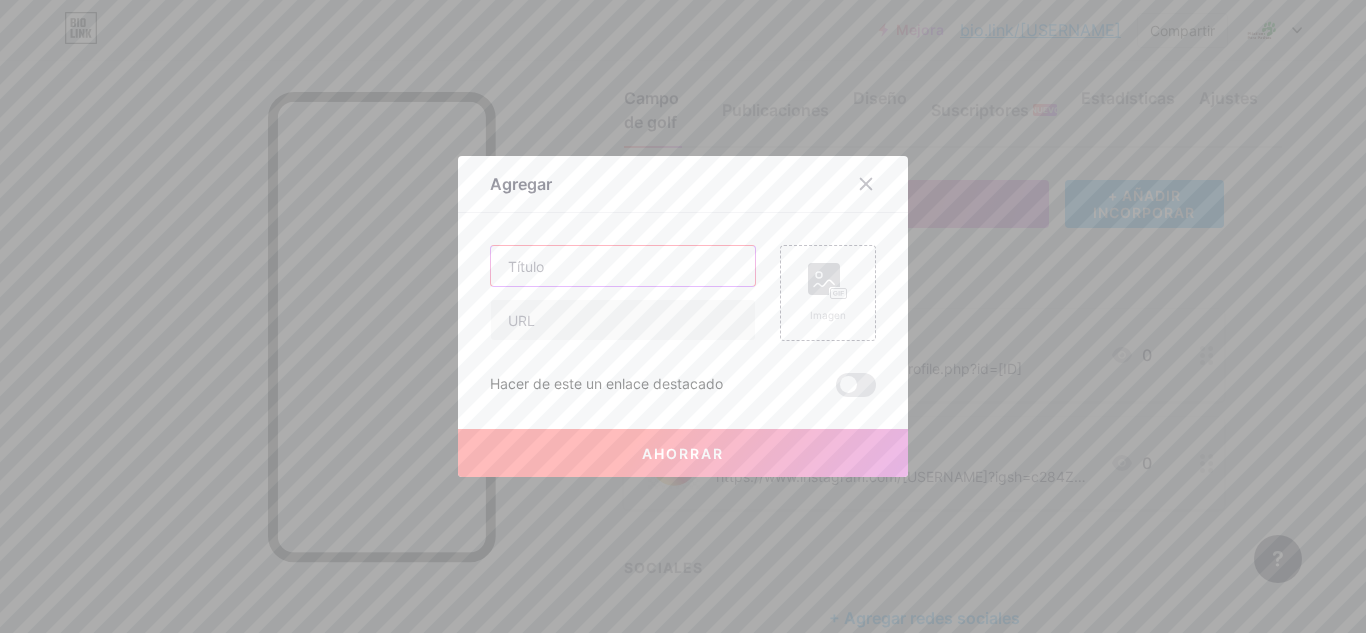 click at bounding box center (623, 266) 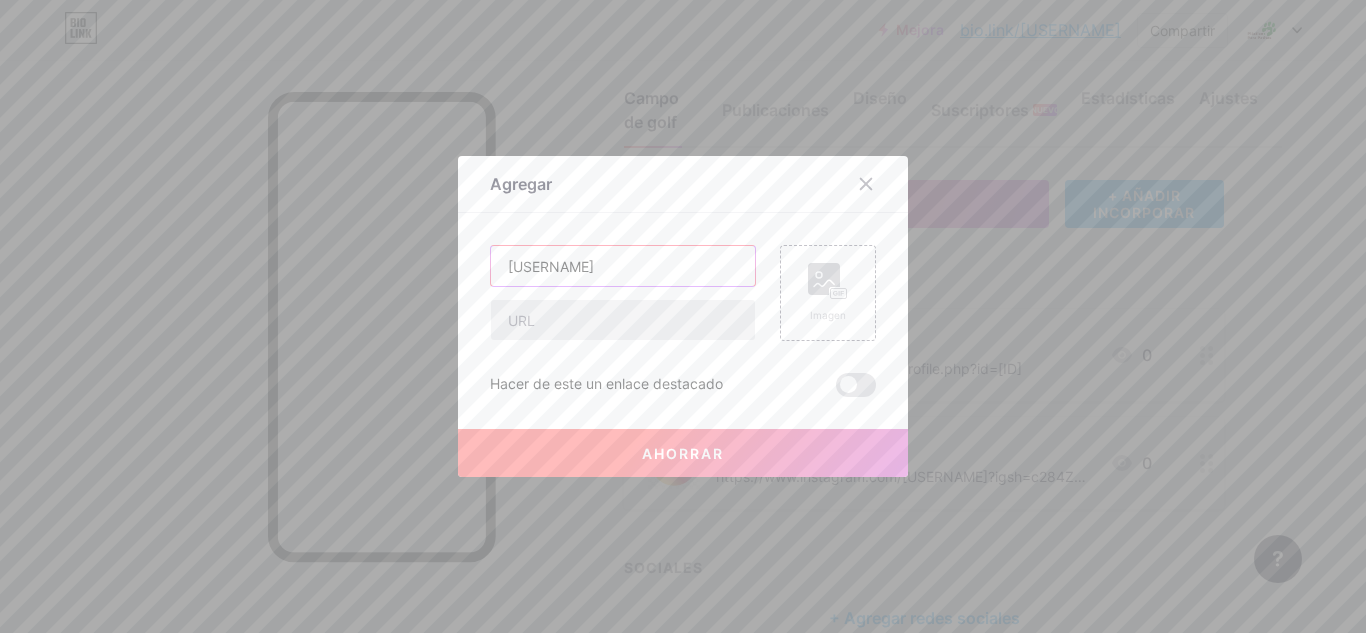 type on "[USERNAME]" 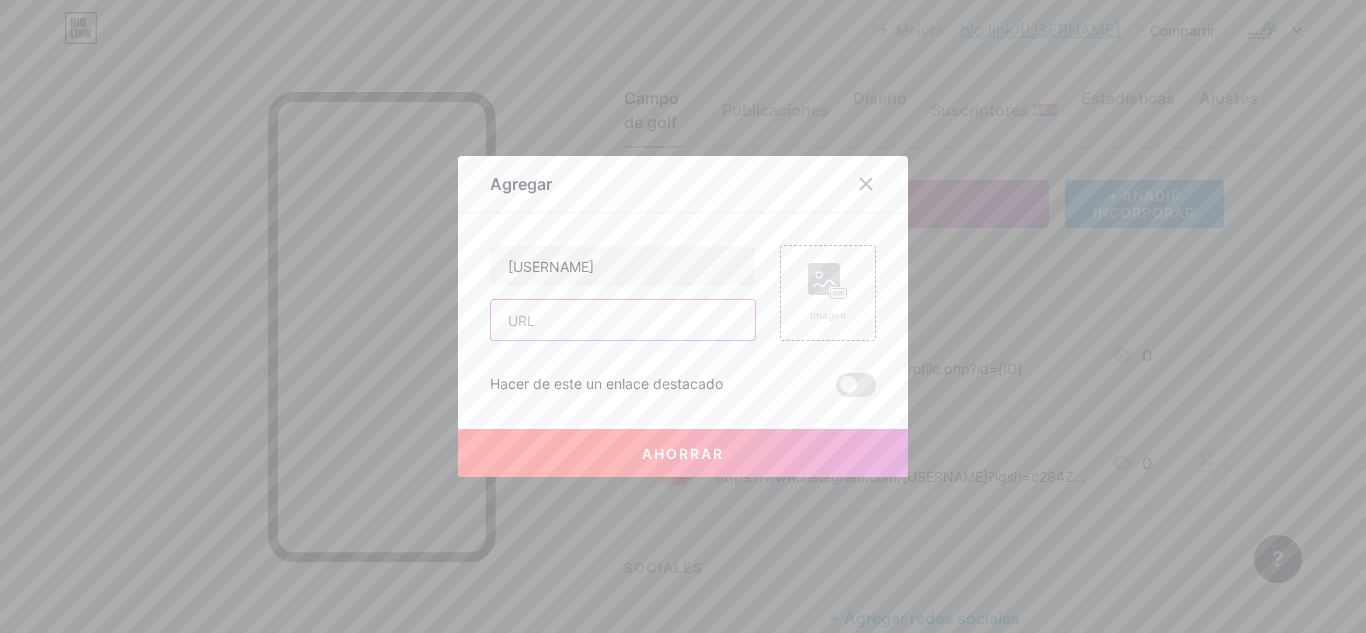 click at bounding box center (623, 320) 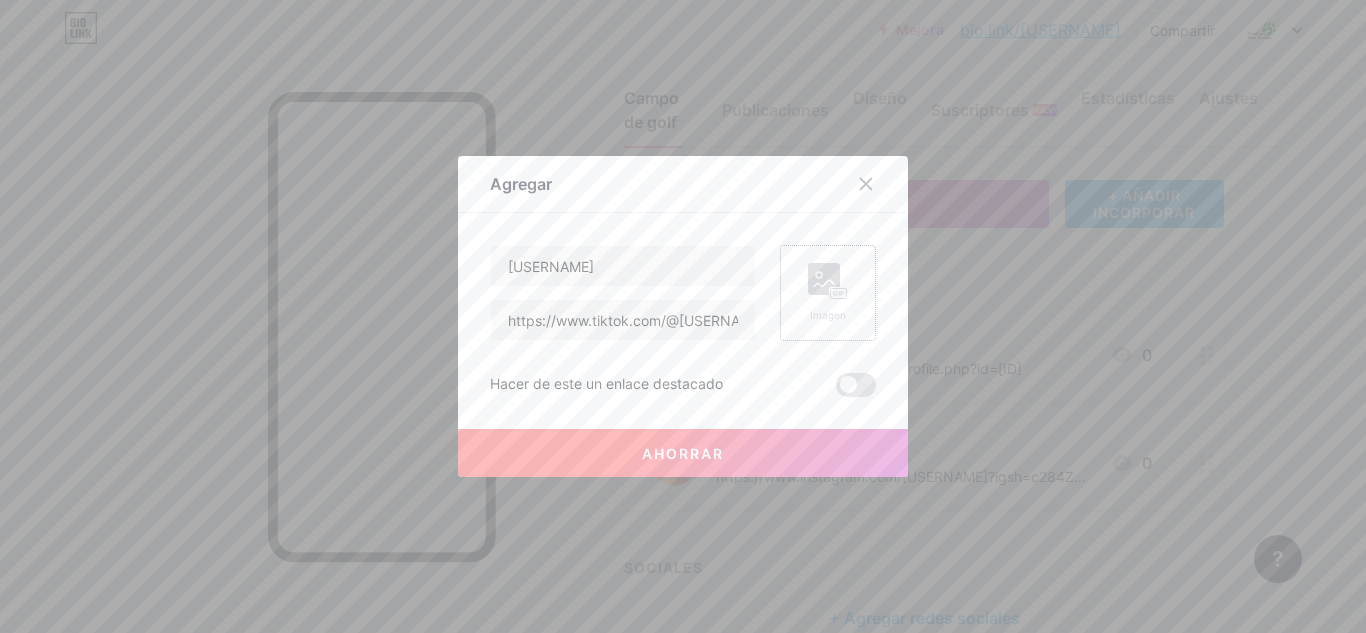 click on "Imagen" at bounding box center [828, 293] 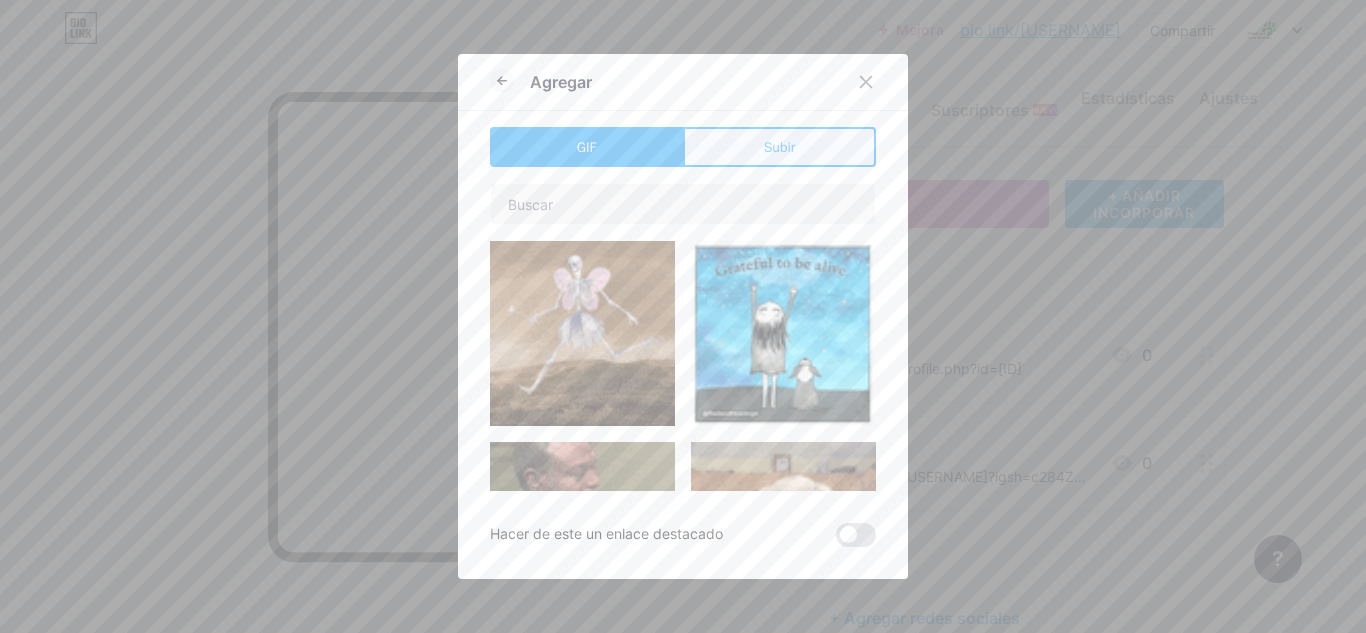 click on "Subir" at bounding box center [779, 147] 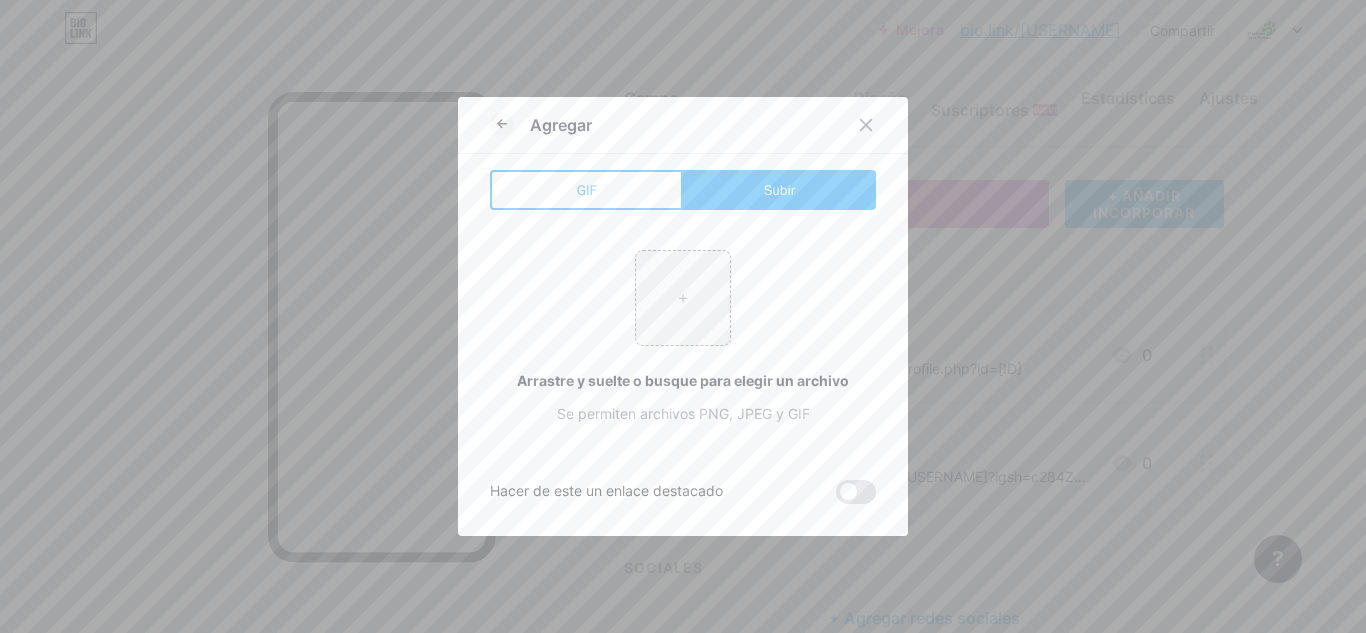 click on "+       Arrastre y suelte o busque para elegir un archivo   Se permiten archivos PNG, JPEG y GIF" at bounding box center (683, 337) 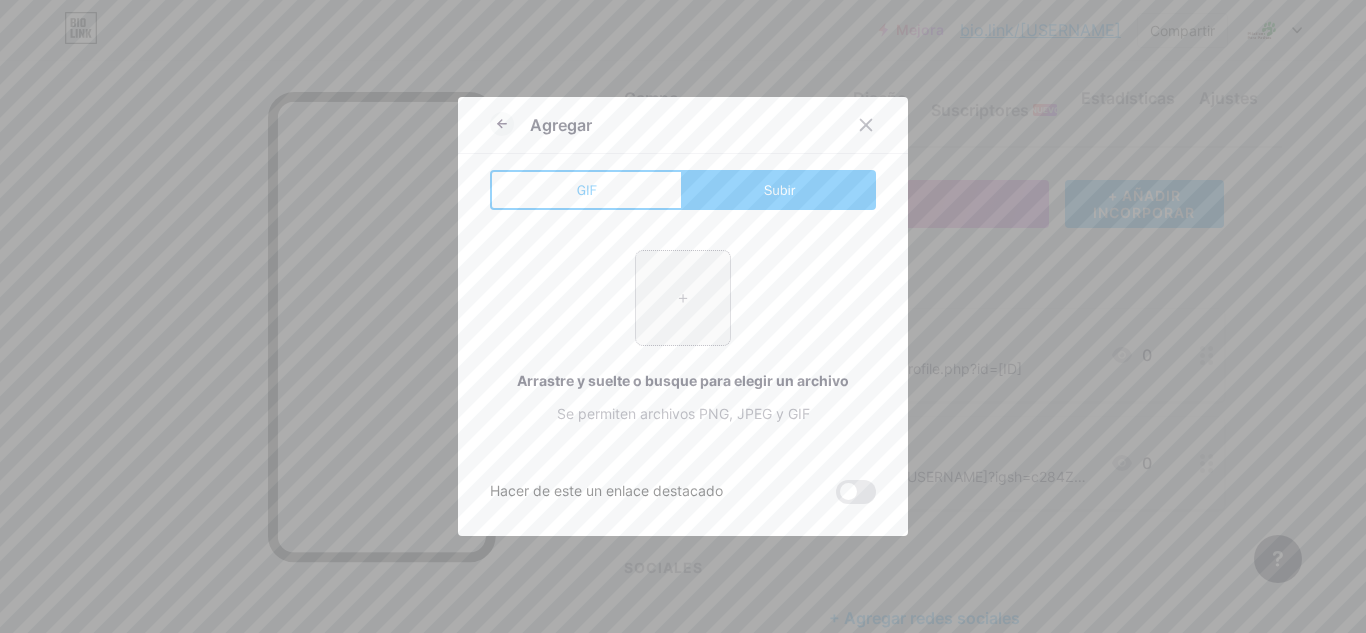 click at bounding box center (683, 298) 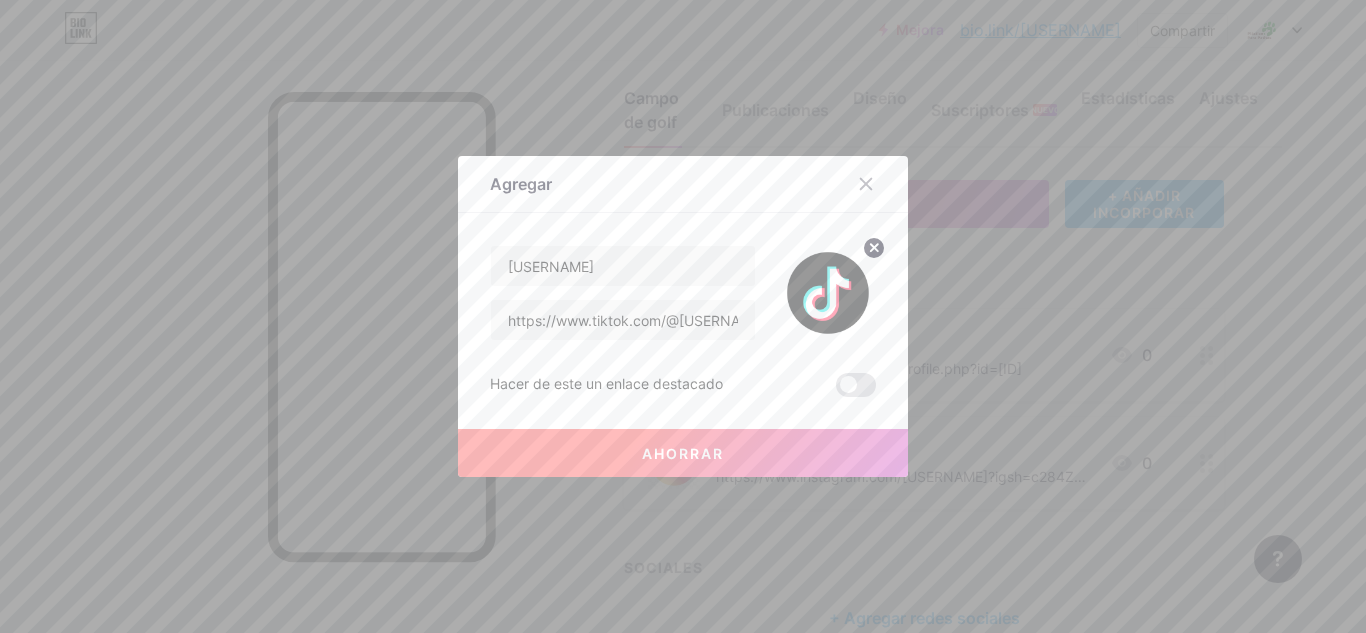 click on "Ahorrar" at bounding box center [683, 453] 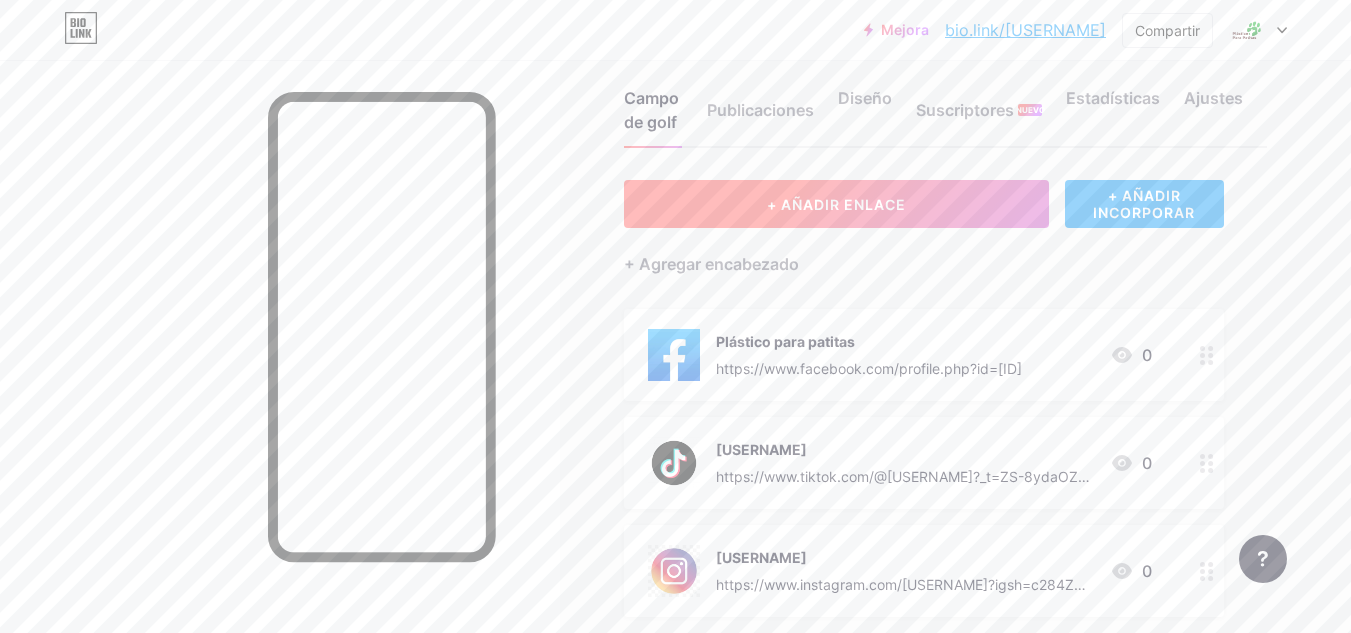 click on "+ AÑADIR ENLACE" at bounding box center [836, 204] 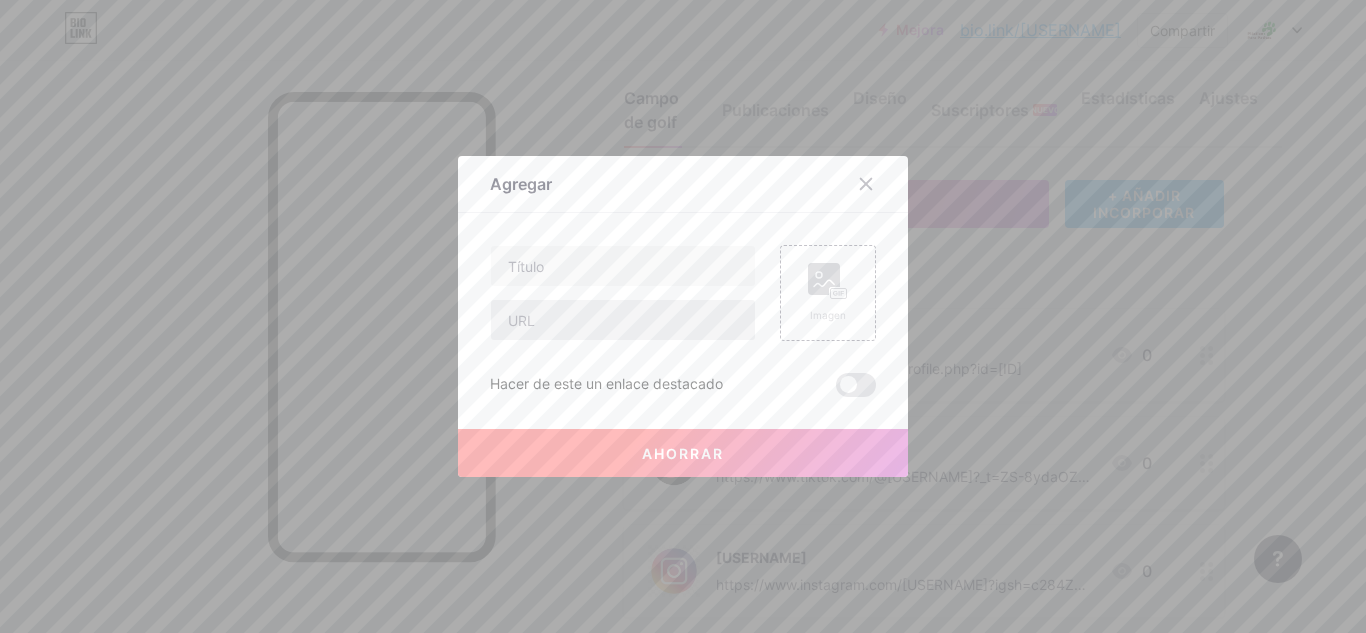 drag, startPoint x: 670, startPoint y: 341, endPoint x: 659, endPoint y: 332, distance: 14.21267 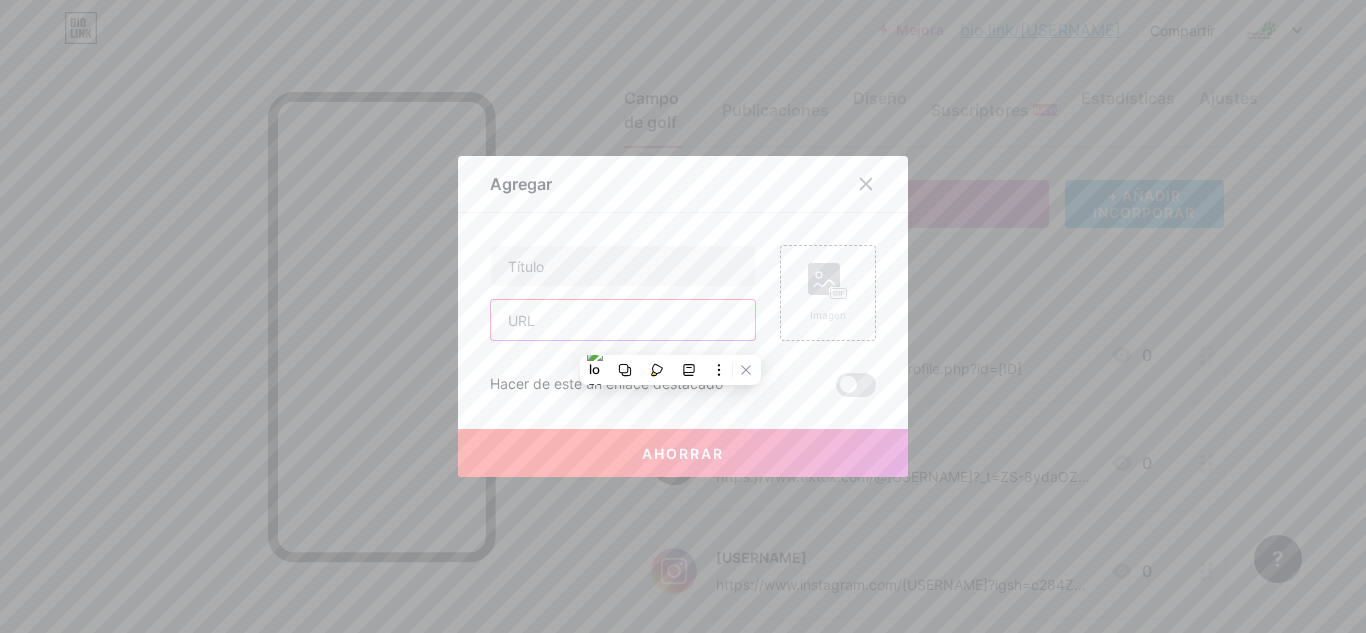 click at bounding box center (623, 320) 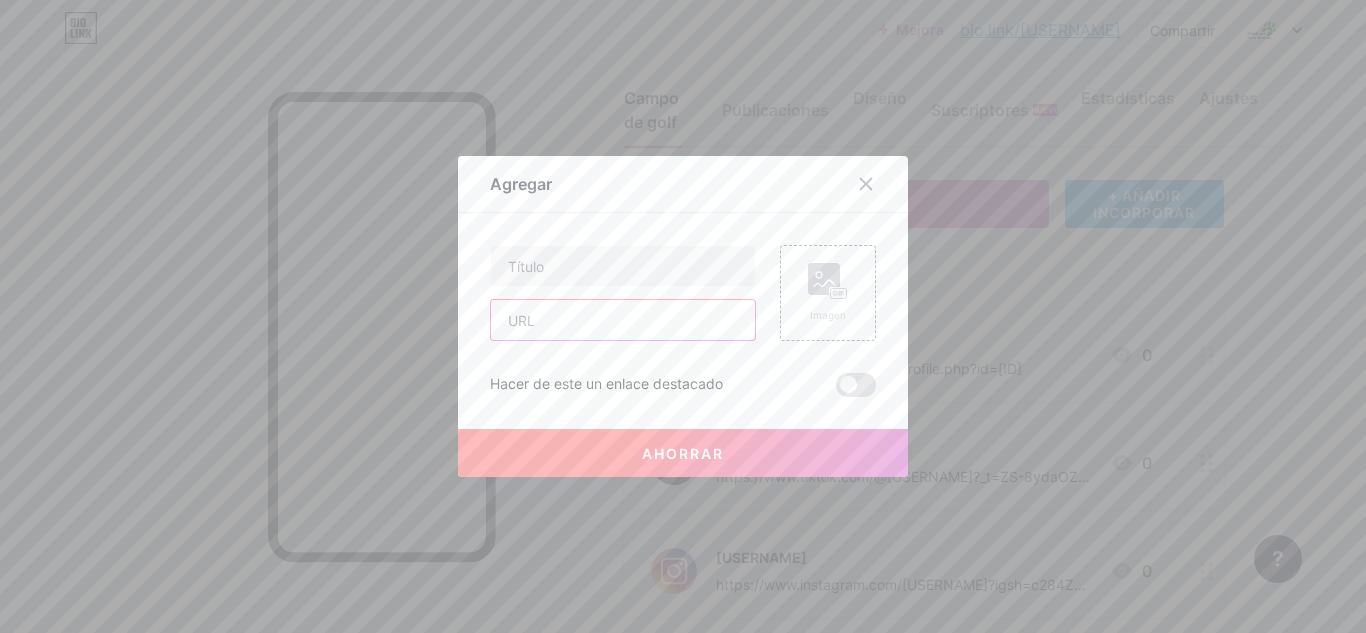 paste on "https://x.com/[USERNAME]" 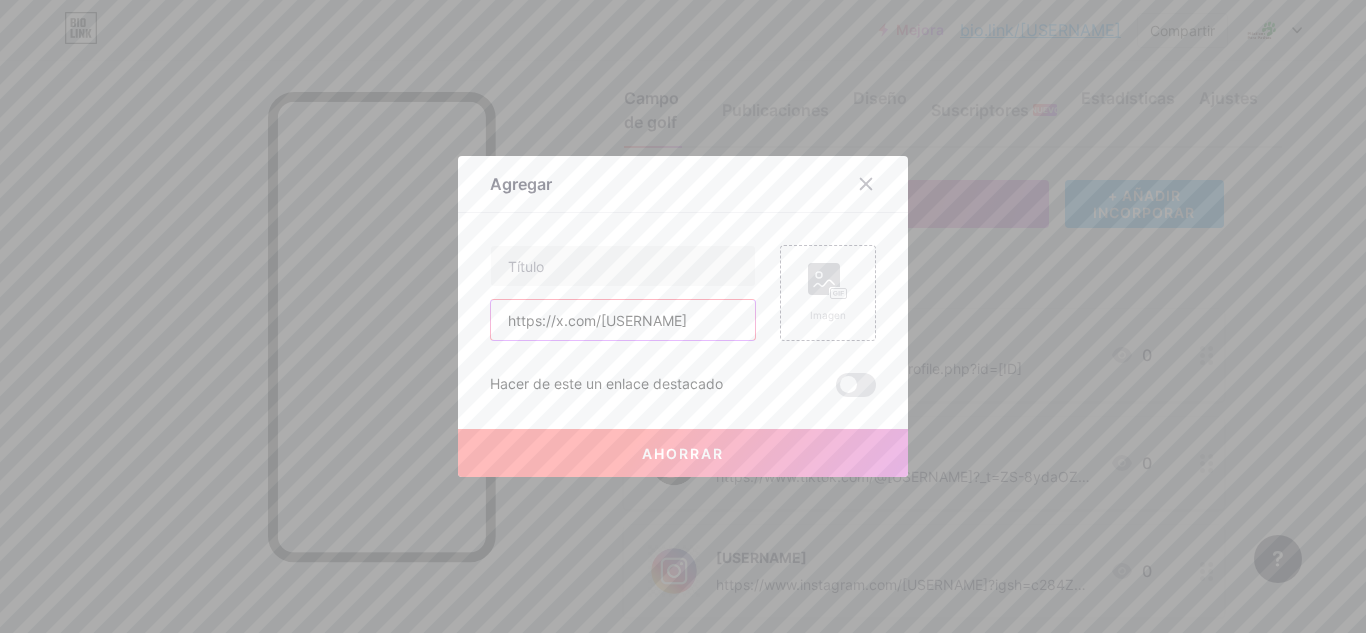 scroll, scrollTop: 0, scrollLeft: 201, axis: horizontal 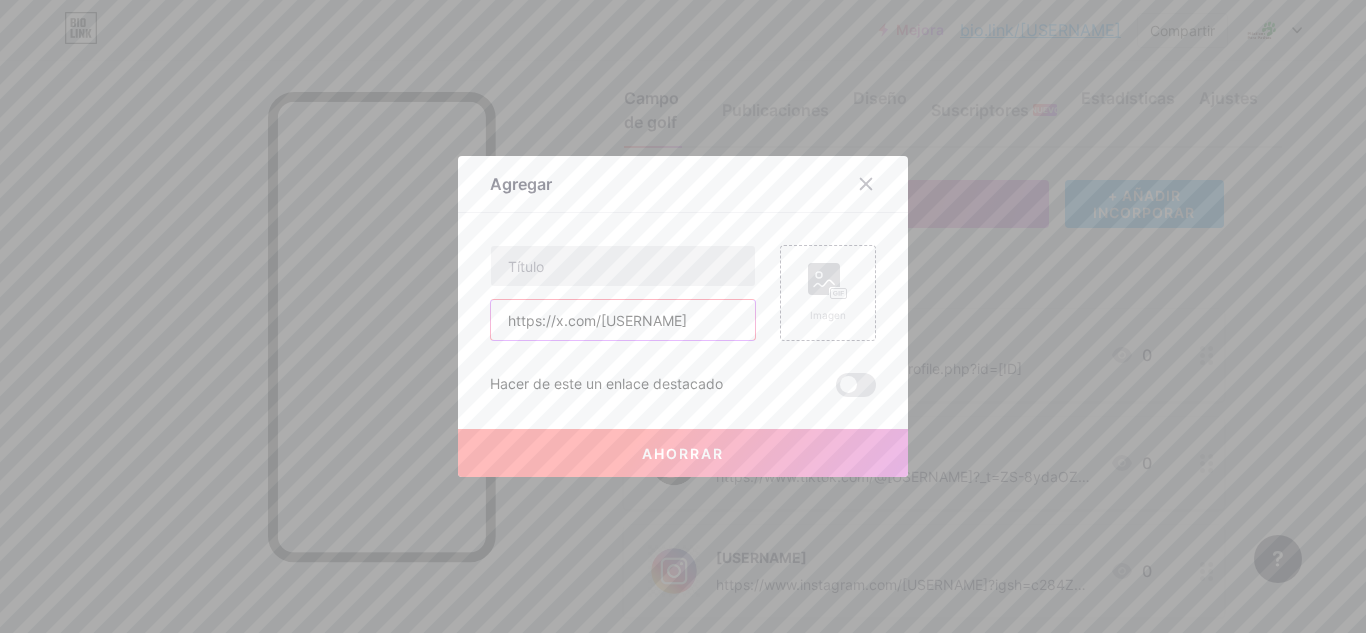 type on "https://x.com/[USERNAME]" 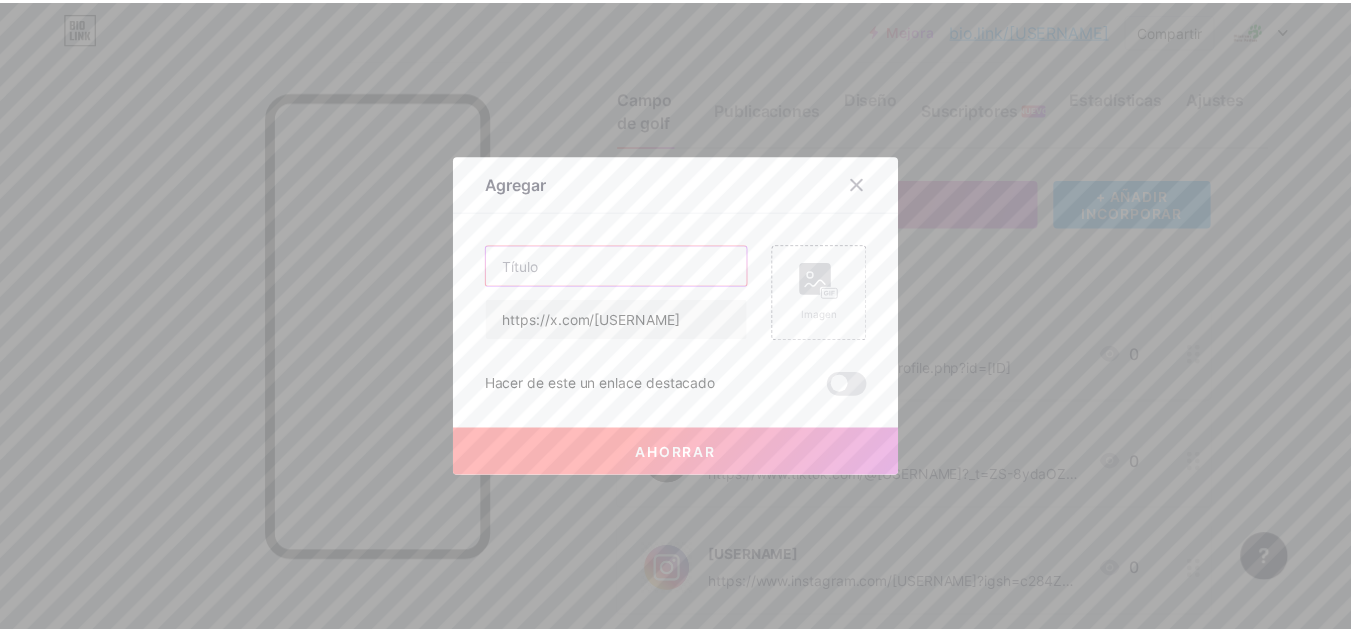 scroll, scrollTop: 0, scrollLeft: 0, axis: both 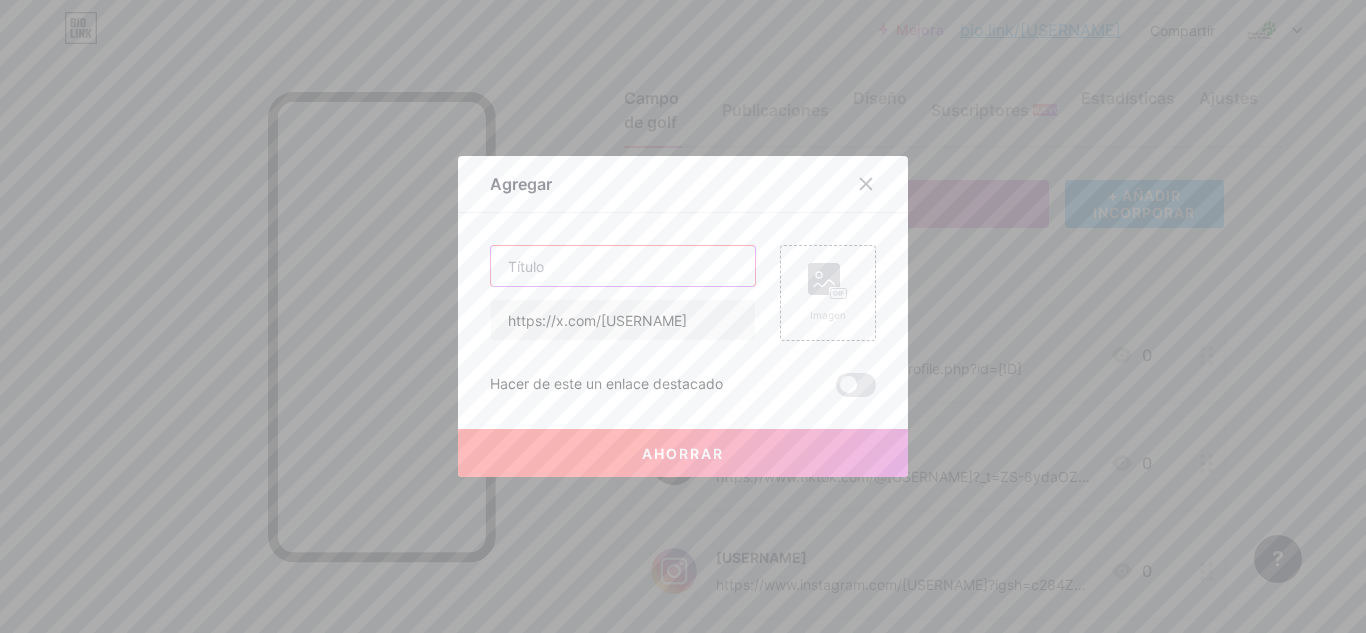 click at bounding box center [623, 266] 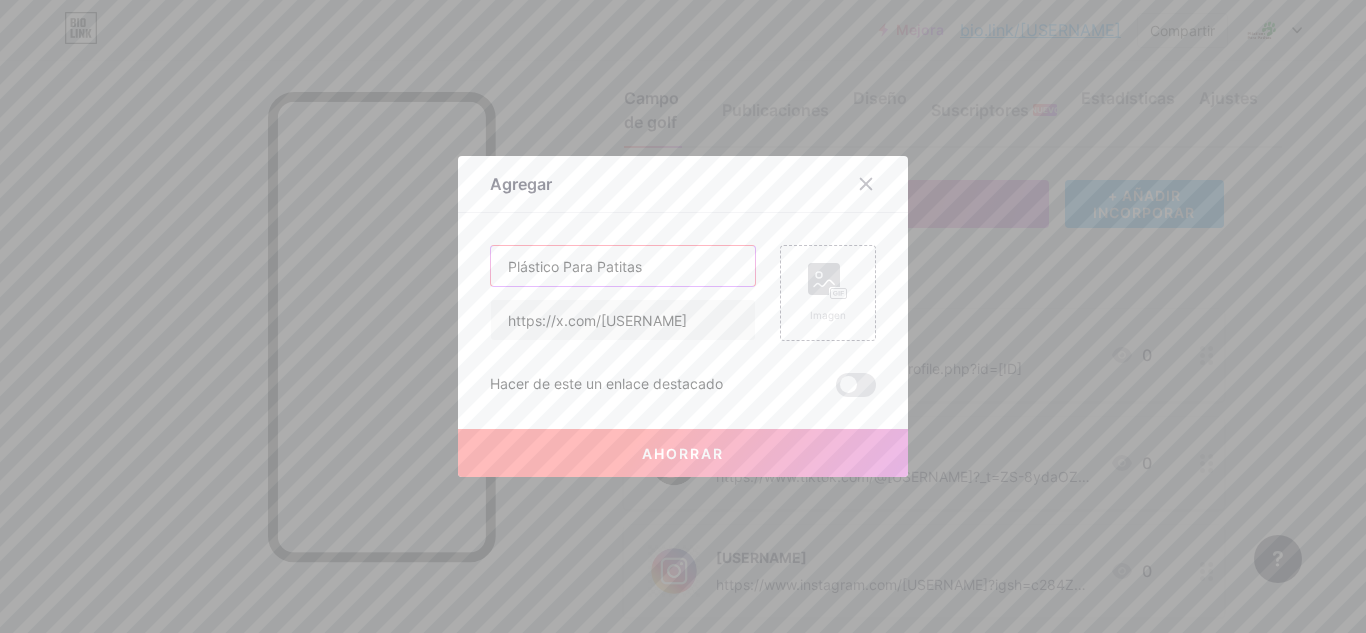 type on "Plástico Para Patitas" 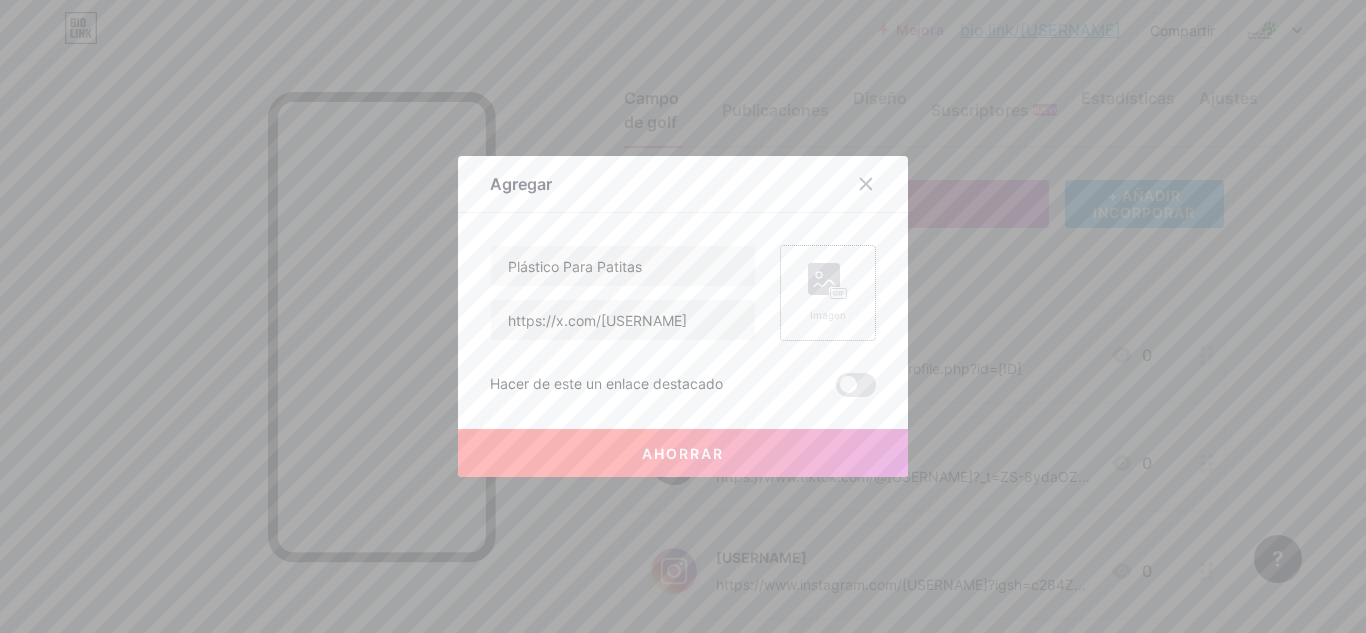 click 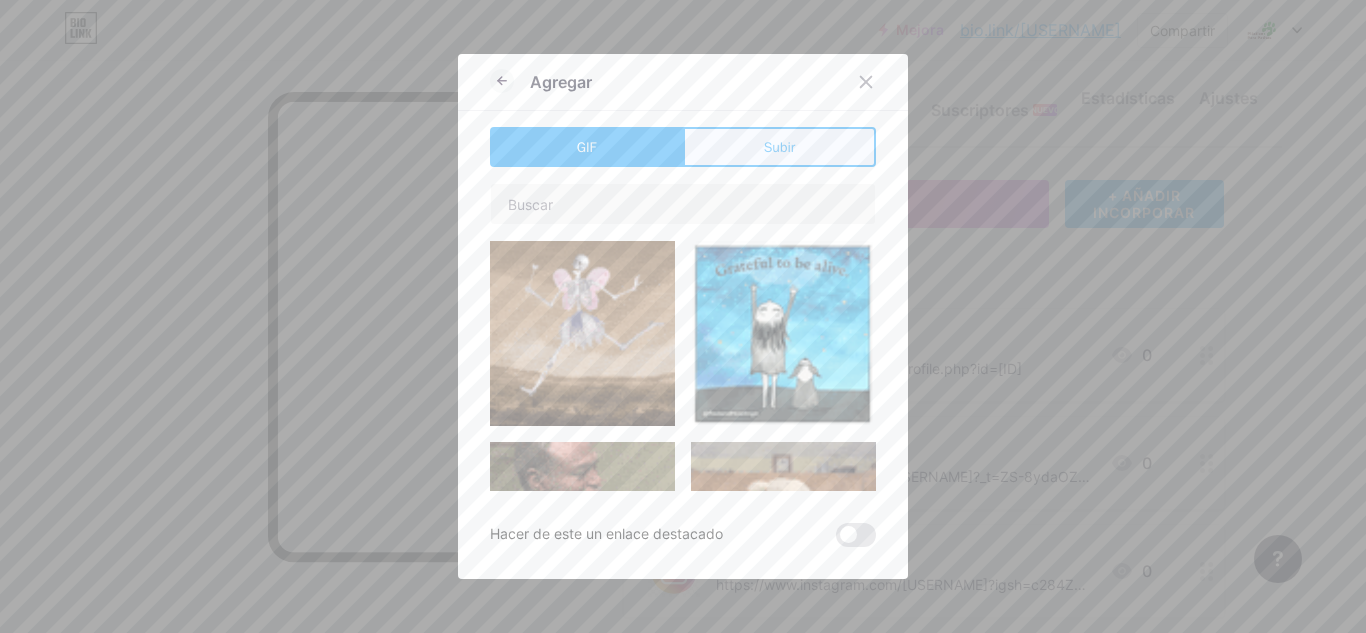 click on "Subir" at bounding box center [779, 147] 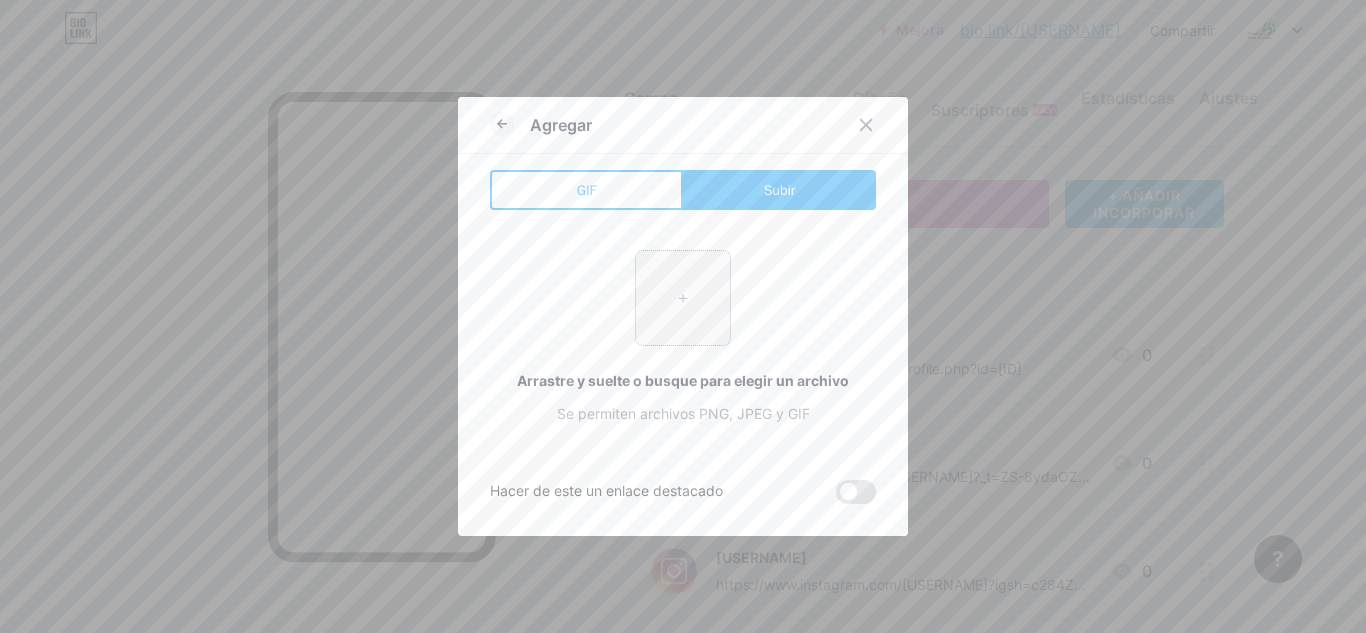 click at bounding box center [683, 298] 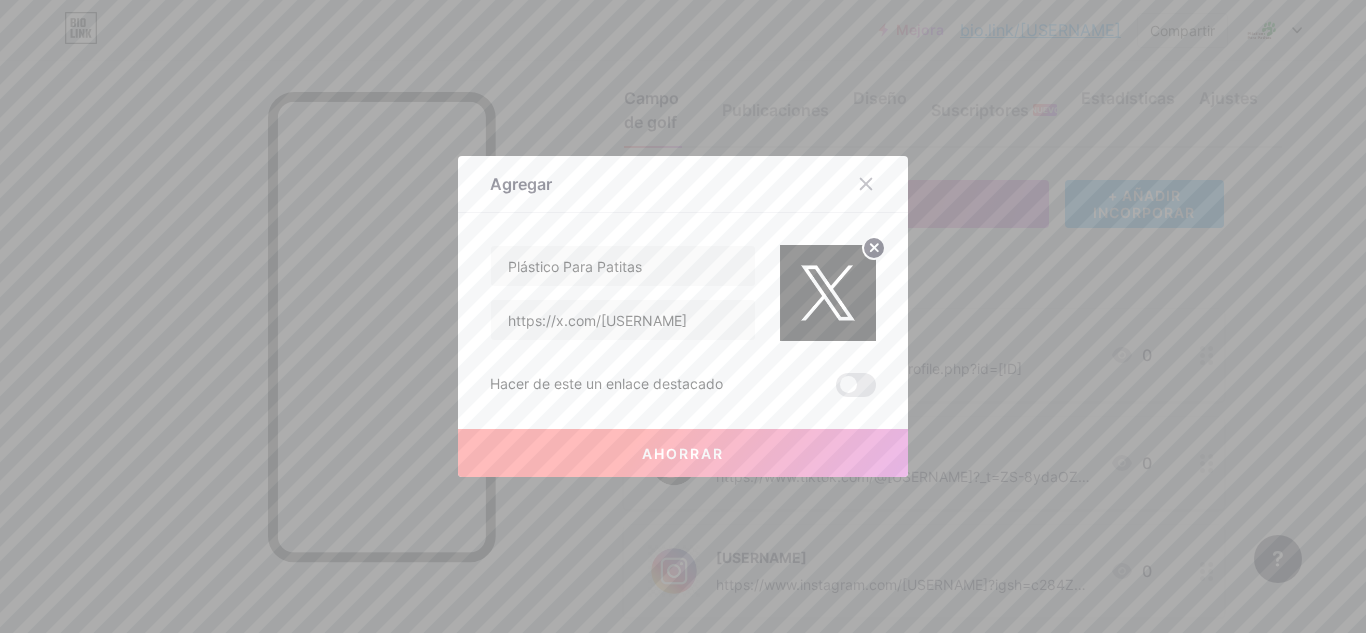 click on "Ahorrar" at bounding box center [683, 453] 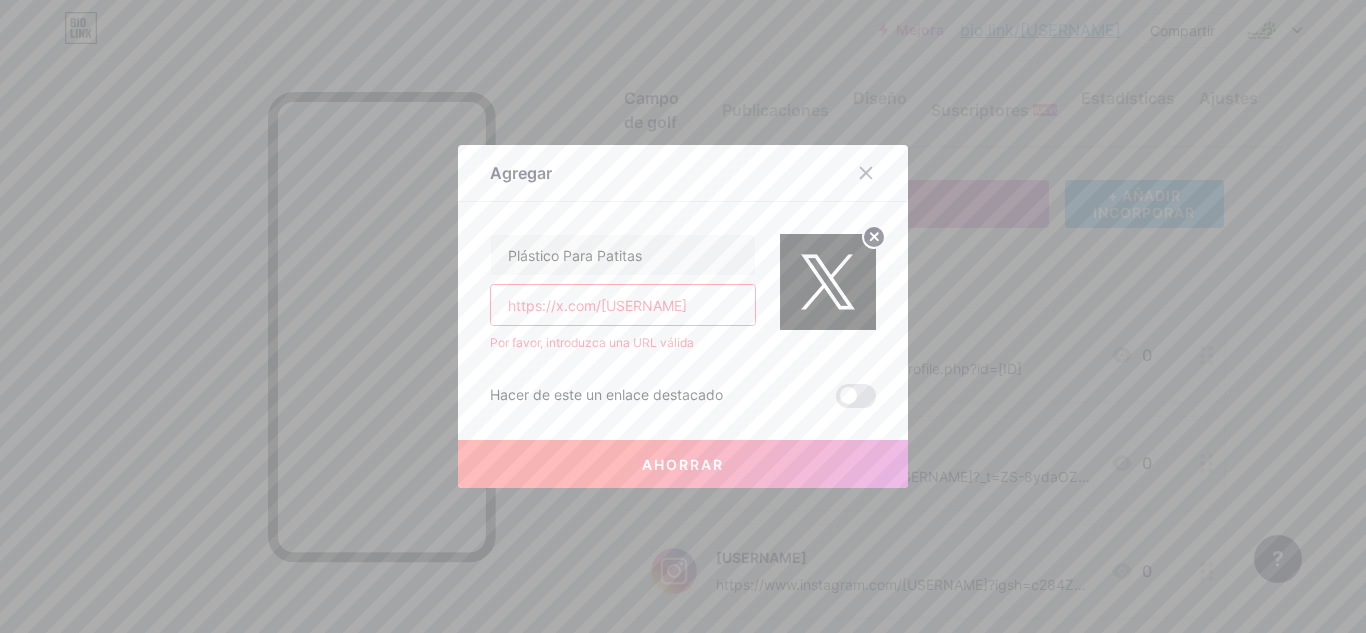 drag, startPoint x: 545, startPoint y: 302, endPoint x: 393, endPoint y: 338, distance: 156.20499 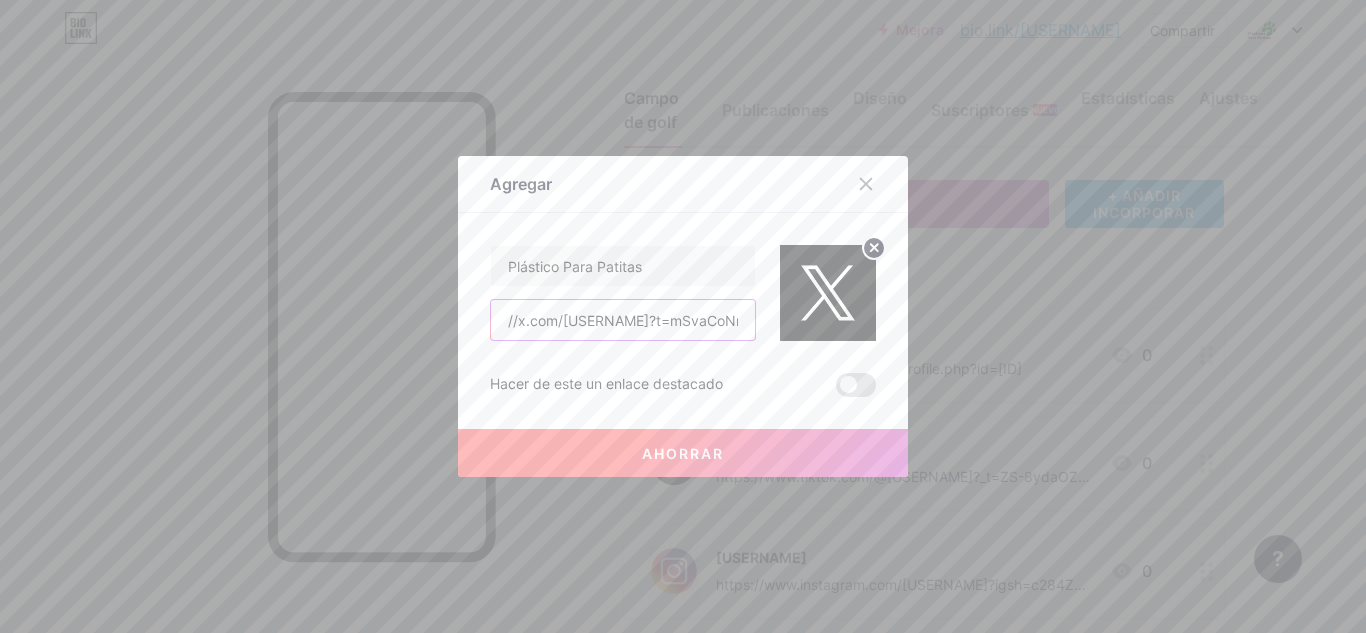 type on "//x.com/[USERNAME]?t=mSvaCoNmsizYW-7K3AXZsg&s=08" 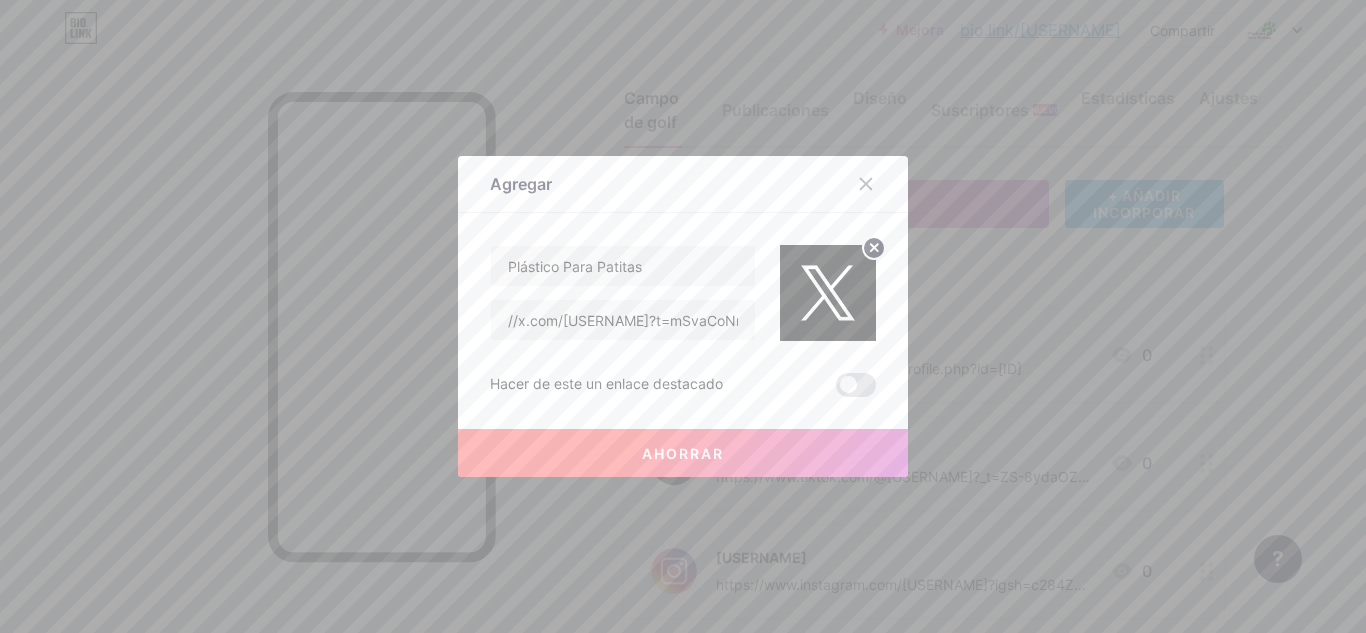 click on "Ahorrar" at bounding box center (683, 453) 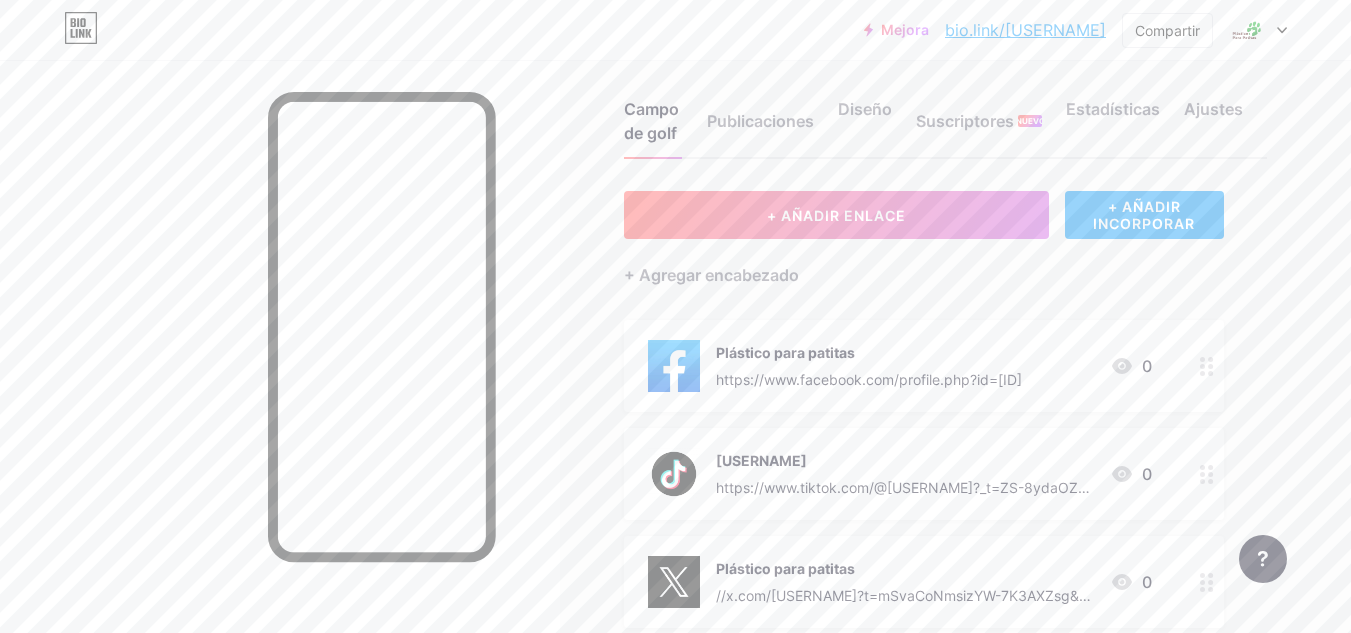scroll, scrollTop: 0, scrollLeft: 0, axis: both 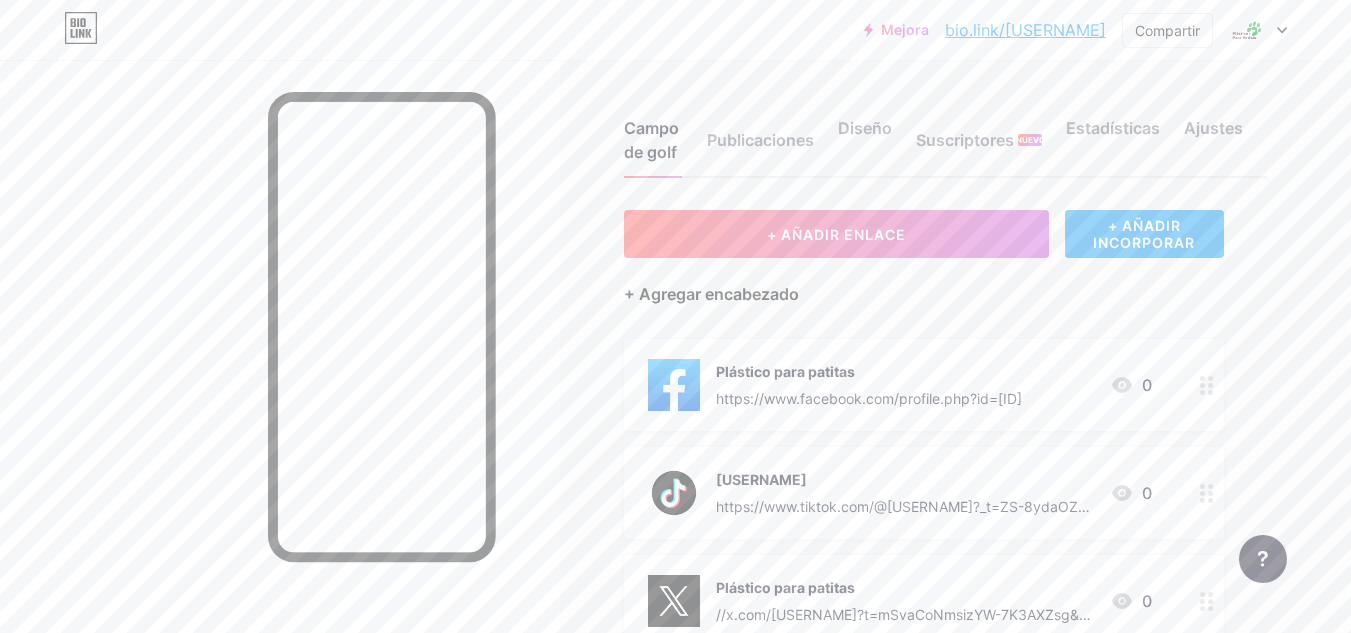 click on "+ Agregar encabezado" at bounding box center (711, 294) 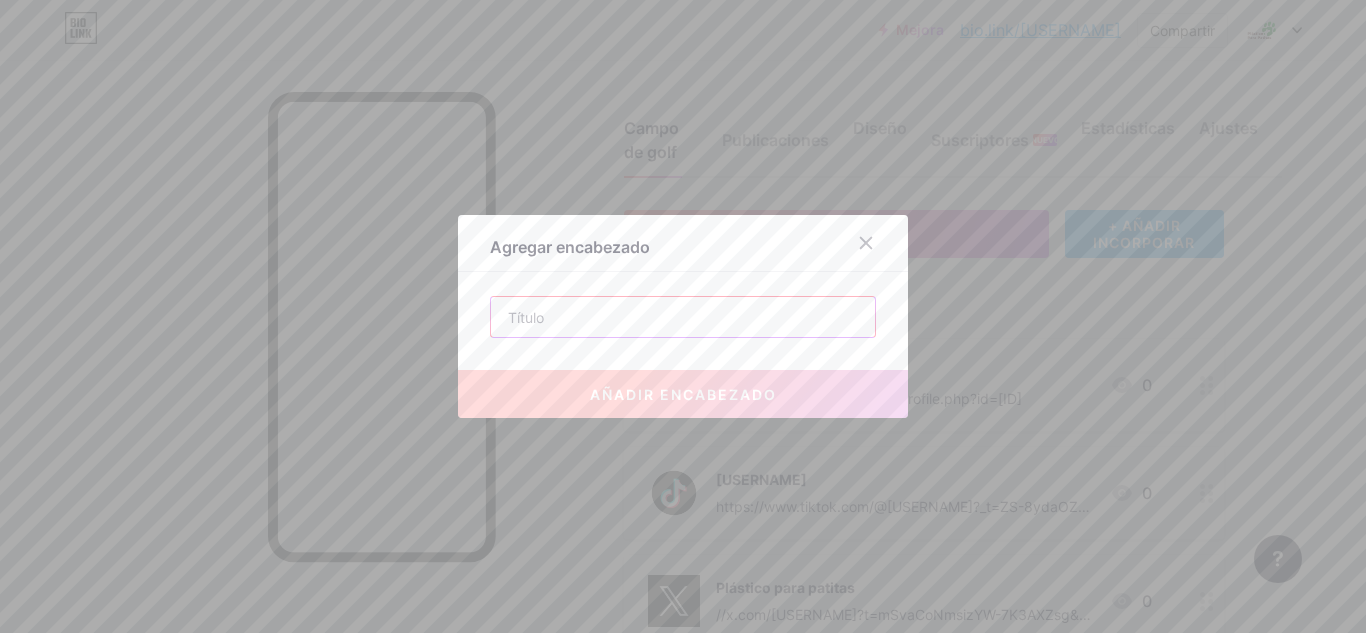 click at bounding box center [683, 317] 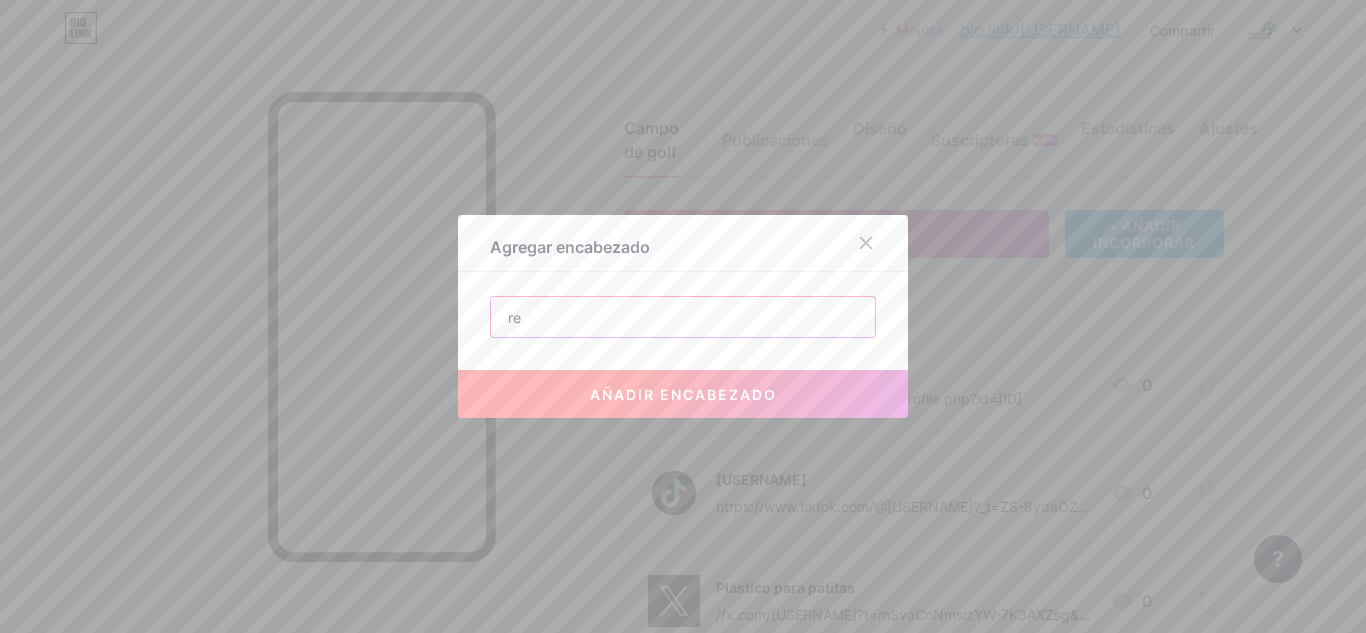 type on "r" 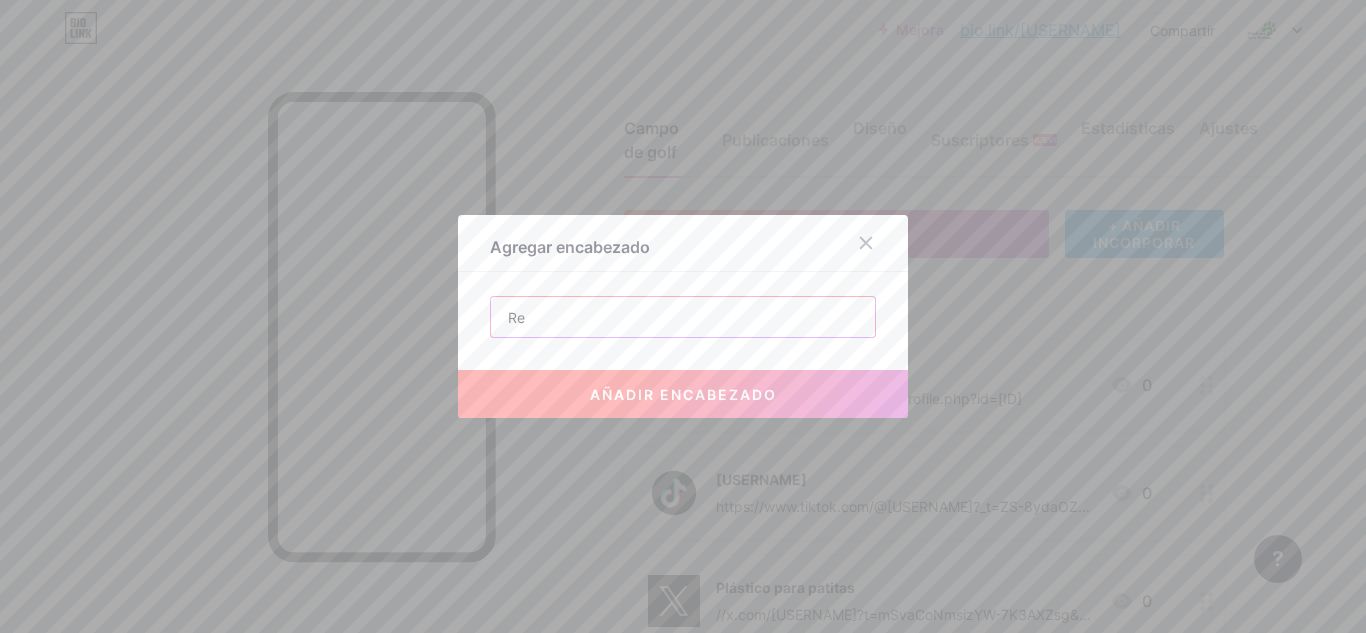 type on "R" 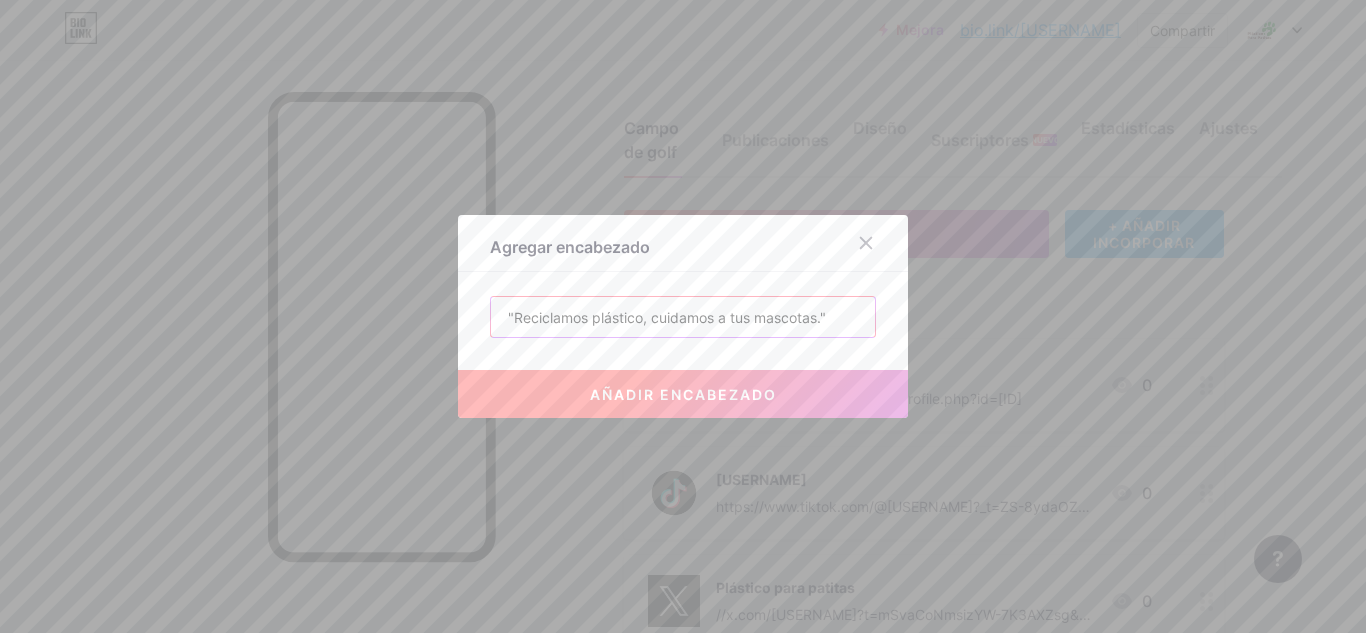 type on ""Reciclamos plástico, cuidamos a tus mascotas."" 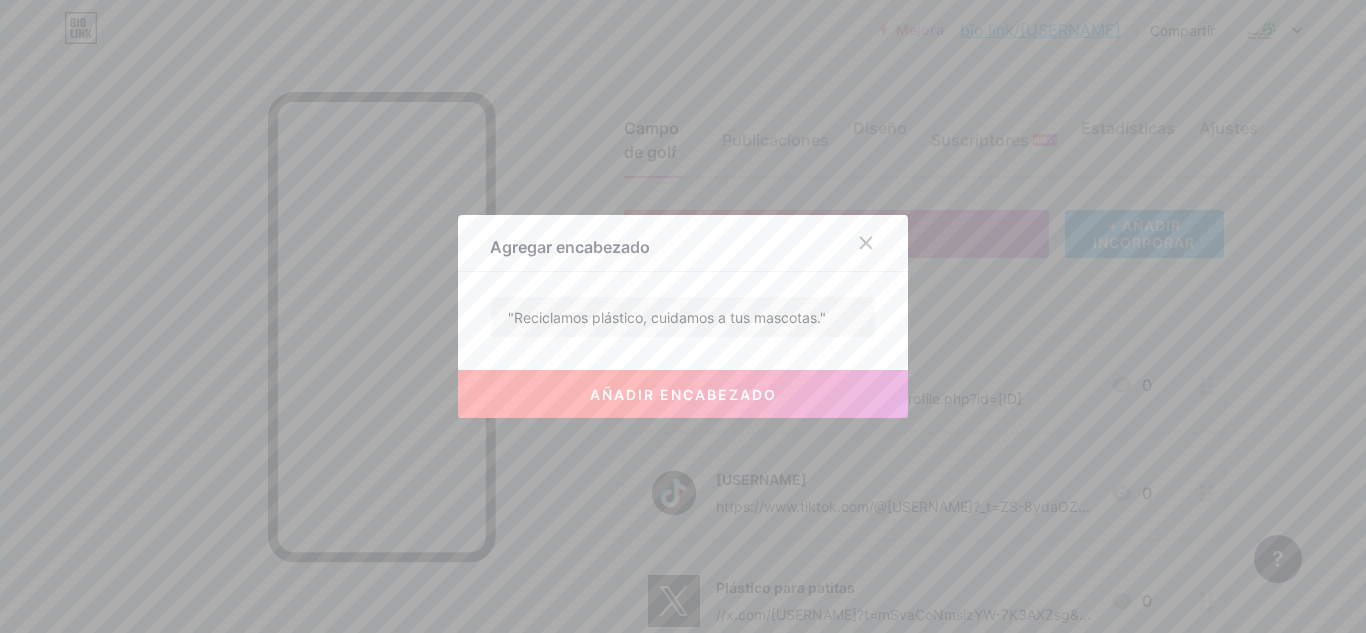 click on "añadir encabezado" at bounding box center [683, 394] 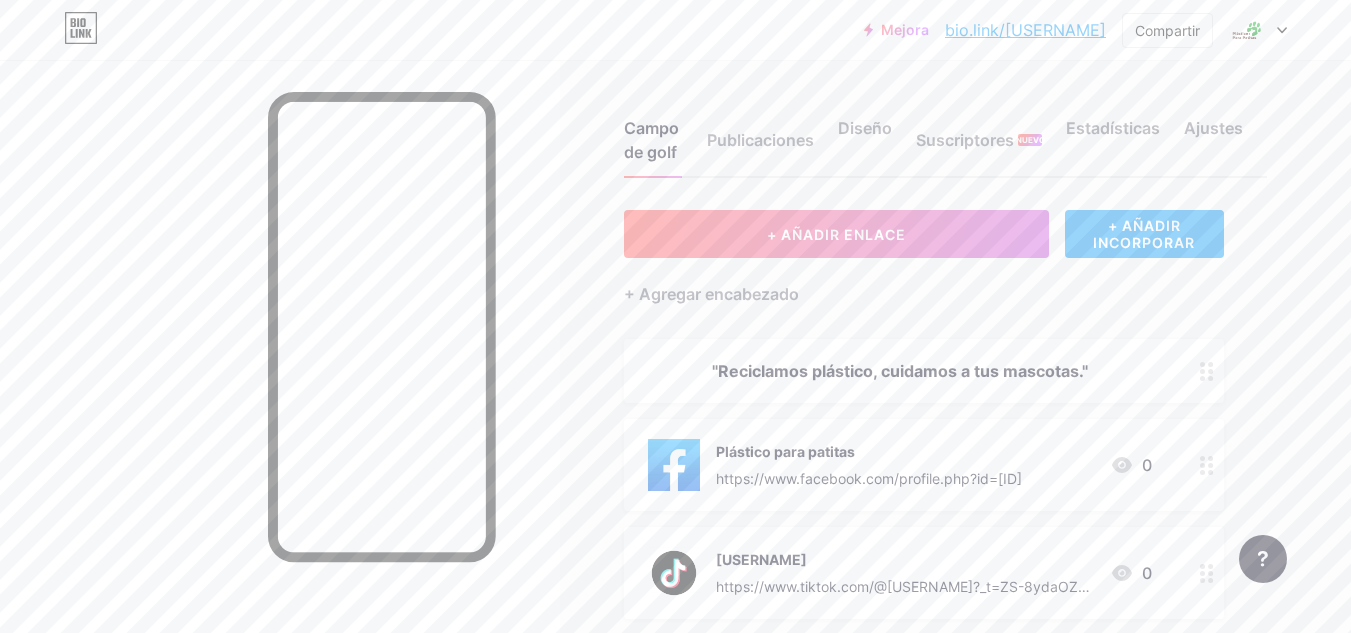 click at bounding box center [280, 376] 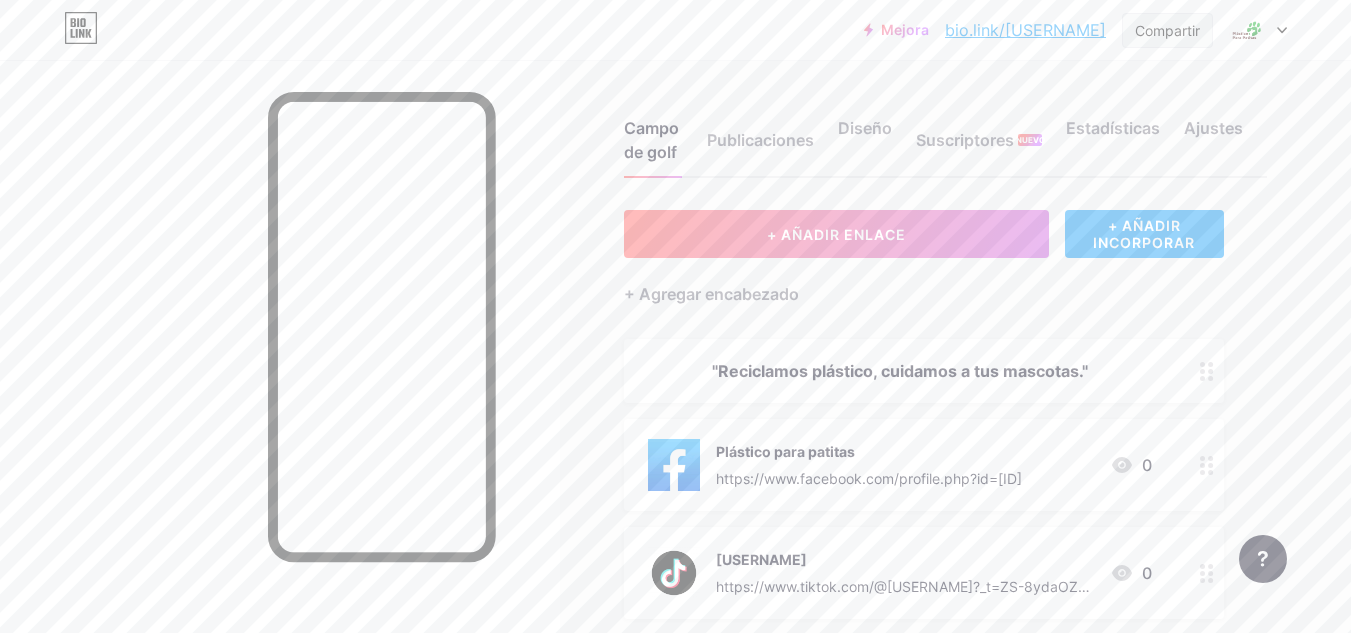 click on "Compartir" at bounding box center (1167, 30) 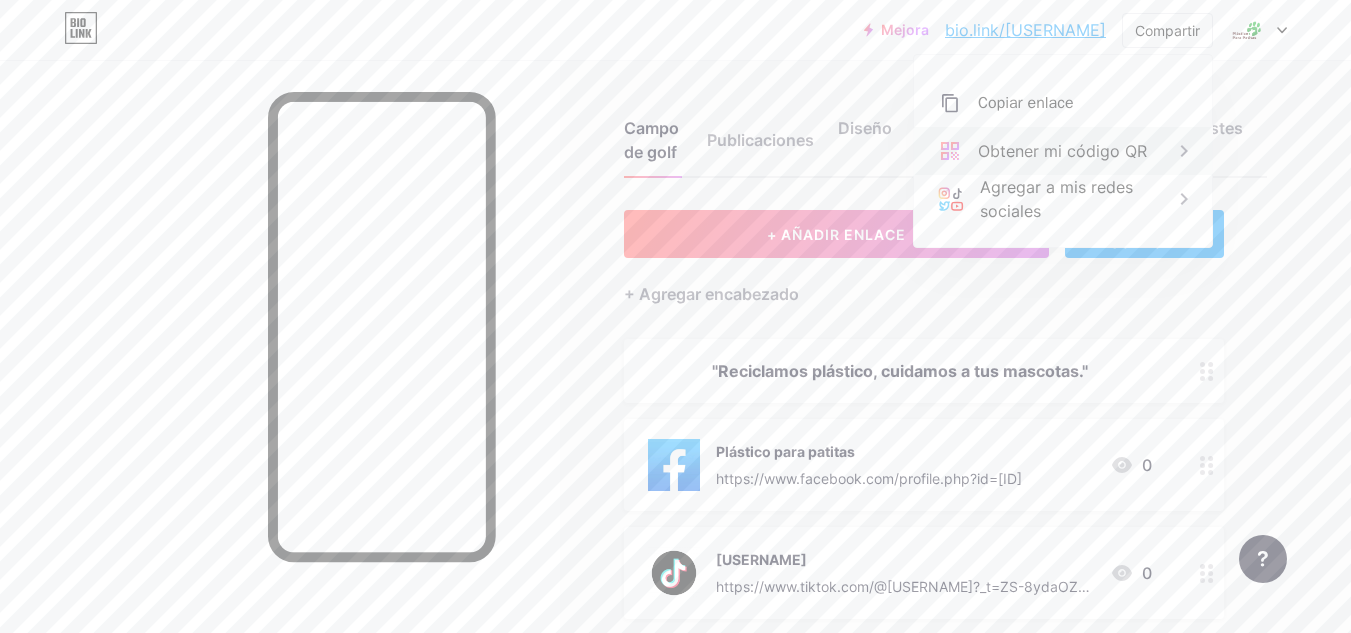 click on "Obtener mi código QR" at bounding box center [1062, 151] 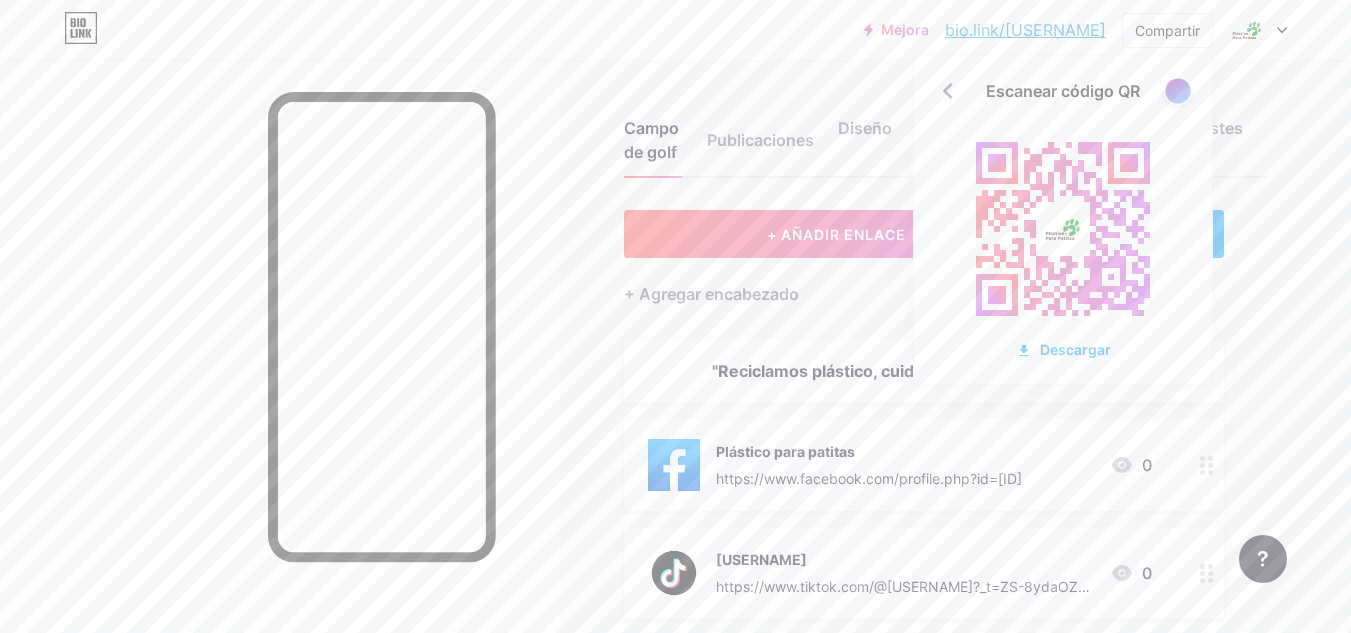 click at bounding box center (1177, 90) 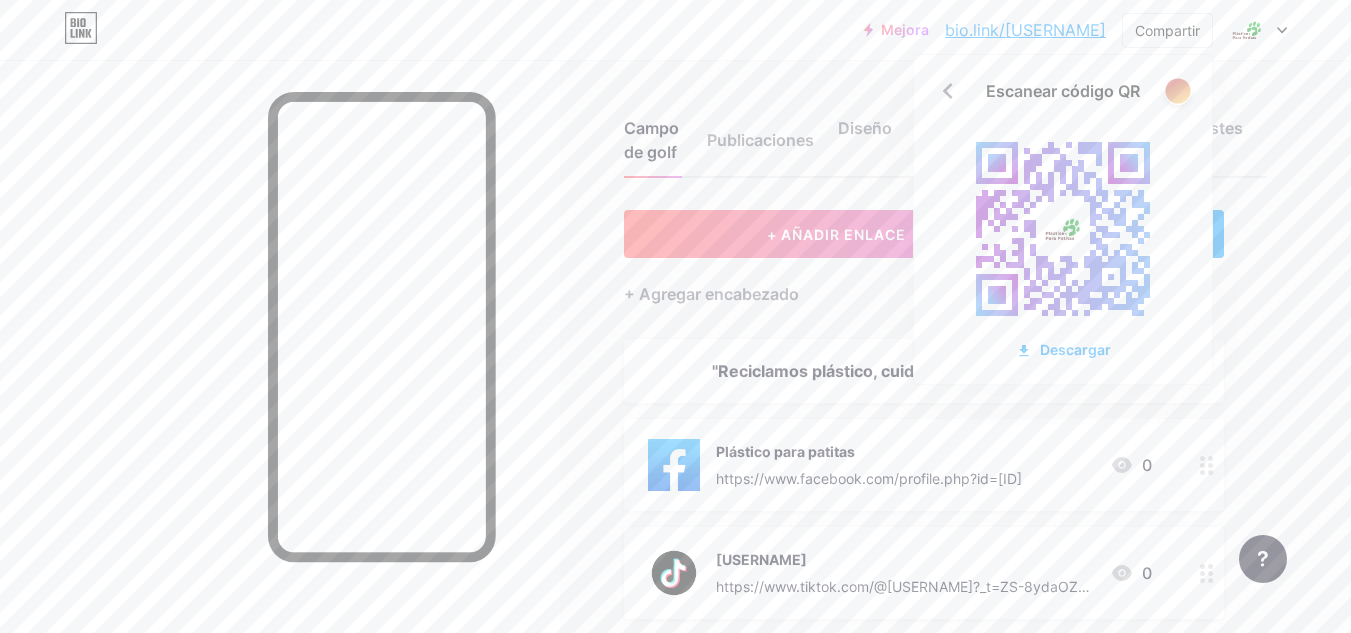 click at bounding box center [1177, 90] 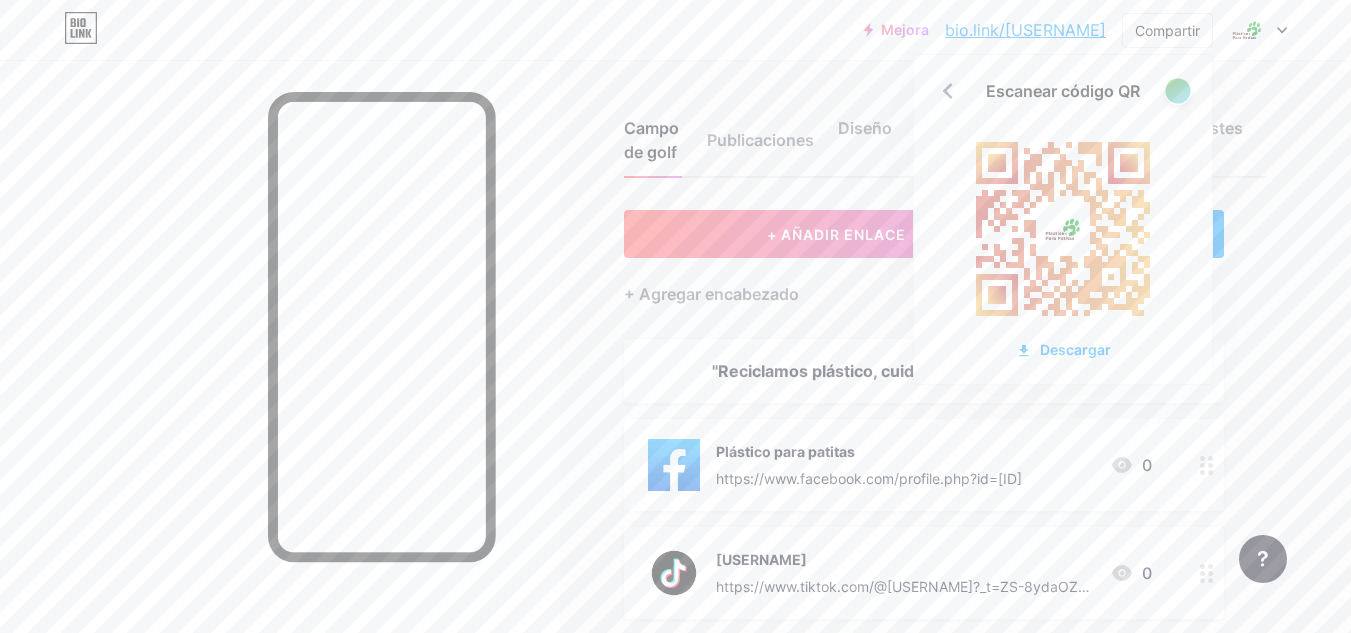 click at bounding box center (1177, 90) 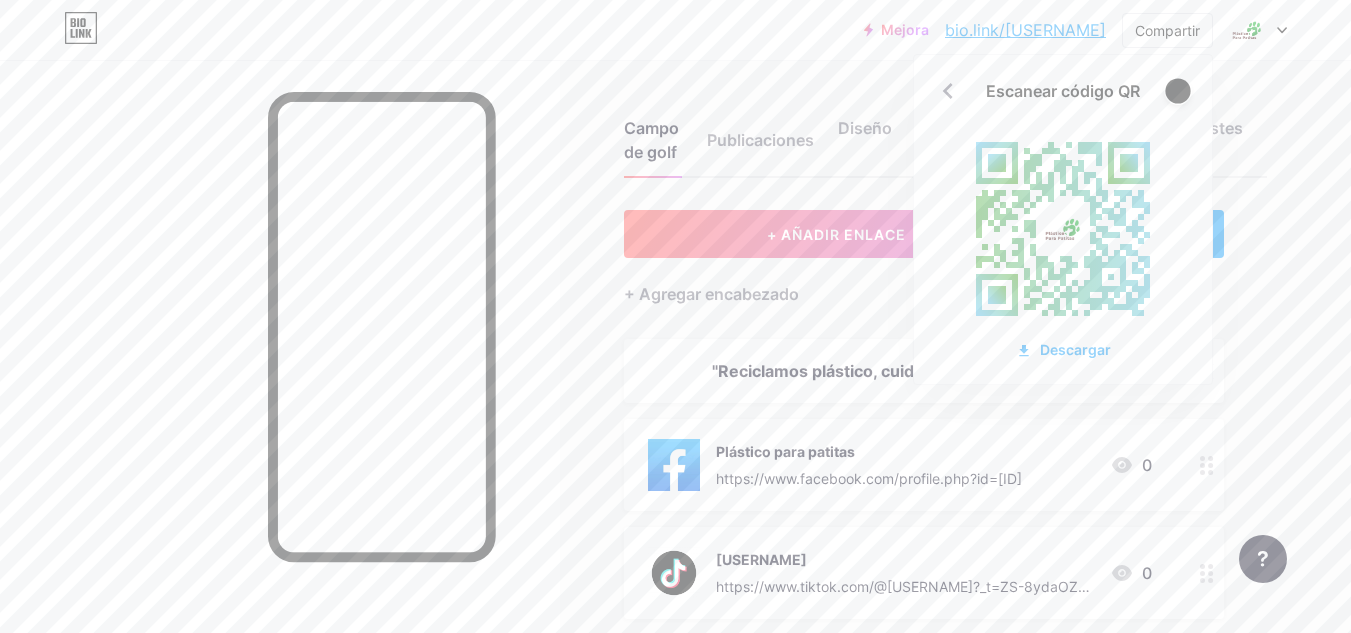 click at bounding box center [1177, 90] 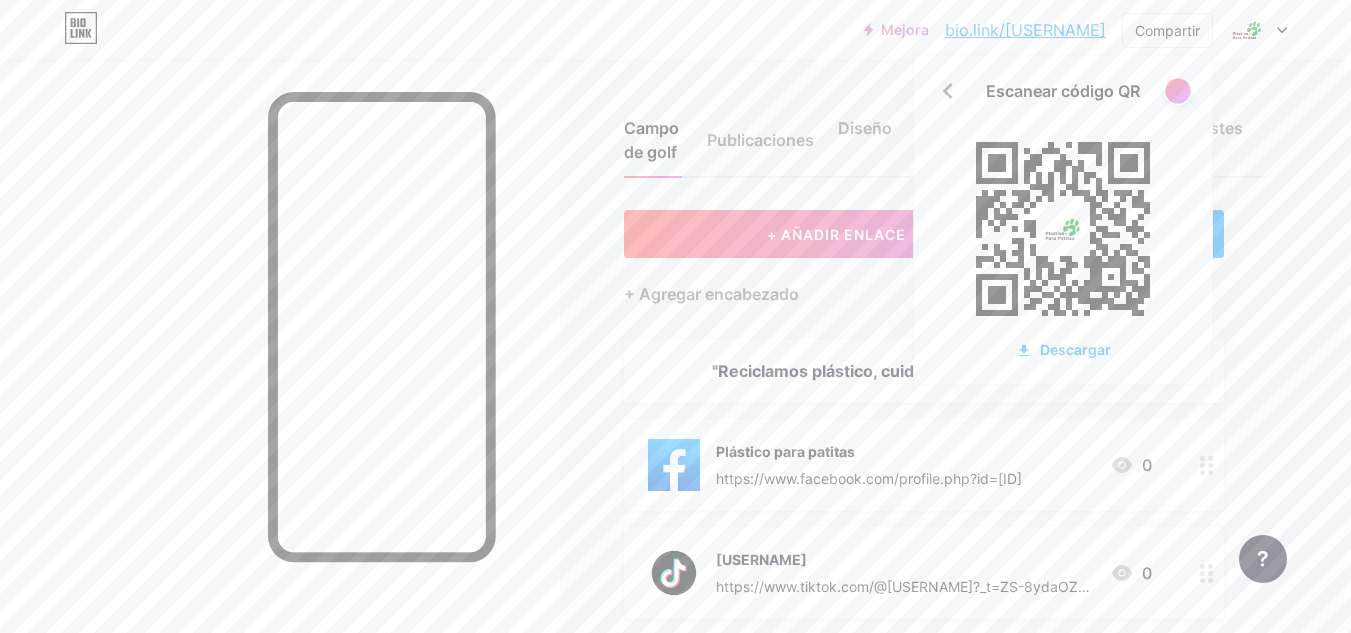 click at bounding box center (1177, 90) 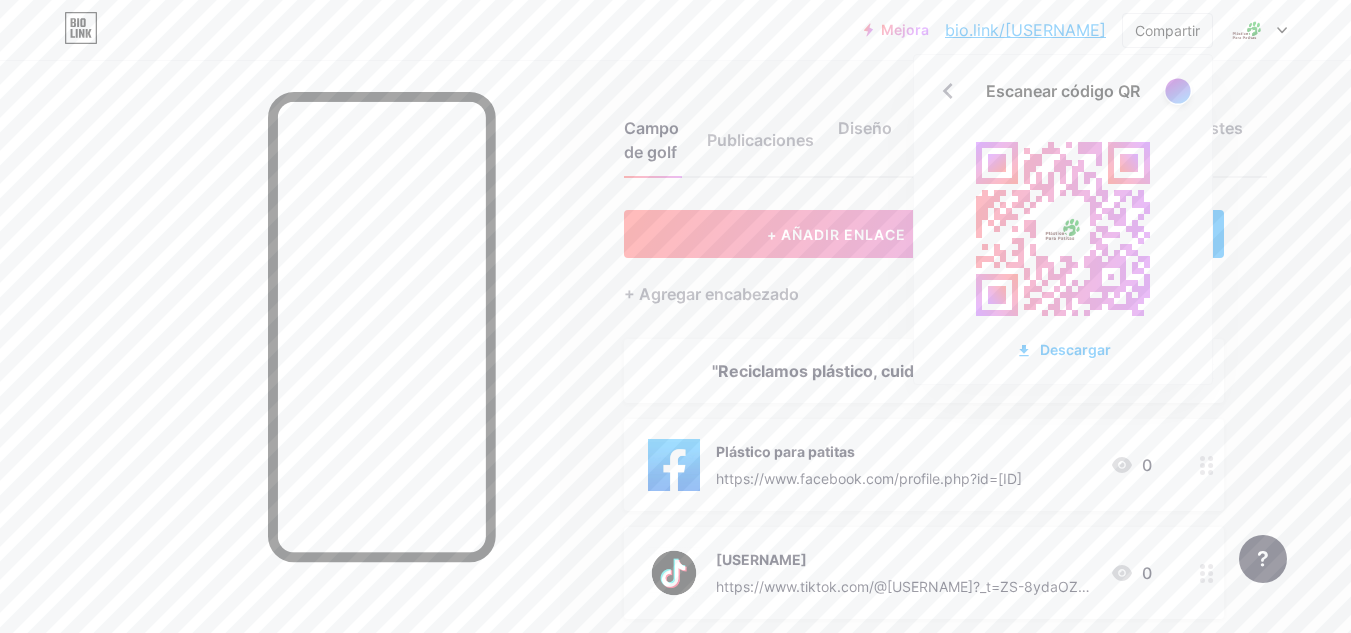 click at bounding box center (1177, 90) 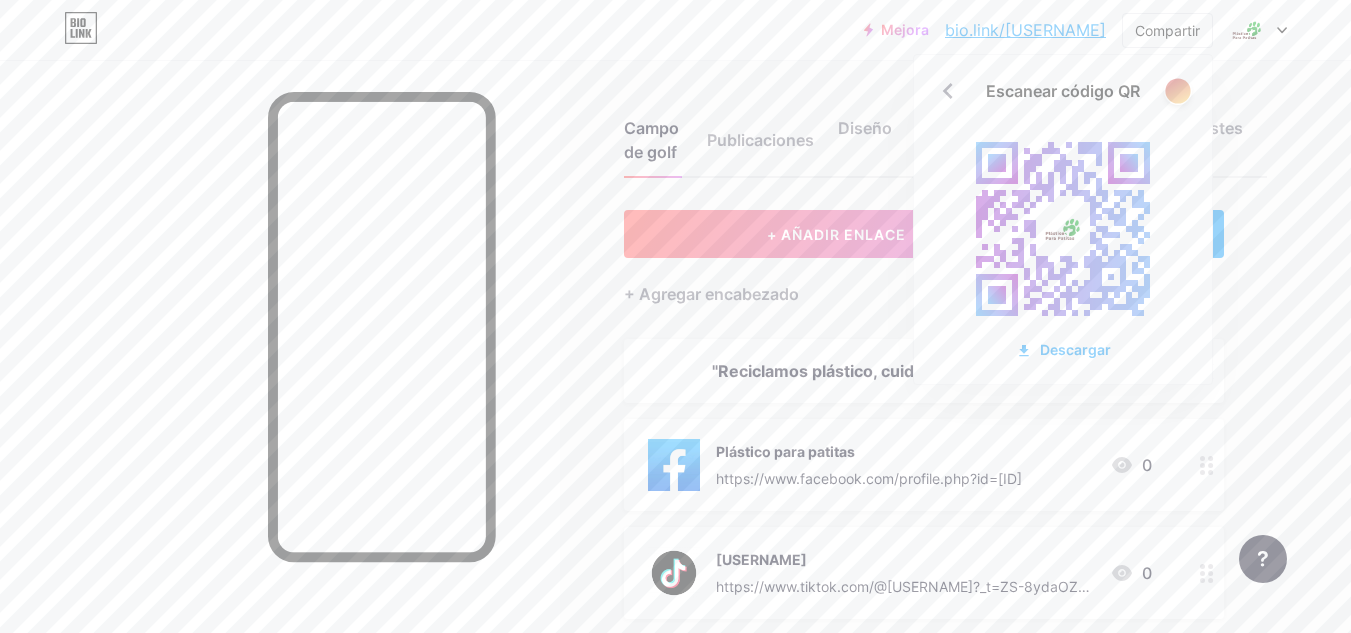 click at bounding box center [1177, 90] 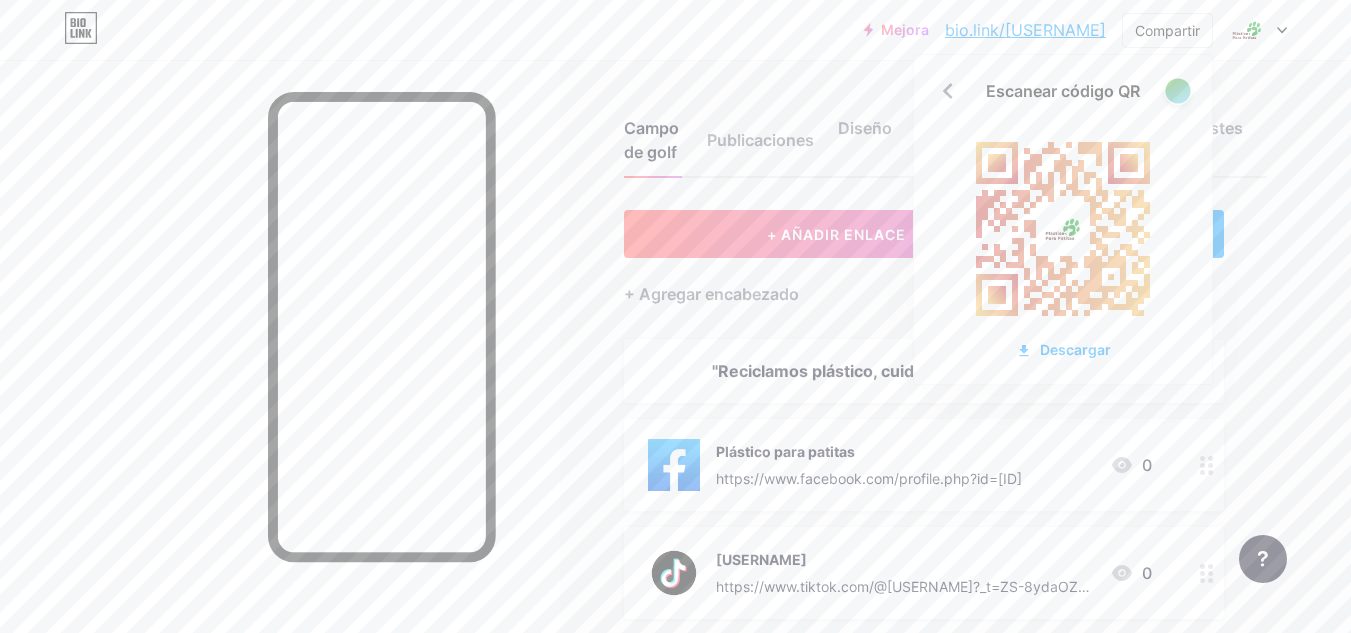 click at bounding box center [1177, 90] 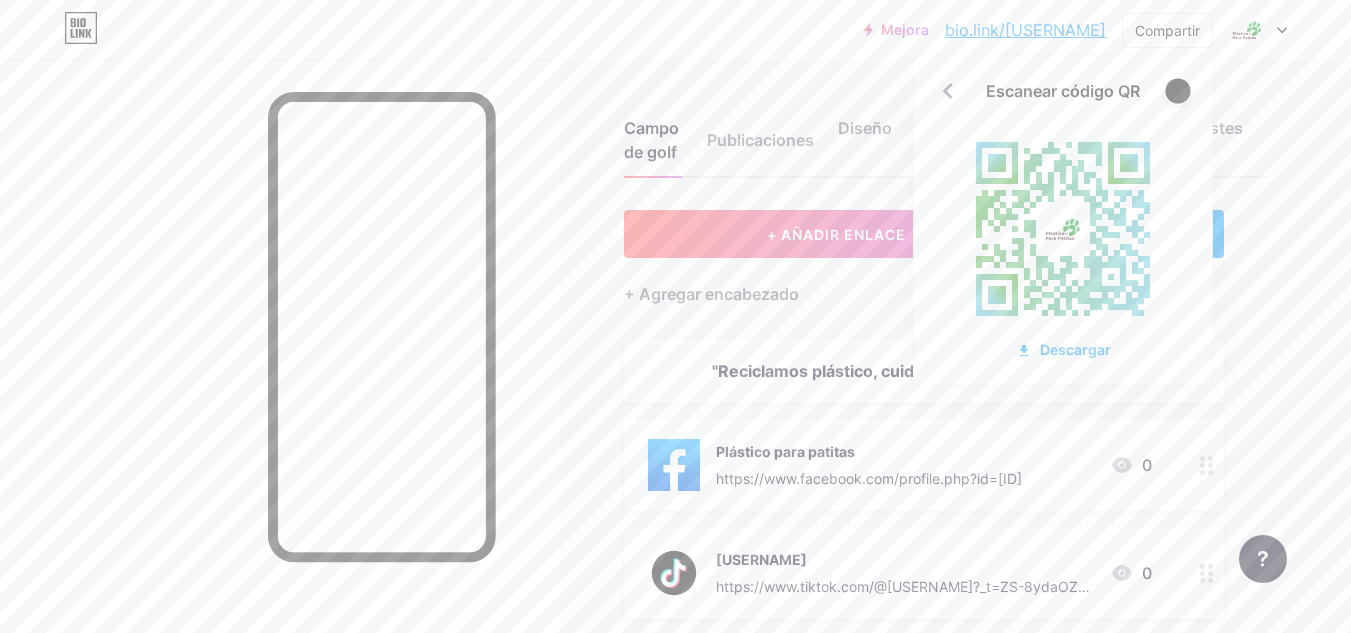click at bounding box center [1177, 90] 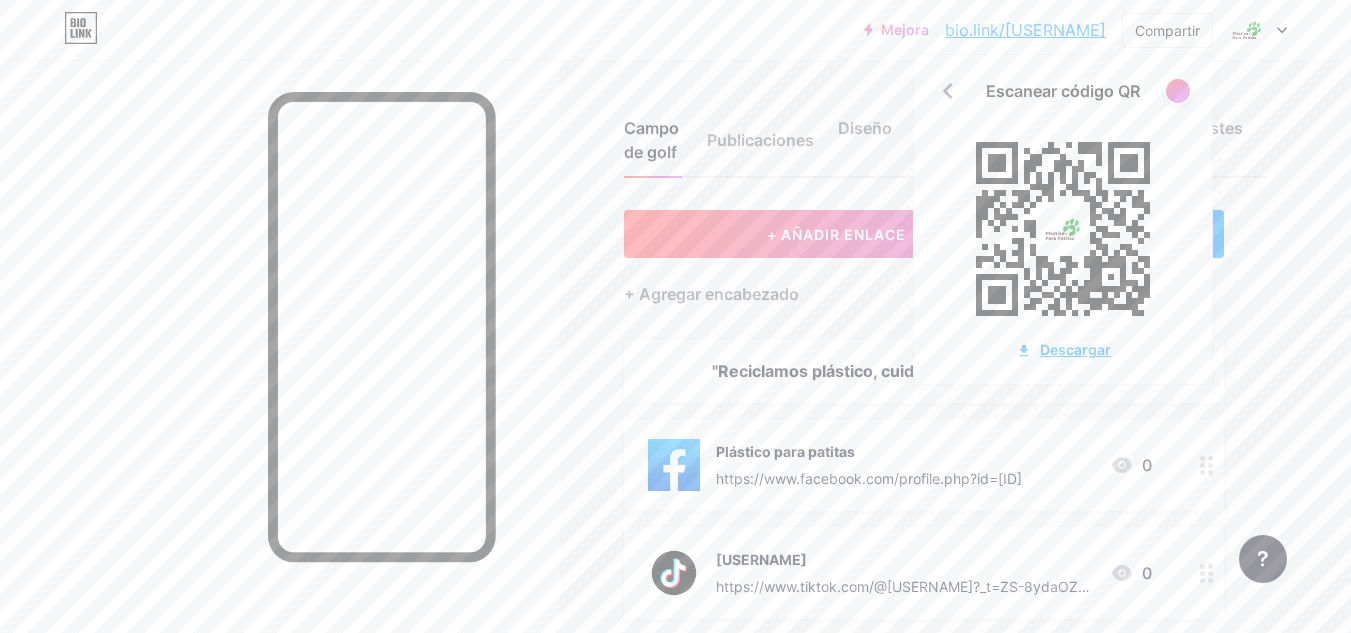 click on "Descargar" at bounding box center [1075, 349] 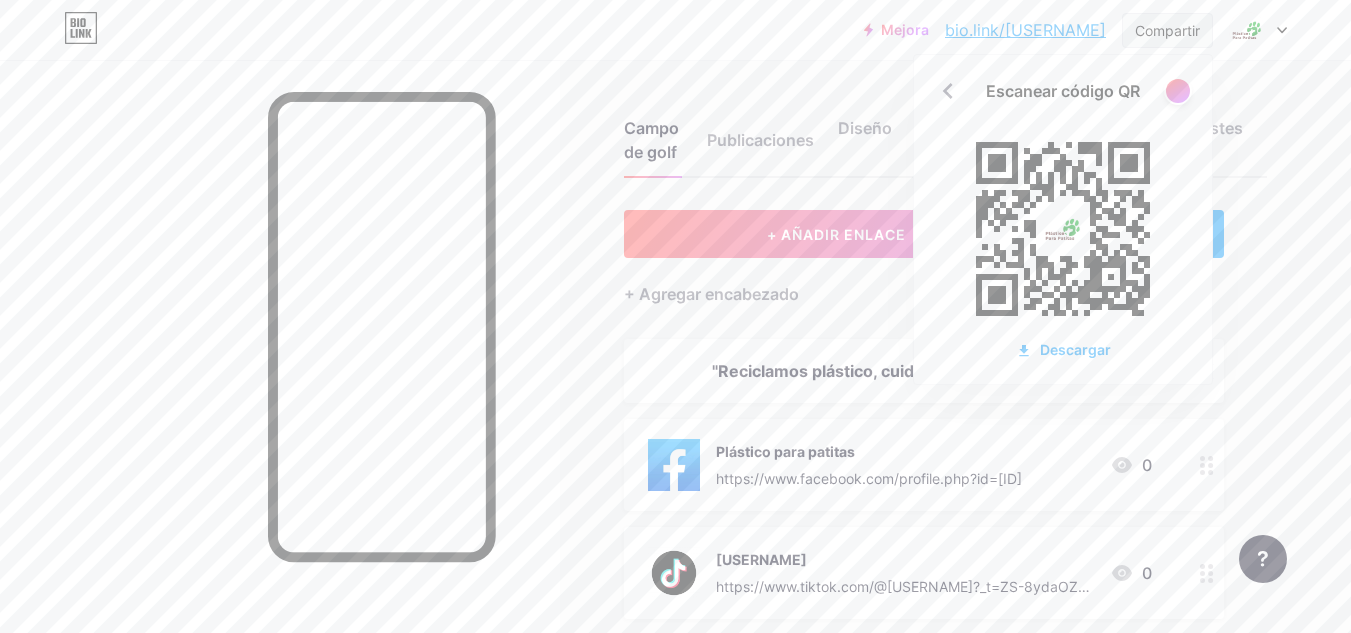 click on "Compartir" at bounding box center [1167, 30] 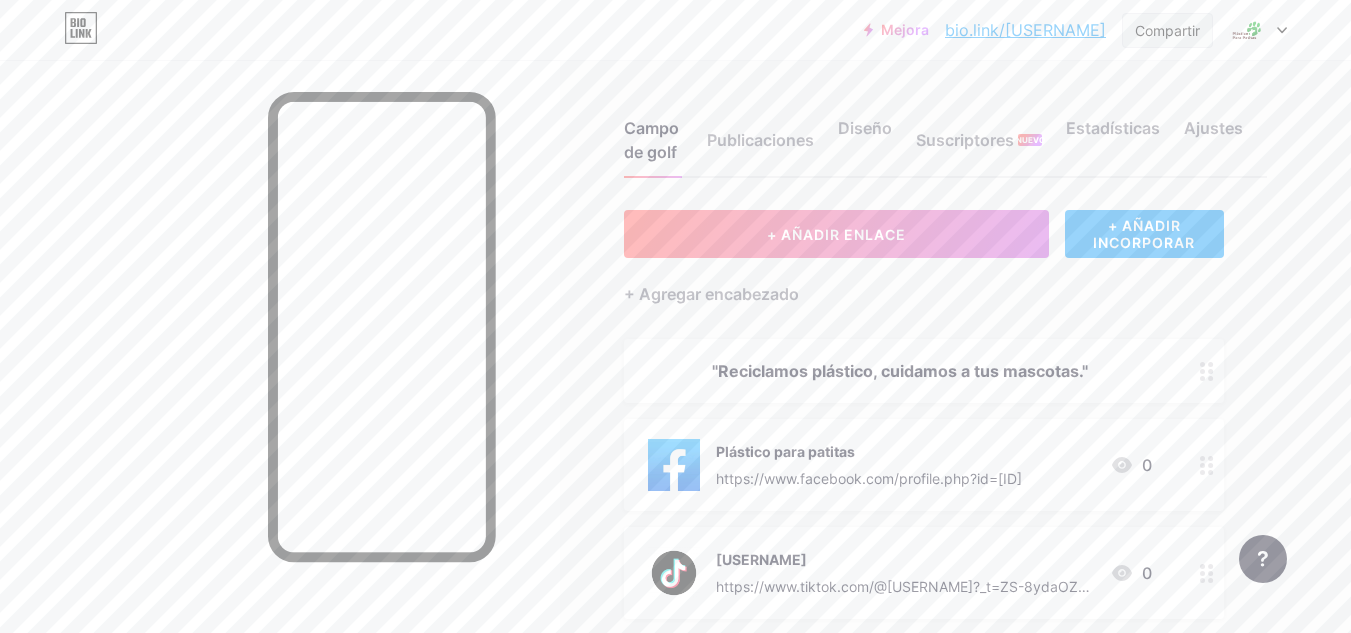 click on "Compartir" at bounding box center (1167, 30) 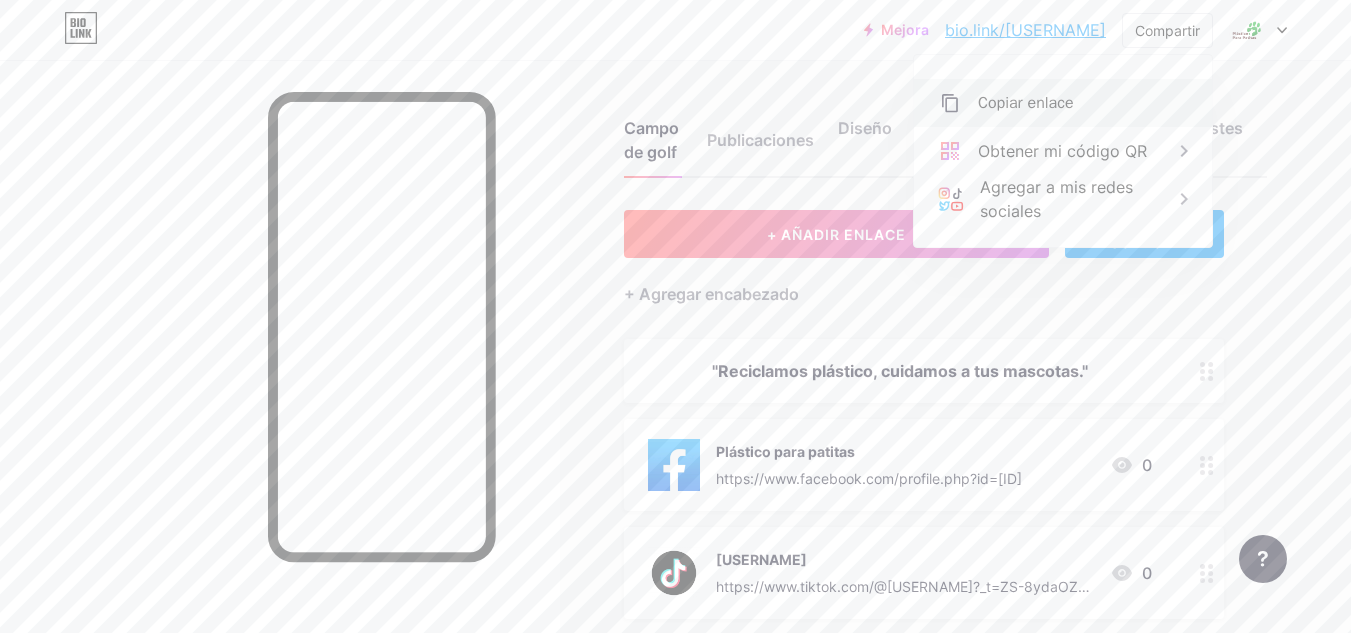 click on "Copiar enlace" at bounding box center [1063, 103] 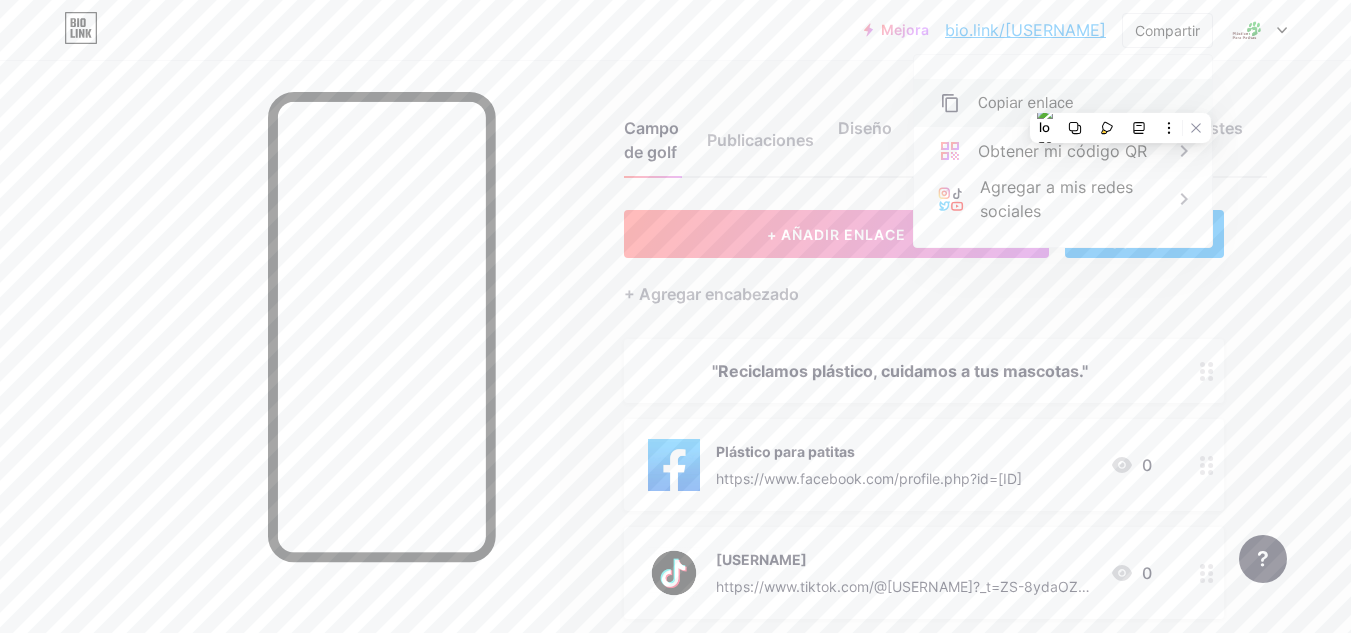 click 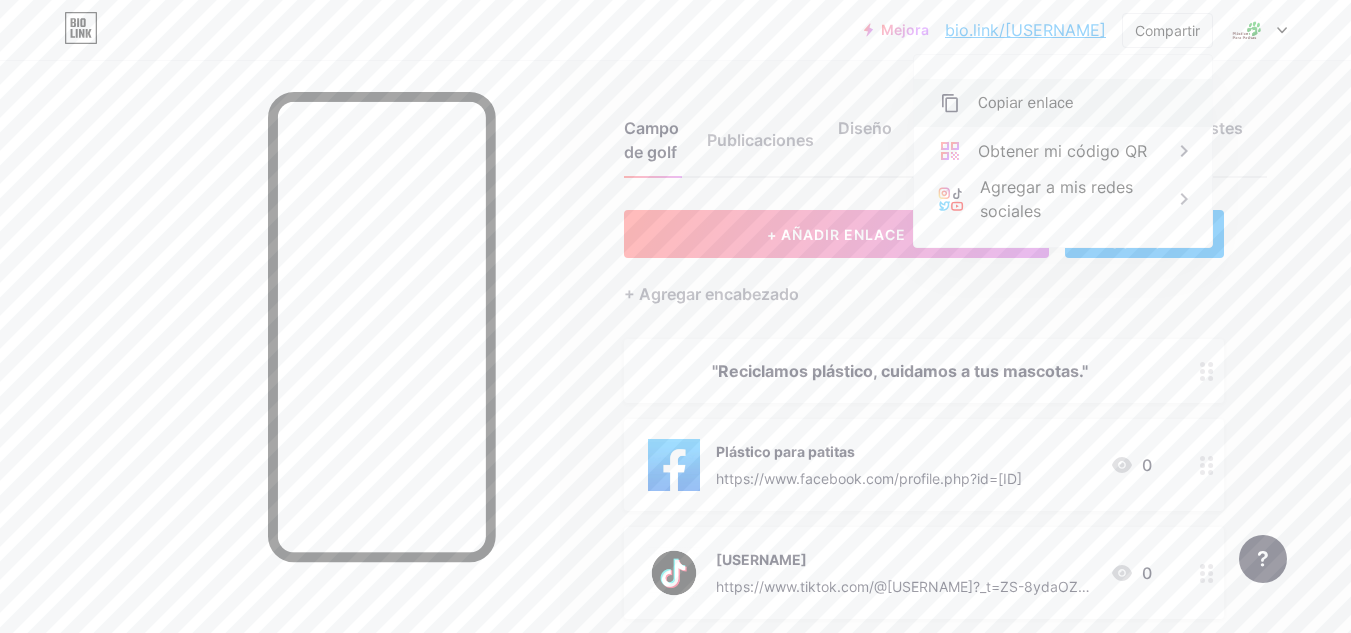 click on "Copiar enlace" at bounding box center [1026, 103] 